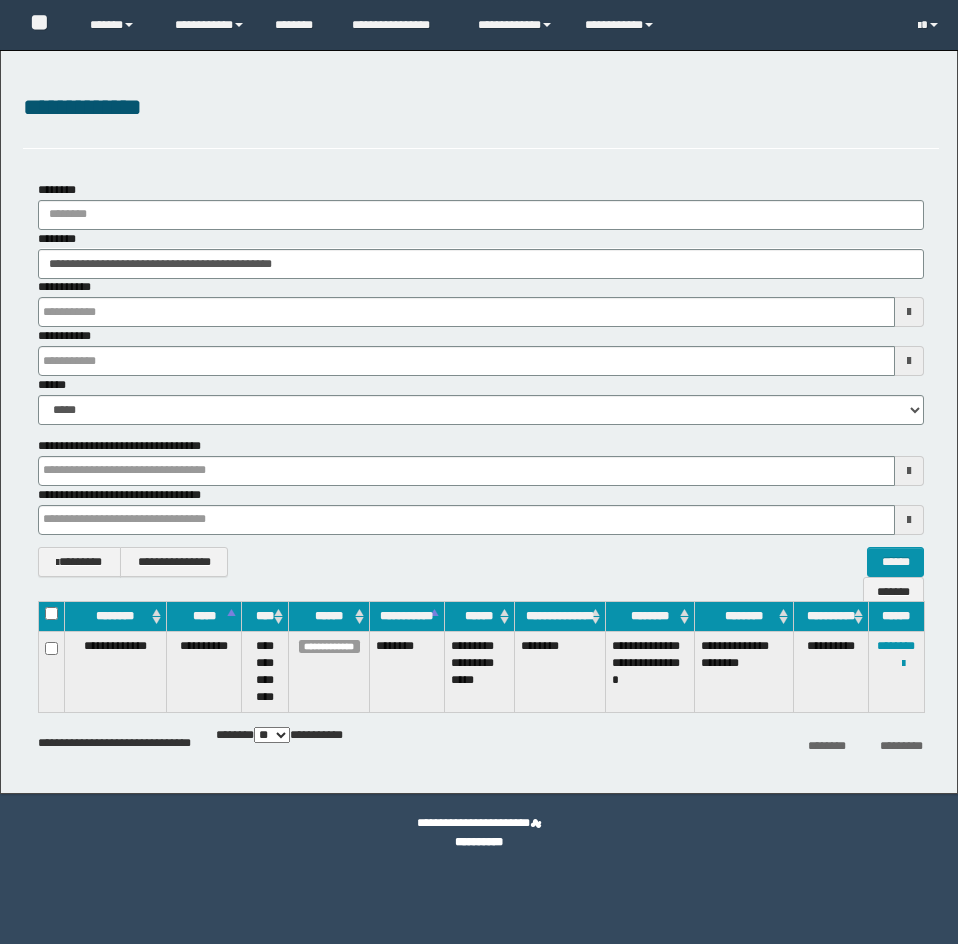 scroll, scrollTop: 0, scrollLeft: 0, axis: both 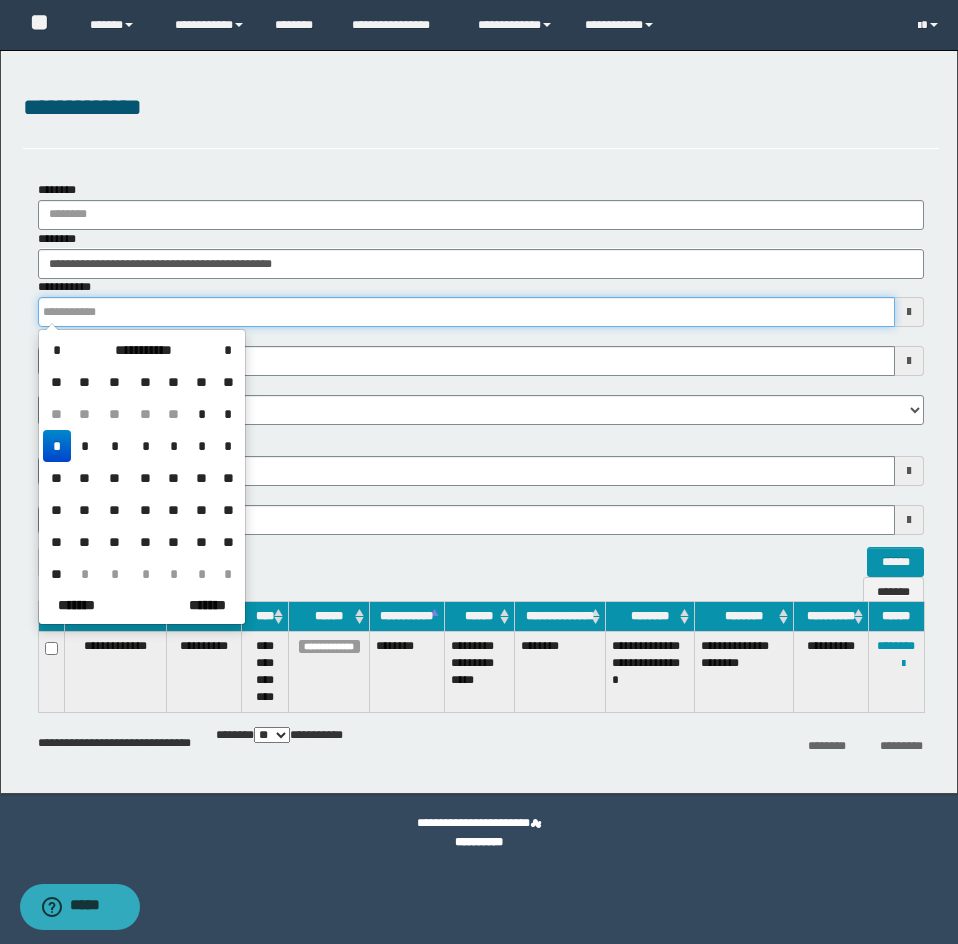 click on "**********" at bounding box center [466, 312] 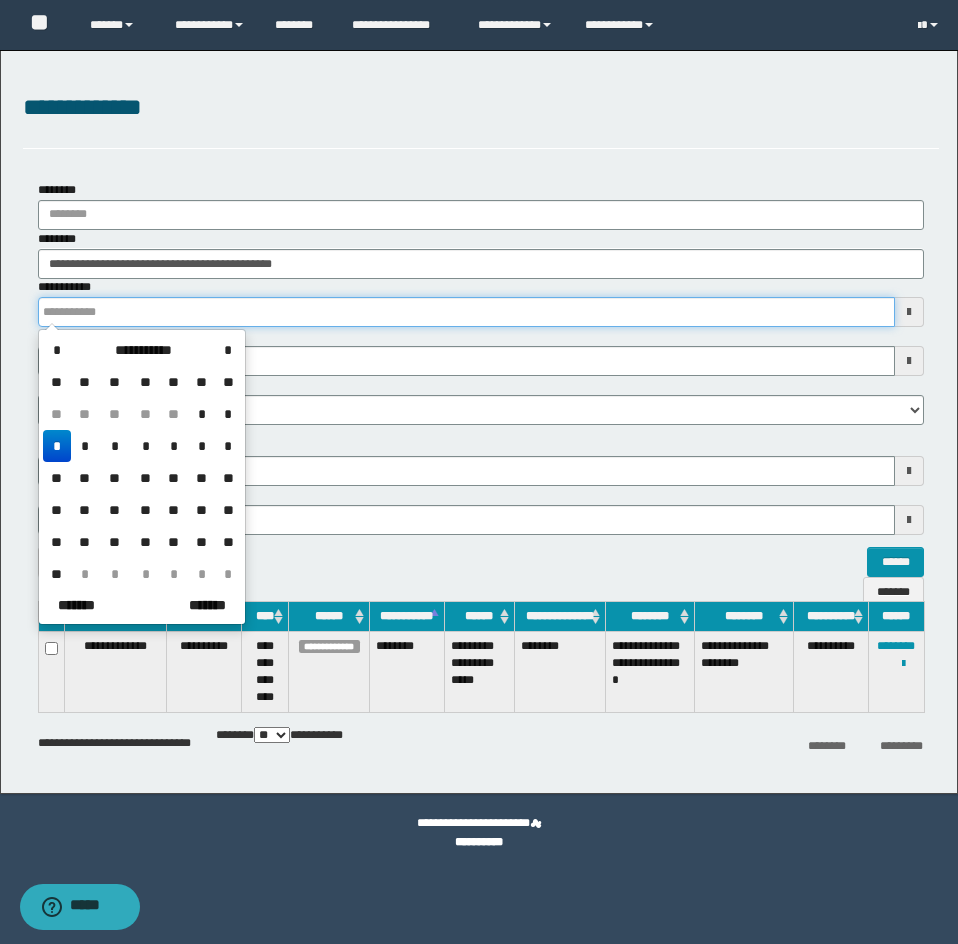 click on "**********" at bounding box center [466, 312] 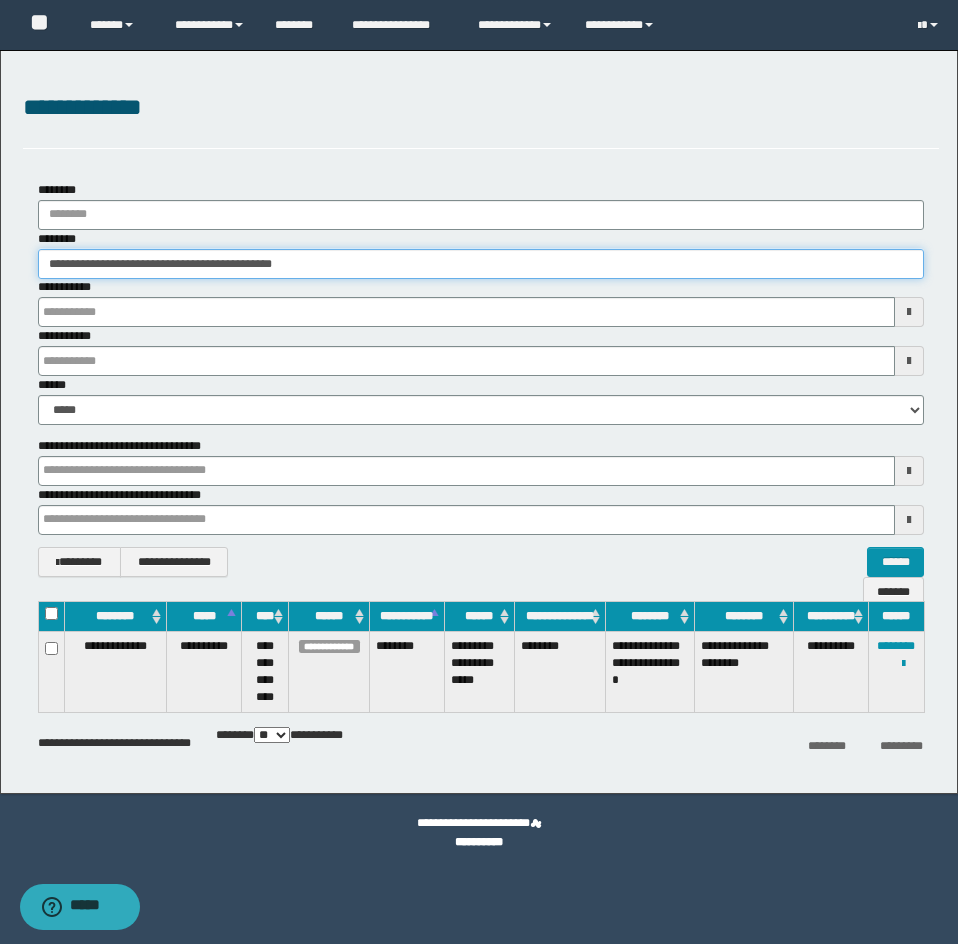 drag, startPoint x: 382, startPoint y: 257, endPoint x: 29, endPoint y: 268, distance: 353.17136 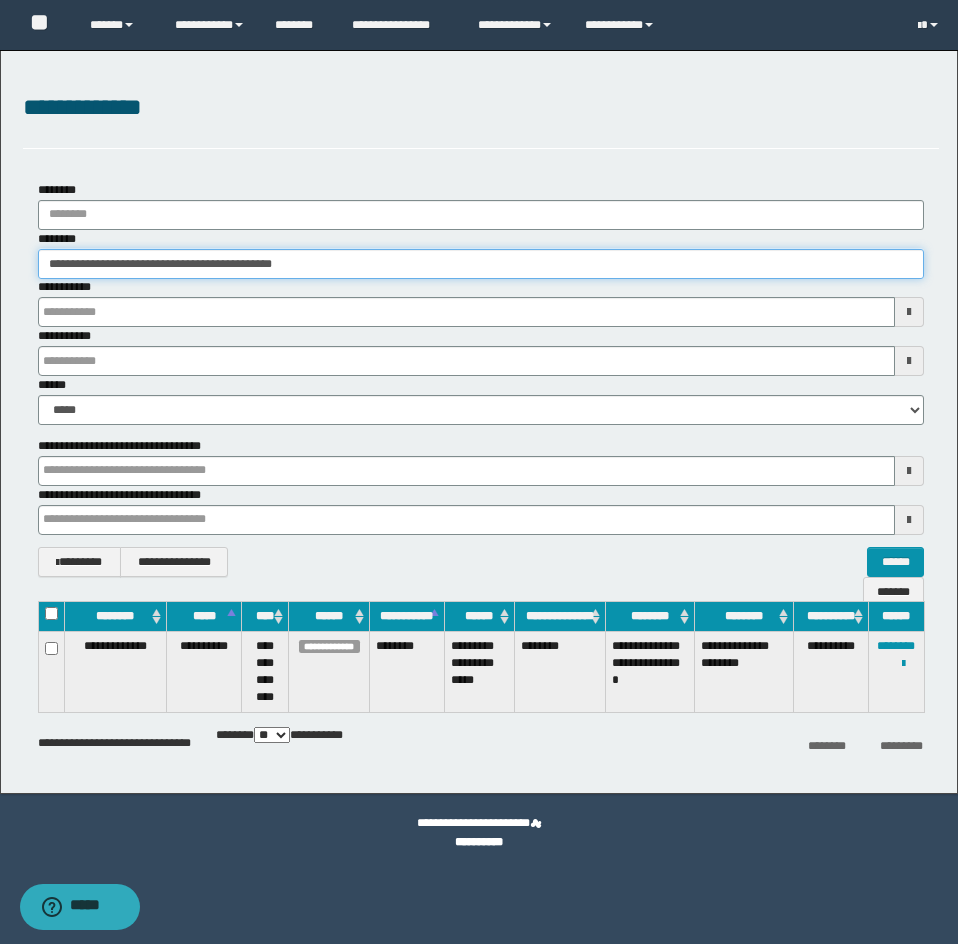 click on "**********" at bounding box center (481, 254) 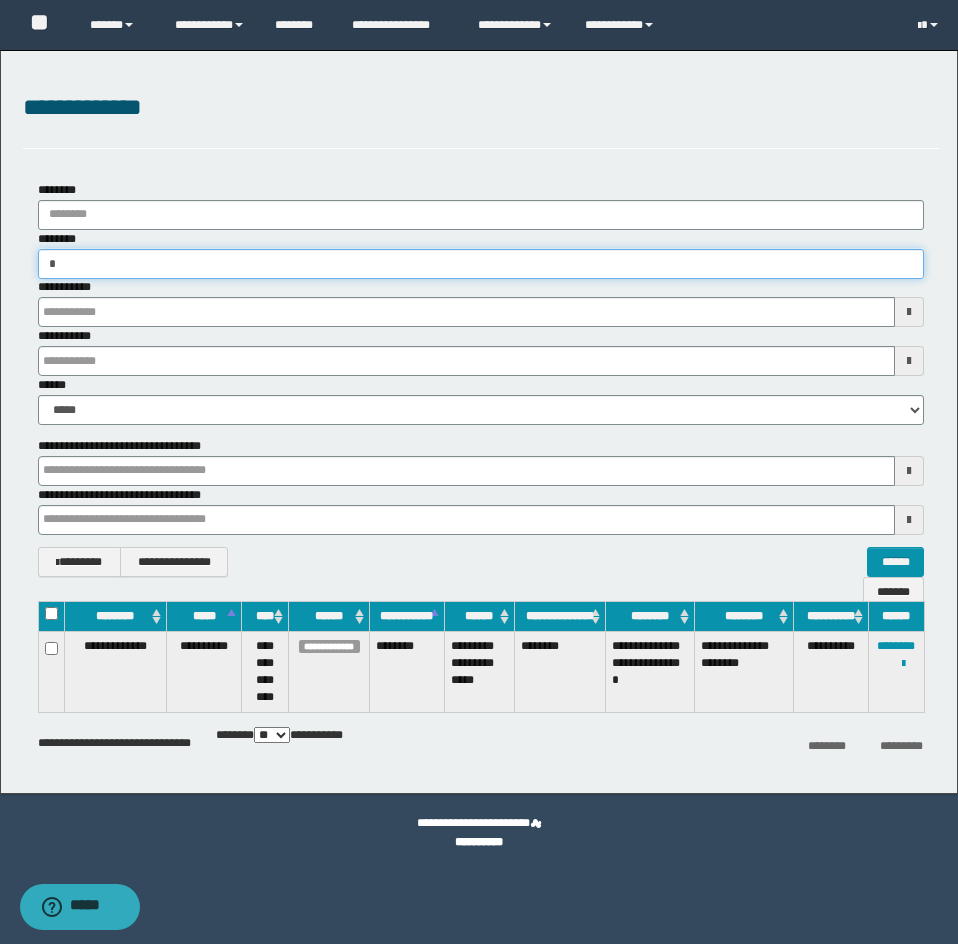 type on "**" 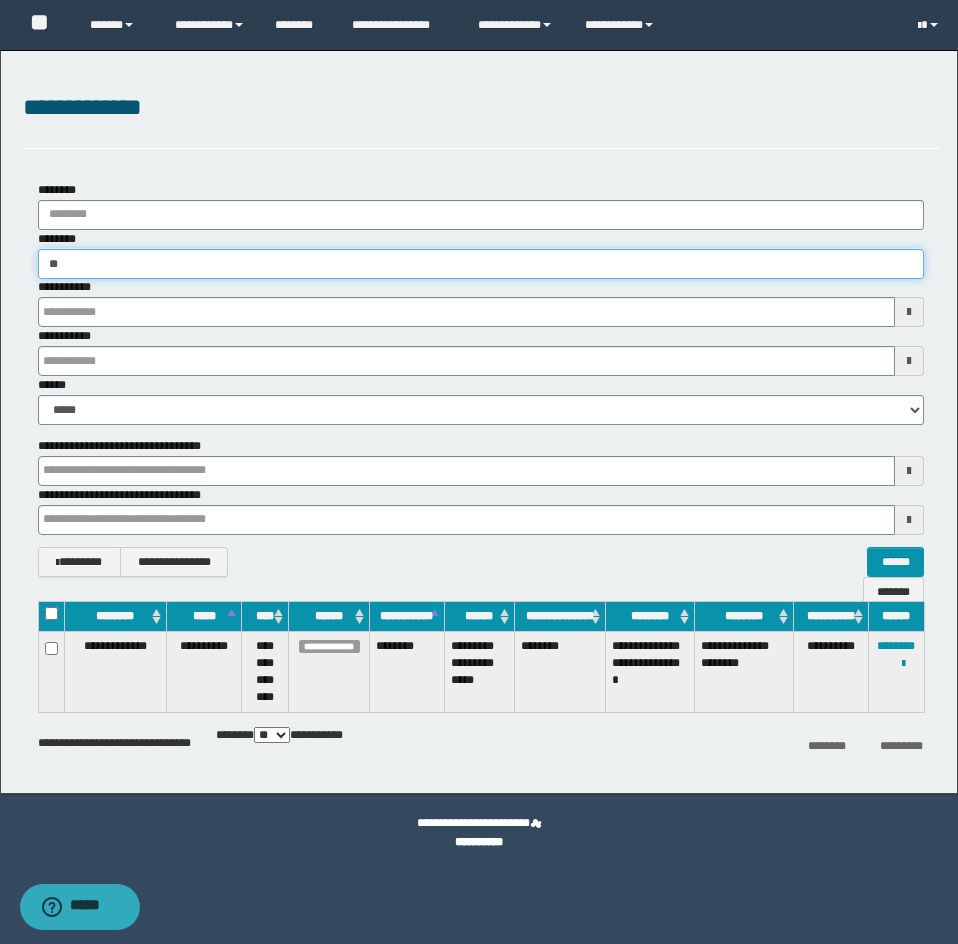 type on "**" 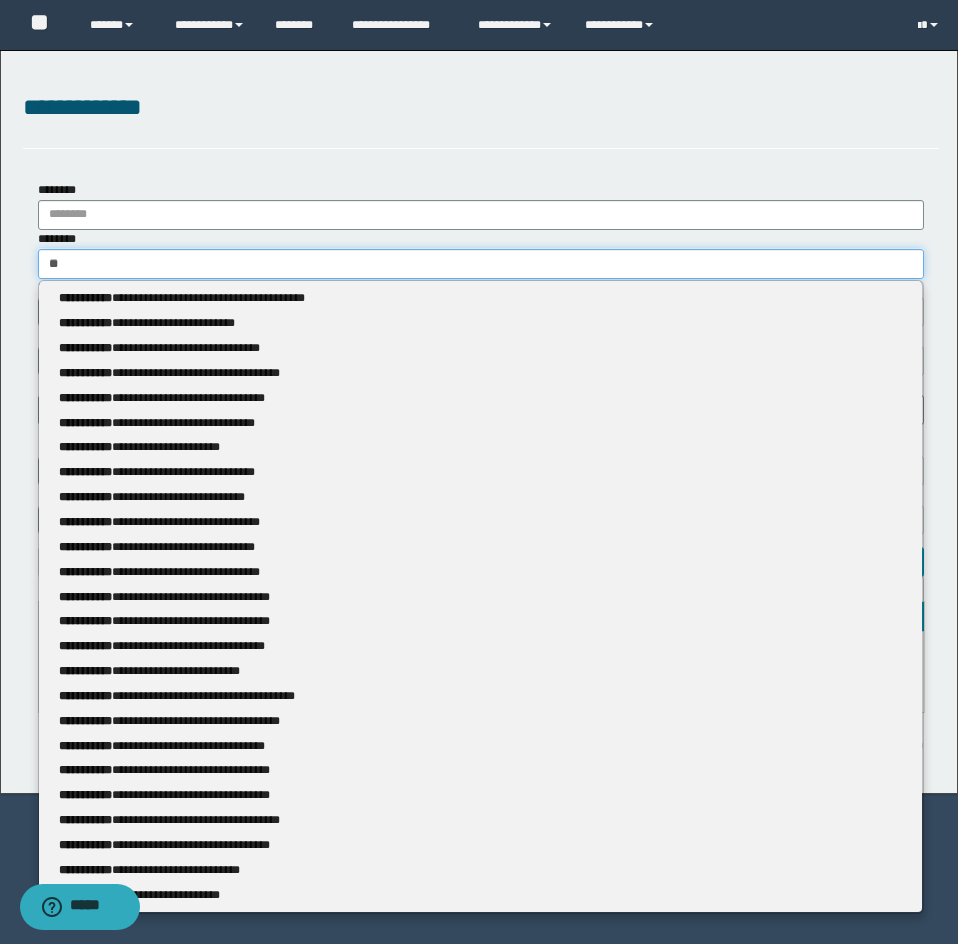 type 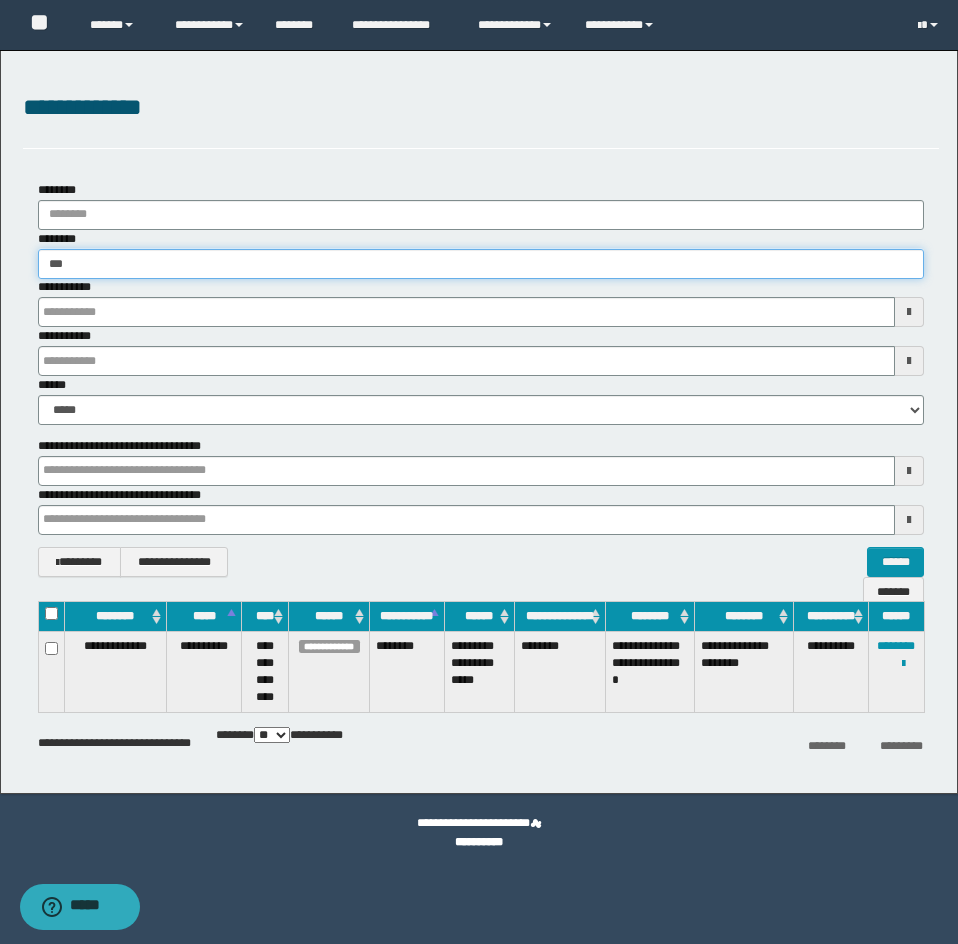 type on "****" 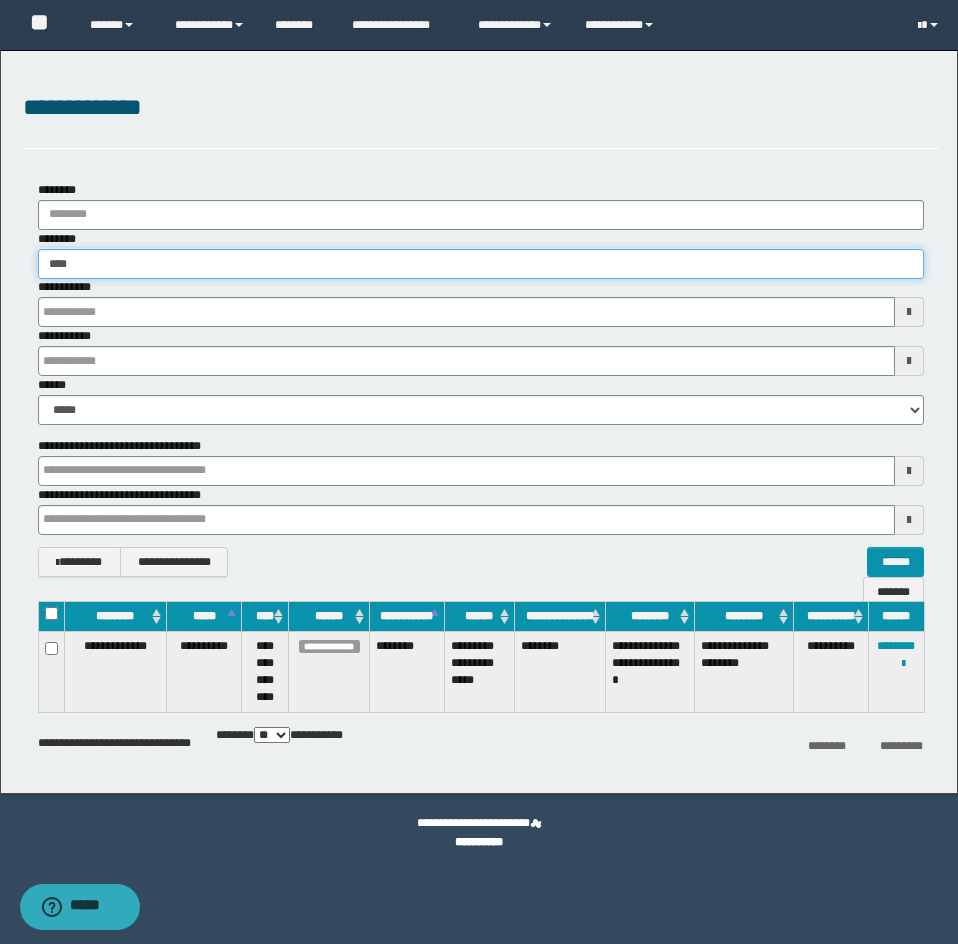 type on "****" 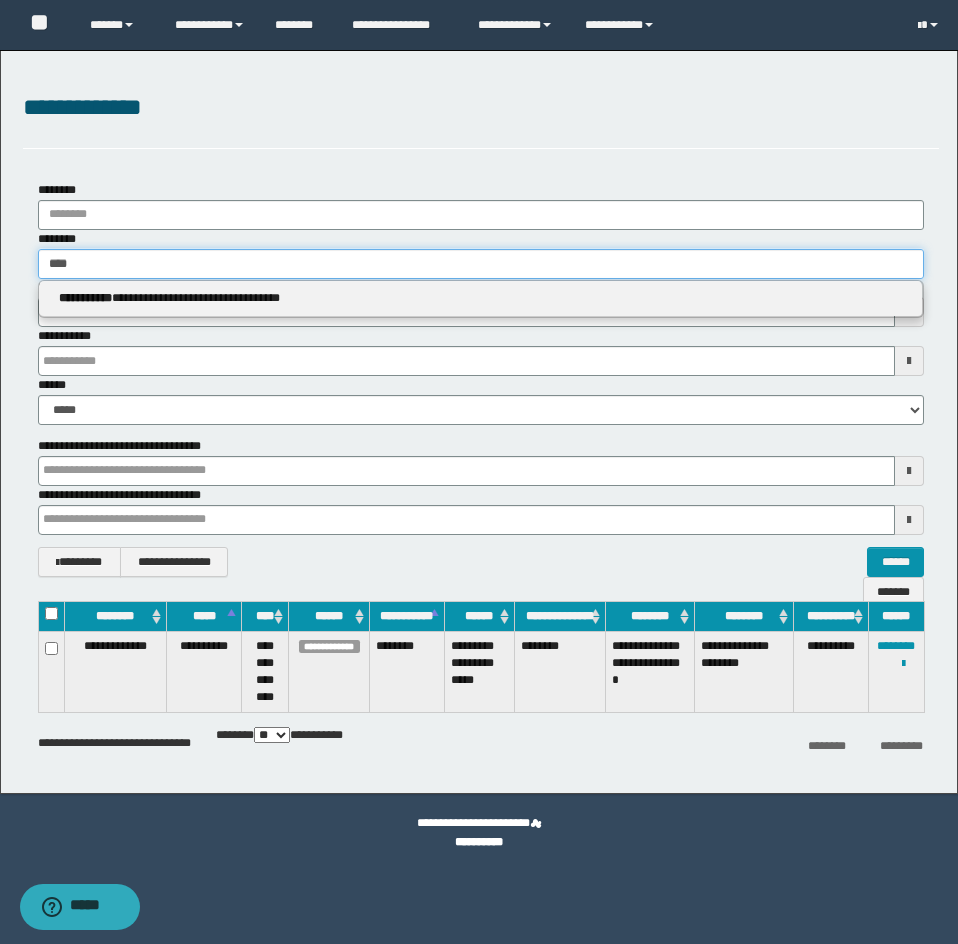 type 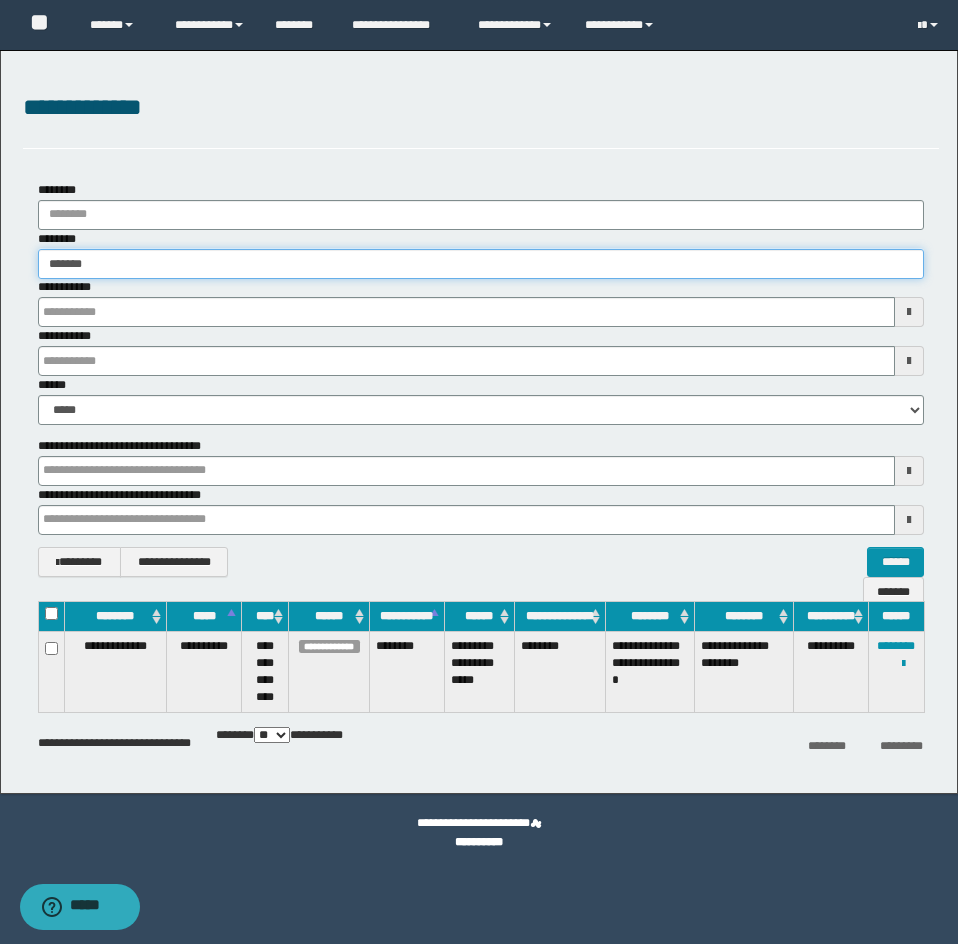 type on "******" 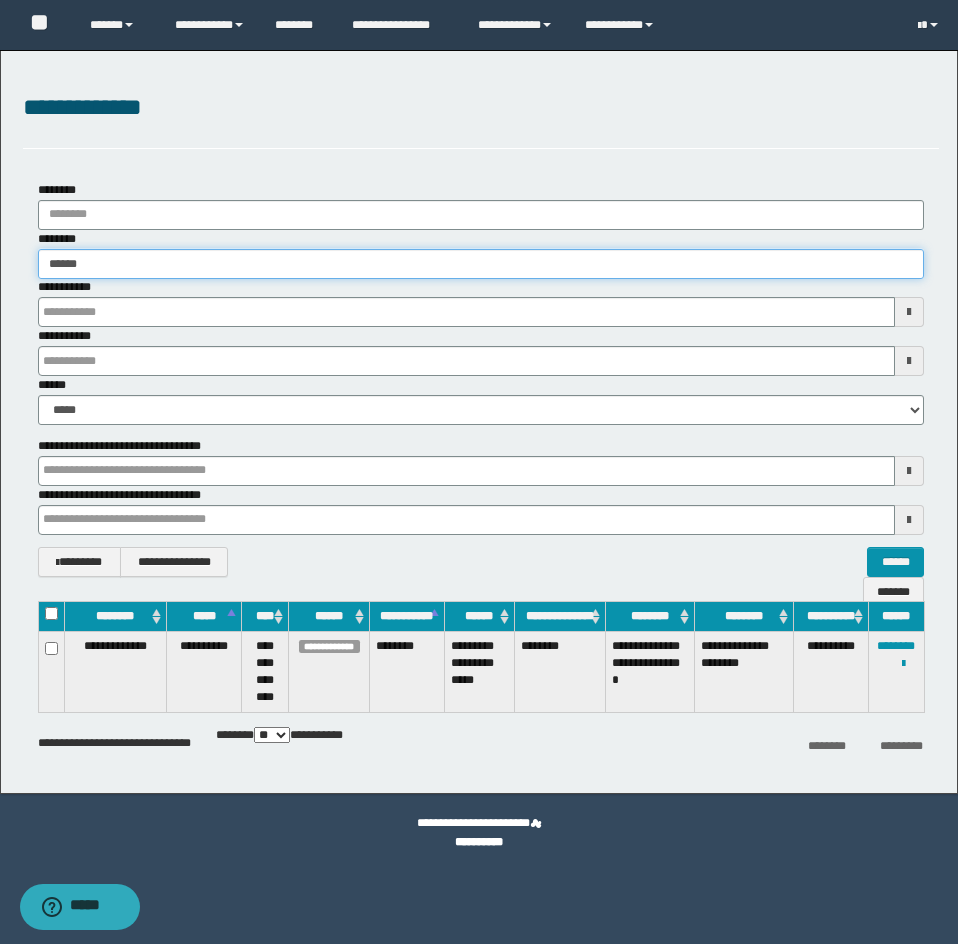 type on "******" 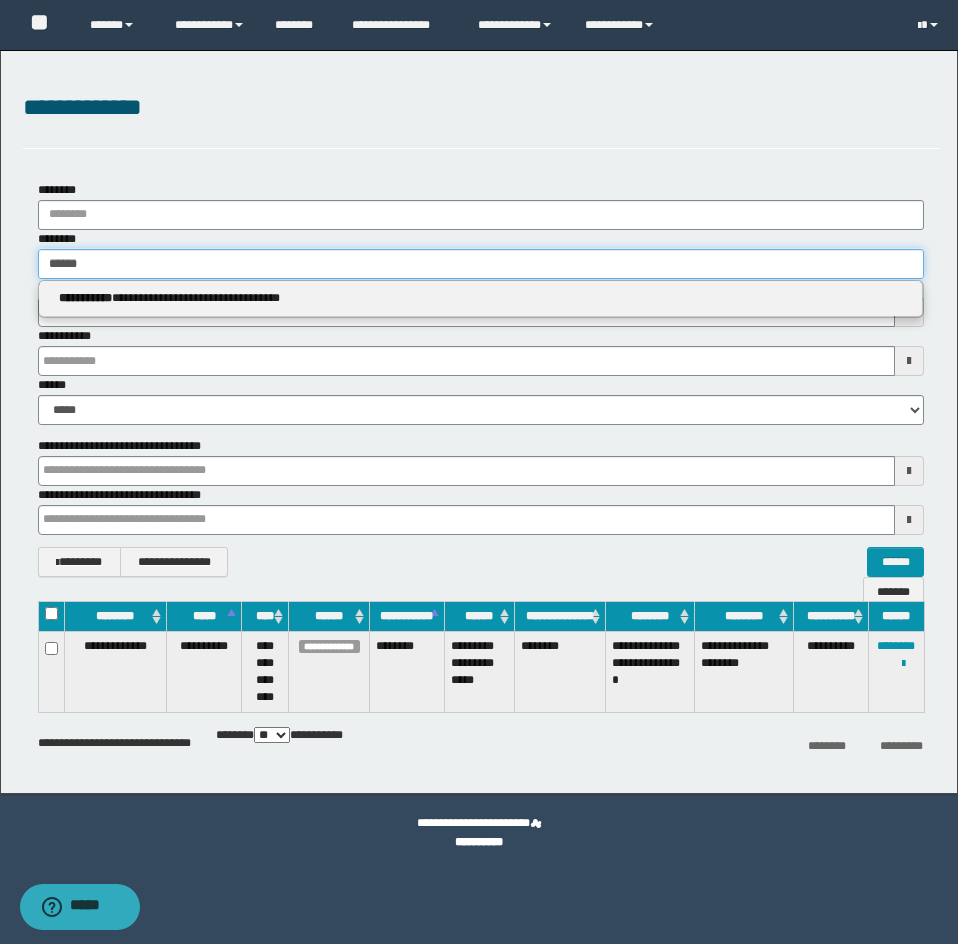 type 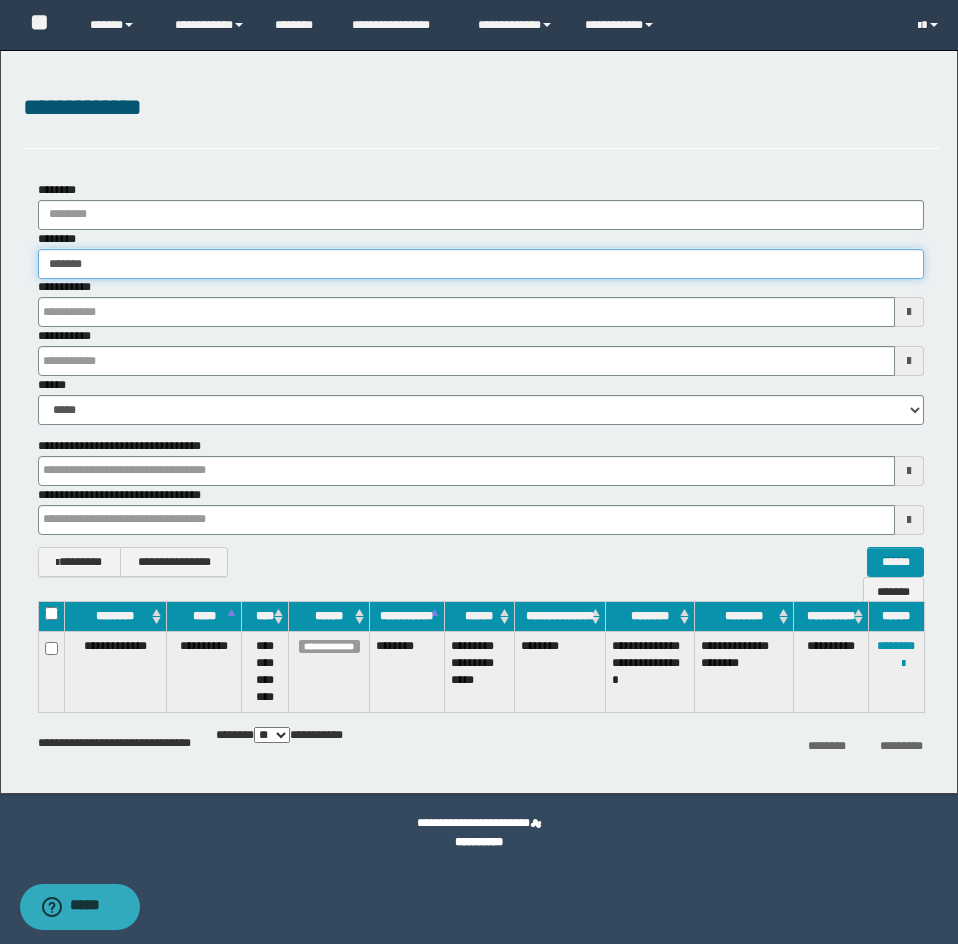 type on "********" 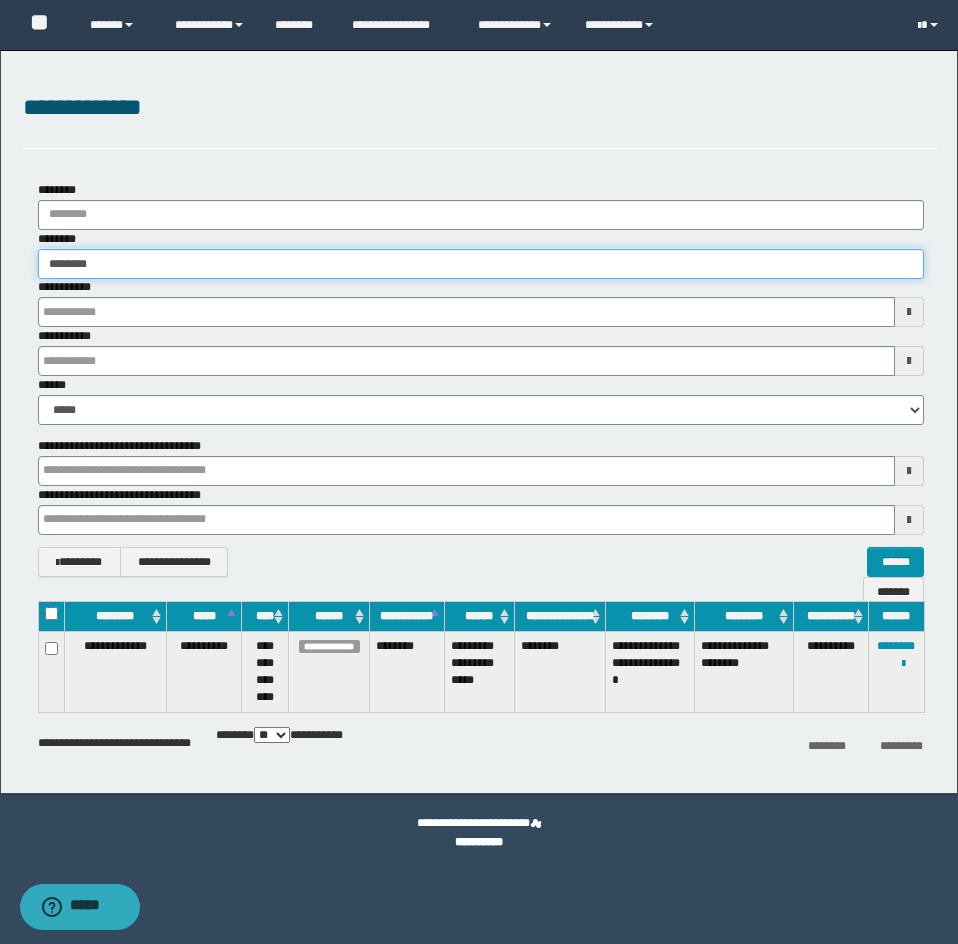 type on "********" 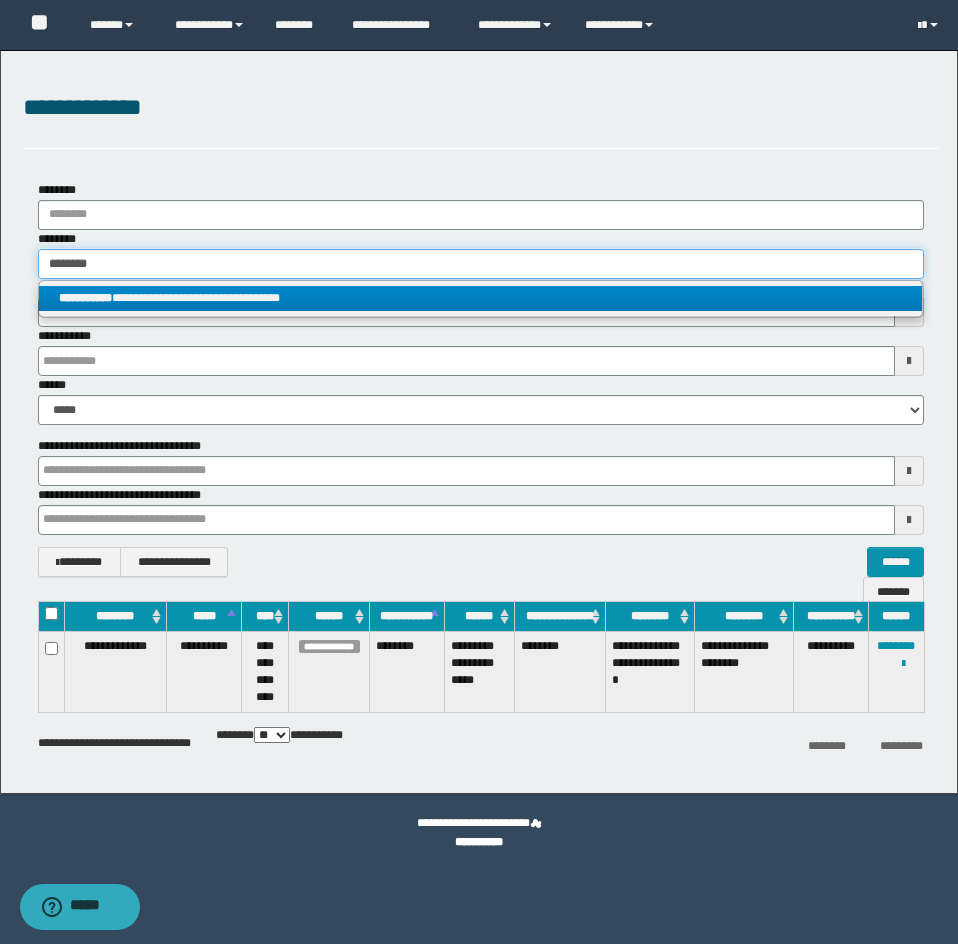 type on "********" 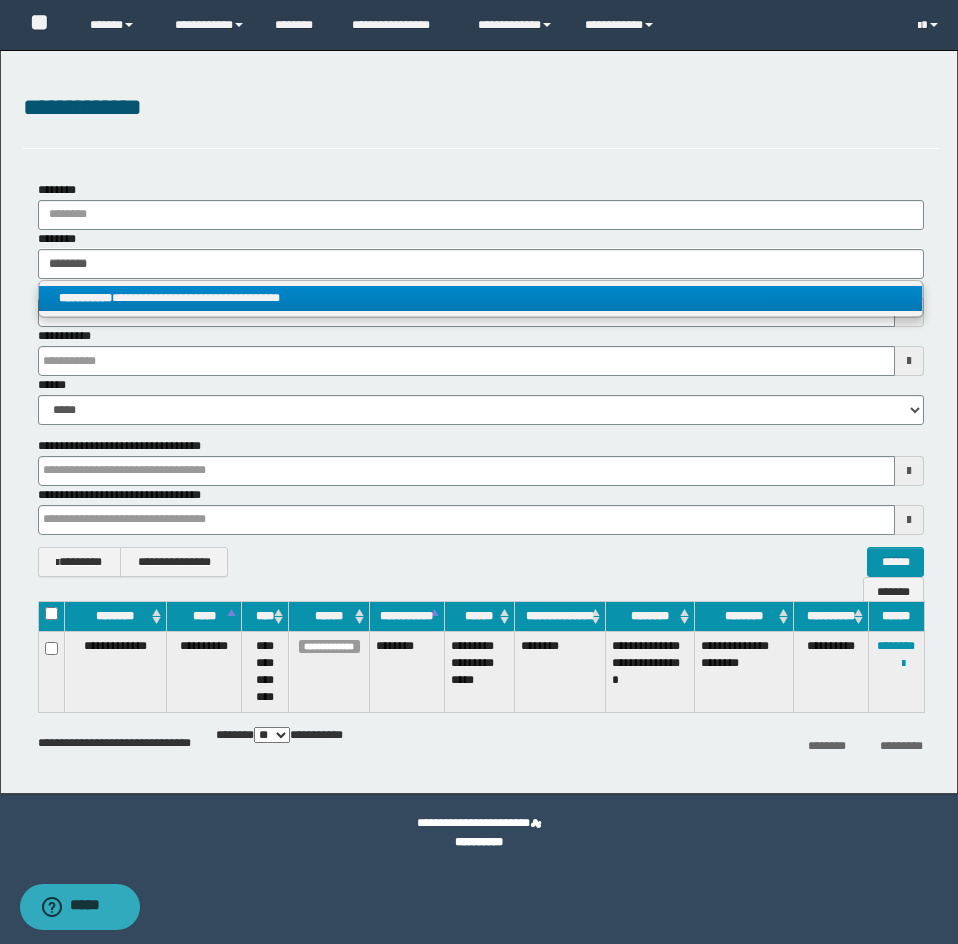 click on "**********" at bounding box center (480, 298) 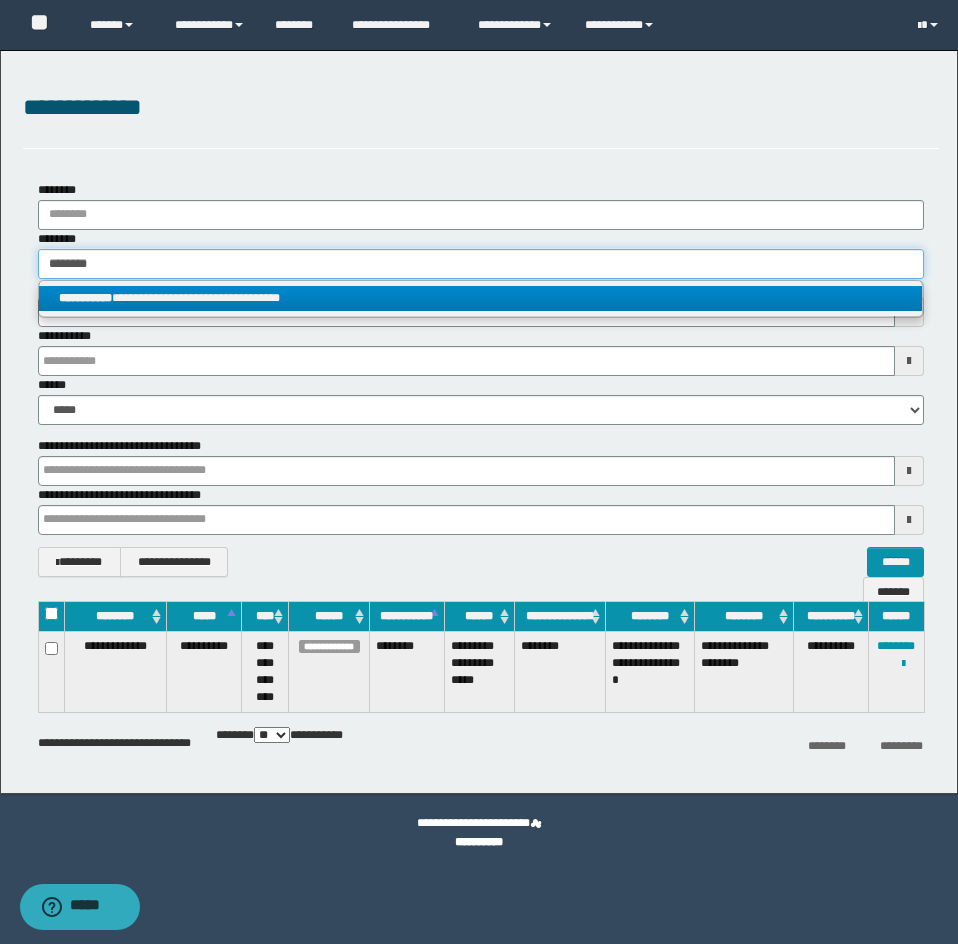 type 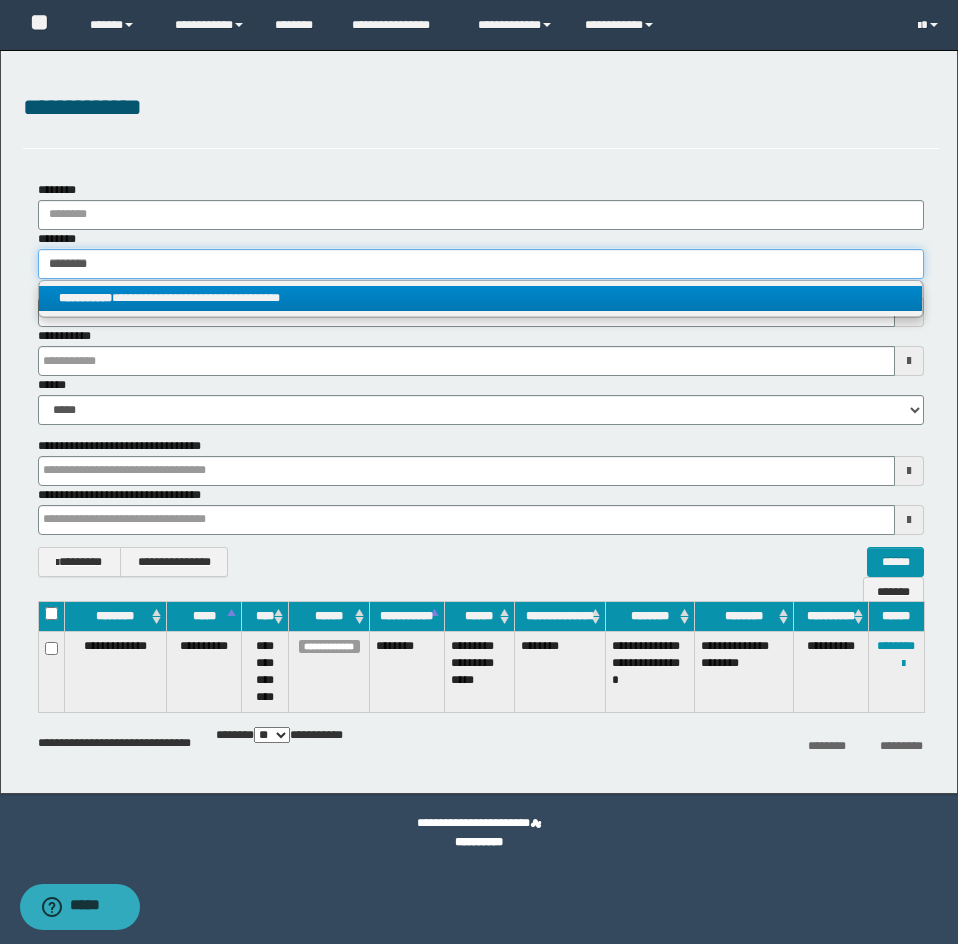 type on "**********" 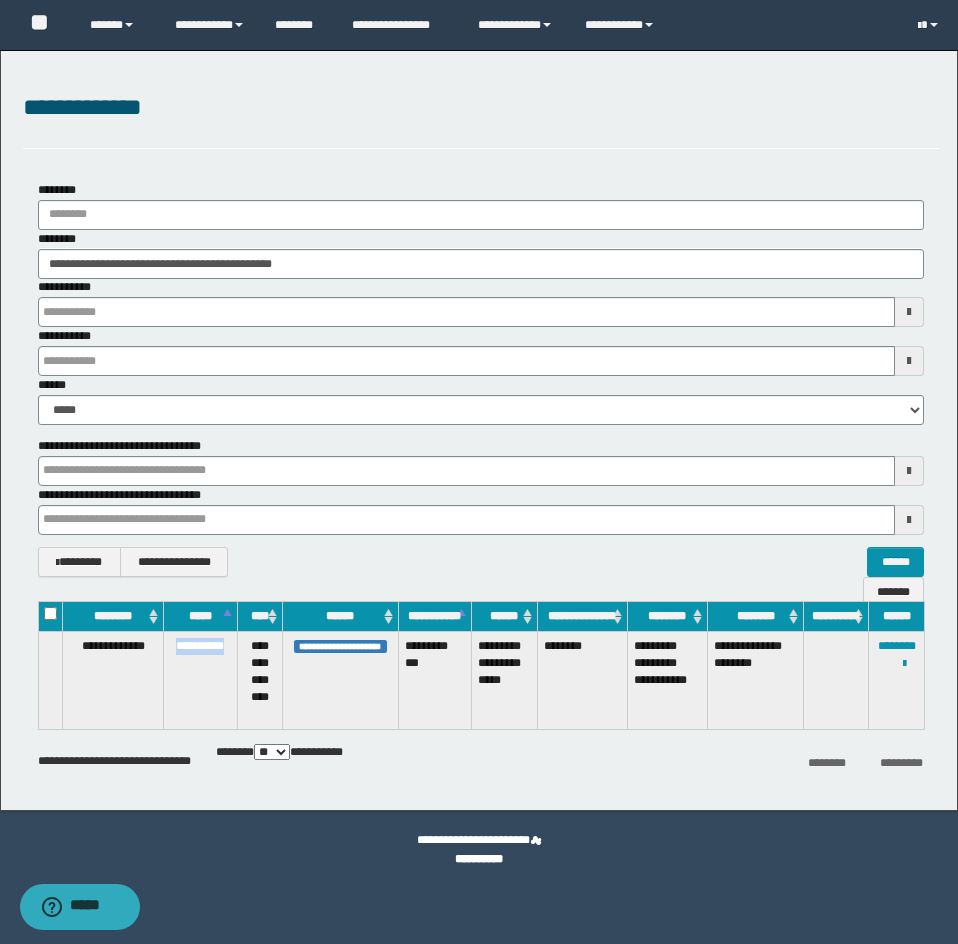drag, startPoint x: 169, startPoint y: 661, endPoint x: 231, endPoint y: 659, distance: 62.03225 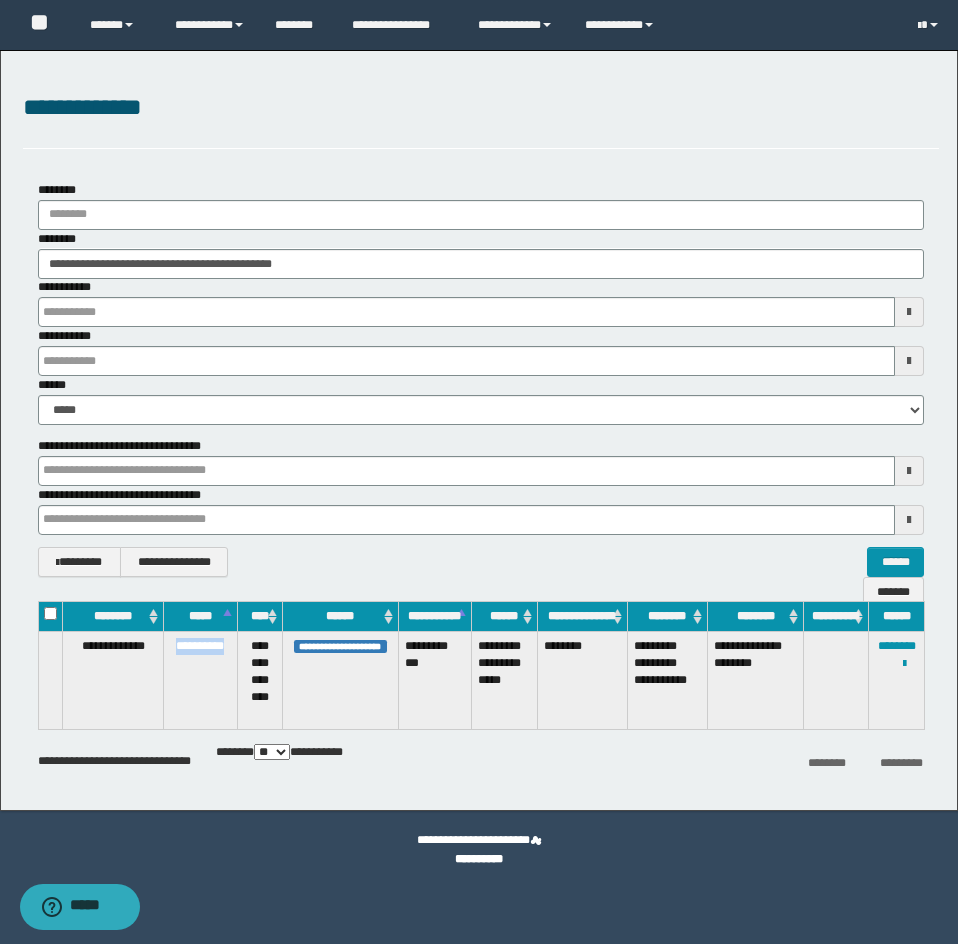 click on "**********" at bounding box center (200, 680) 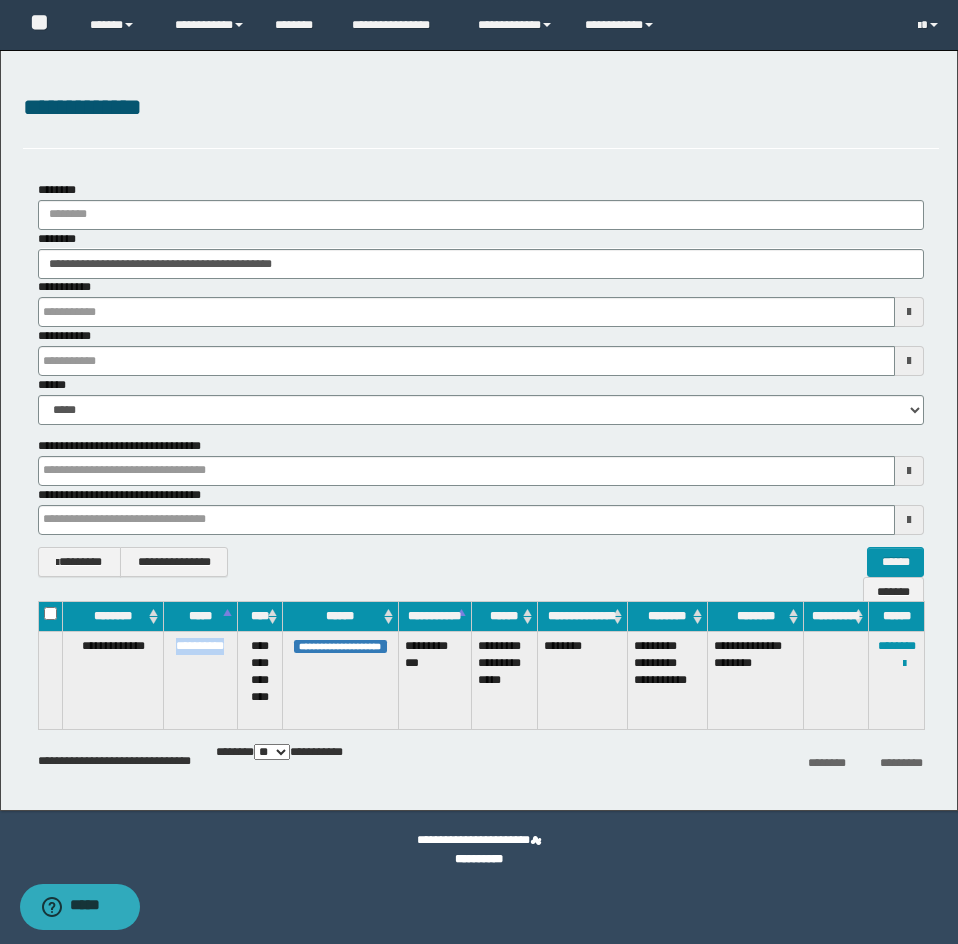 copy on "**********" 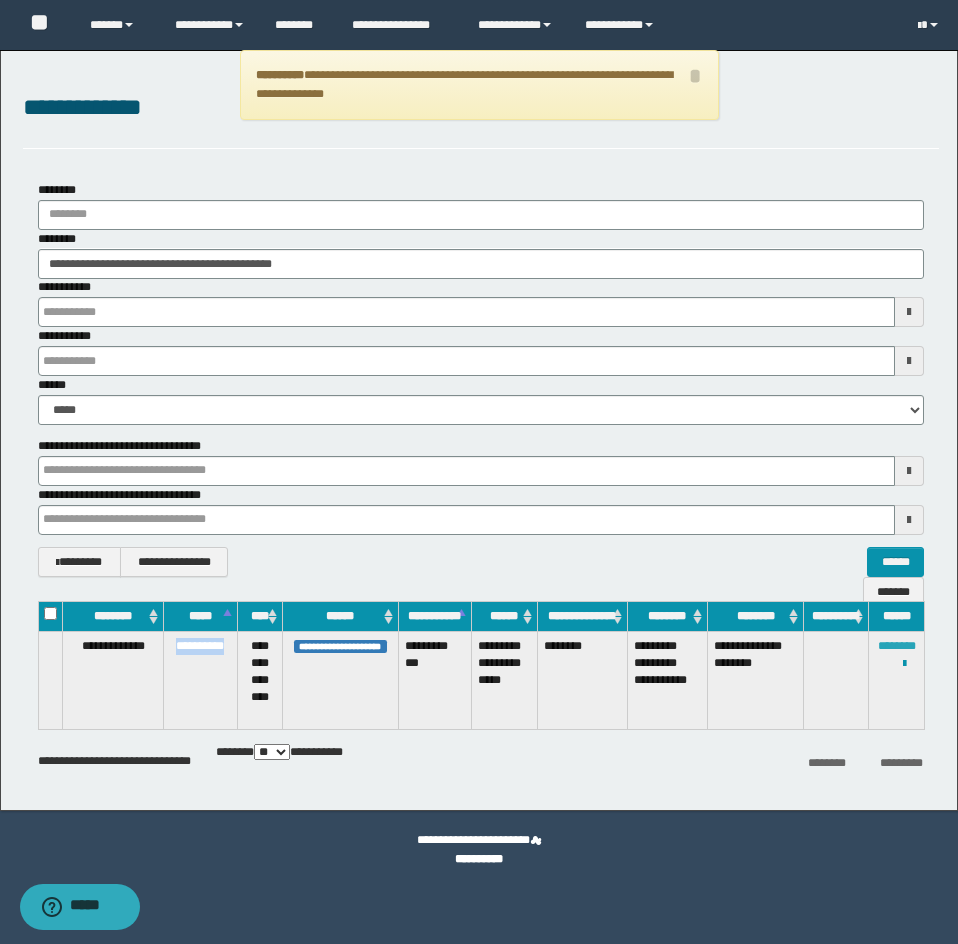 click on "********" at bounding box center (897, 646) 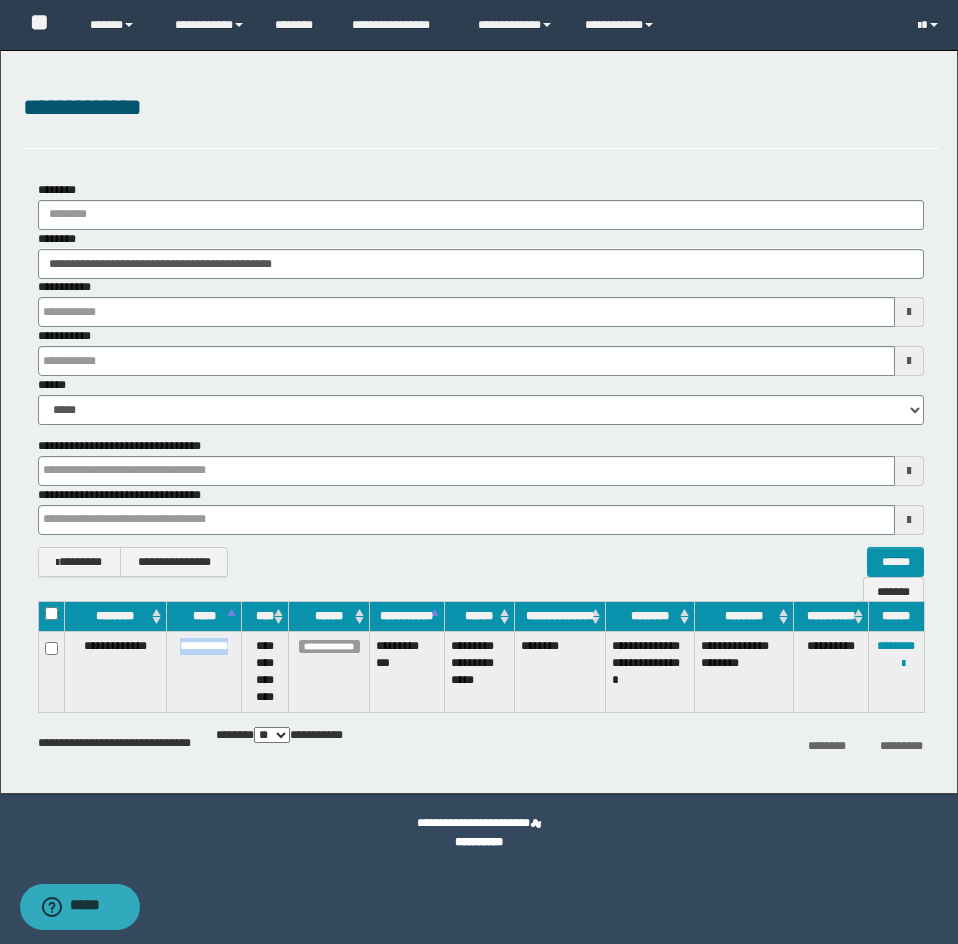 drag, startPoint x: 172, startPoint y: 646, endPoint x: 237, endPoint y: 644, distance: 65.03076 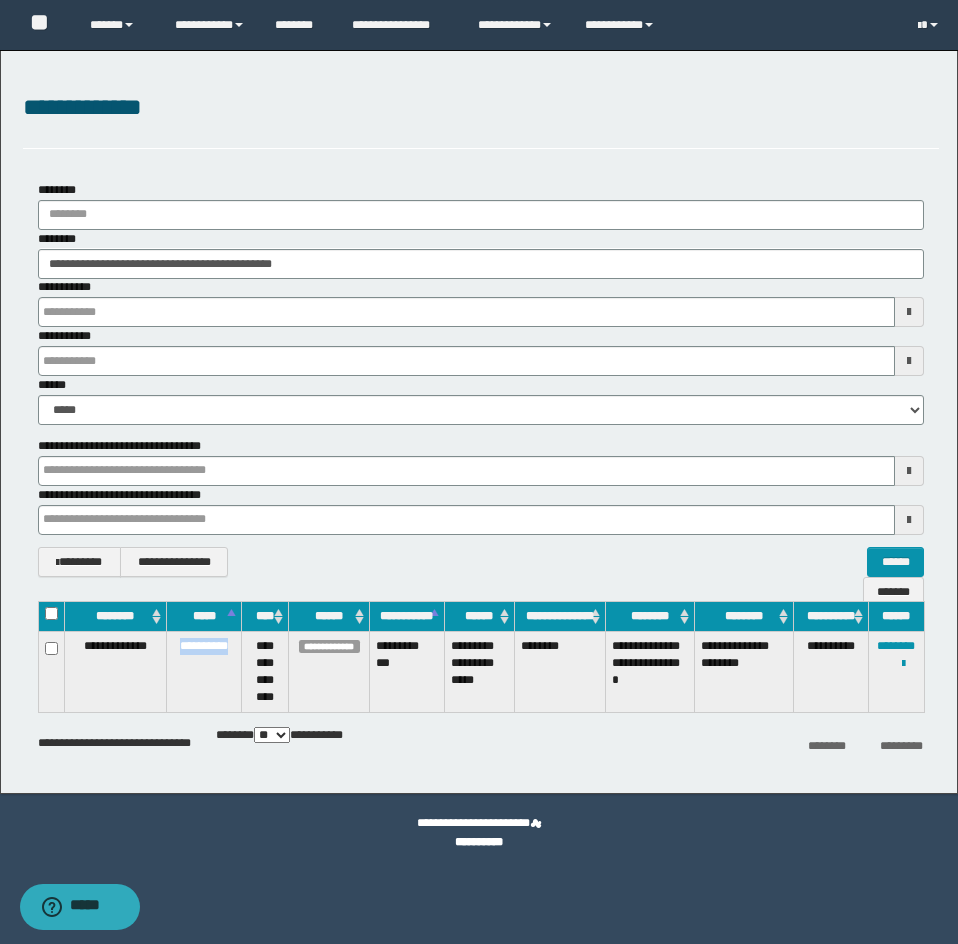 click on "**********" at bounding box center [204, 672] 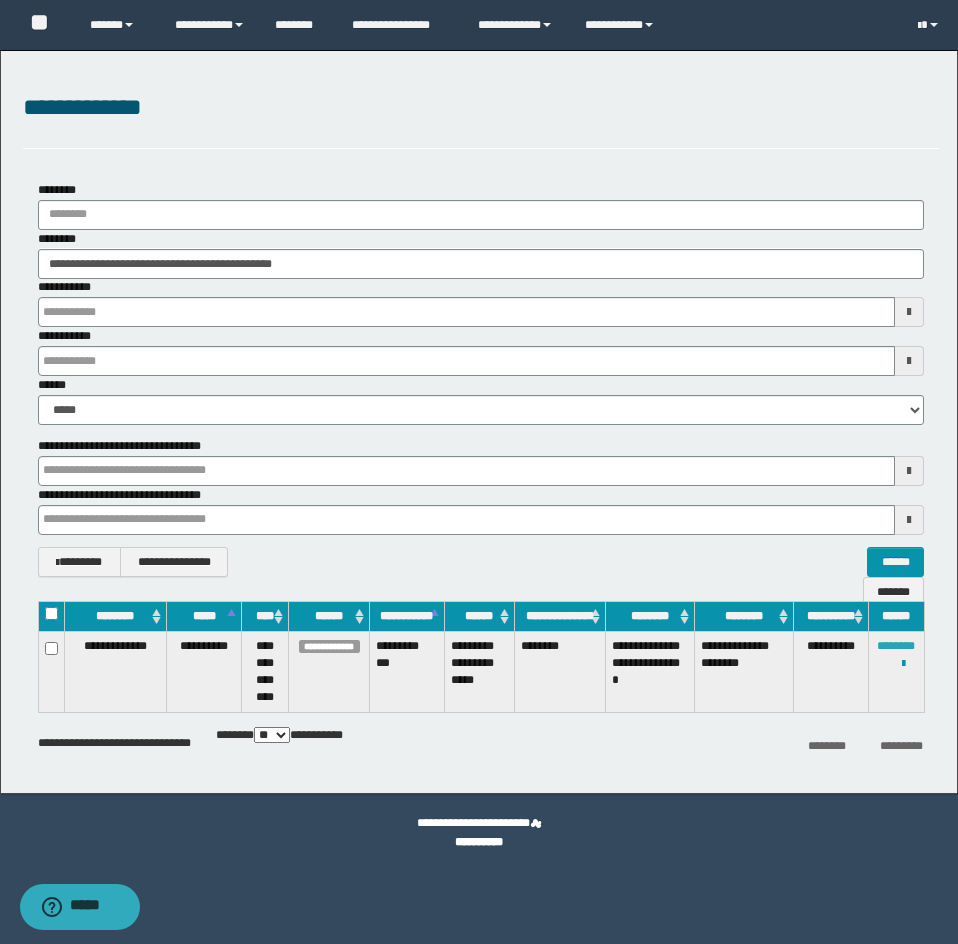 click on "********" at bounding box center (896, 646) 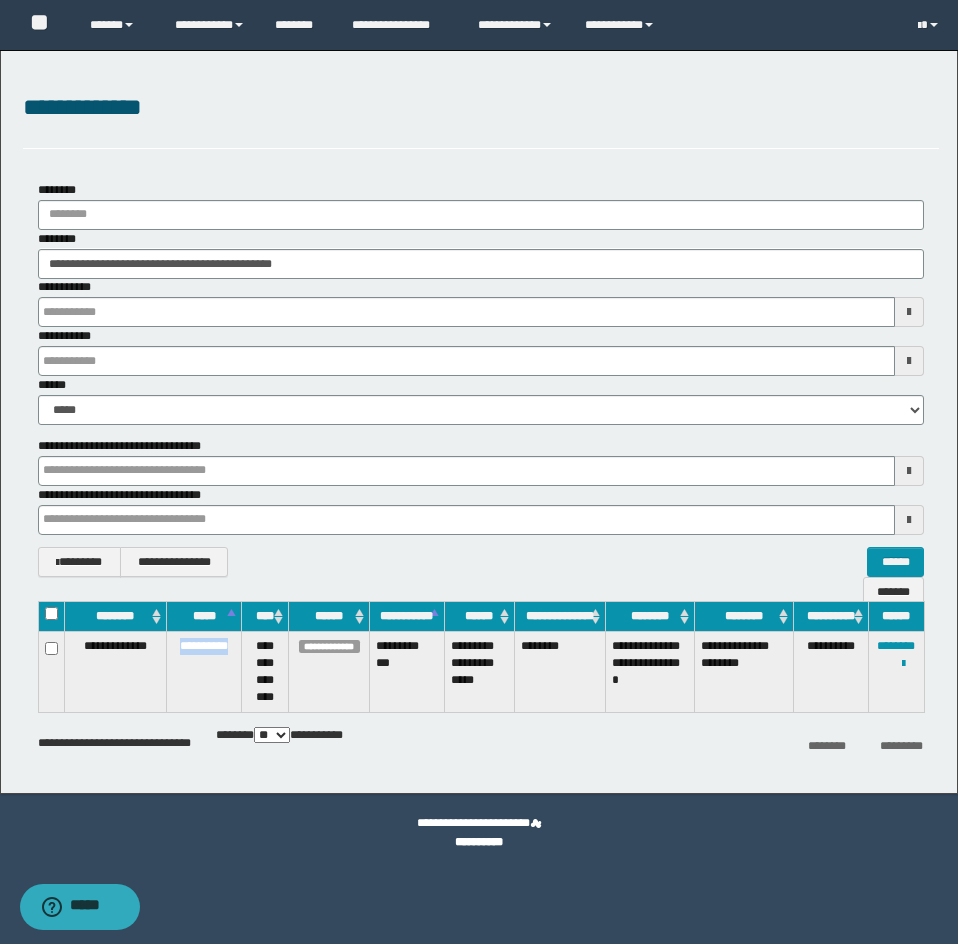 drag, startPoint x: 173, startPoint y: 645, endPoint x: 236, endPoint y: 646, distance: 63.007935 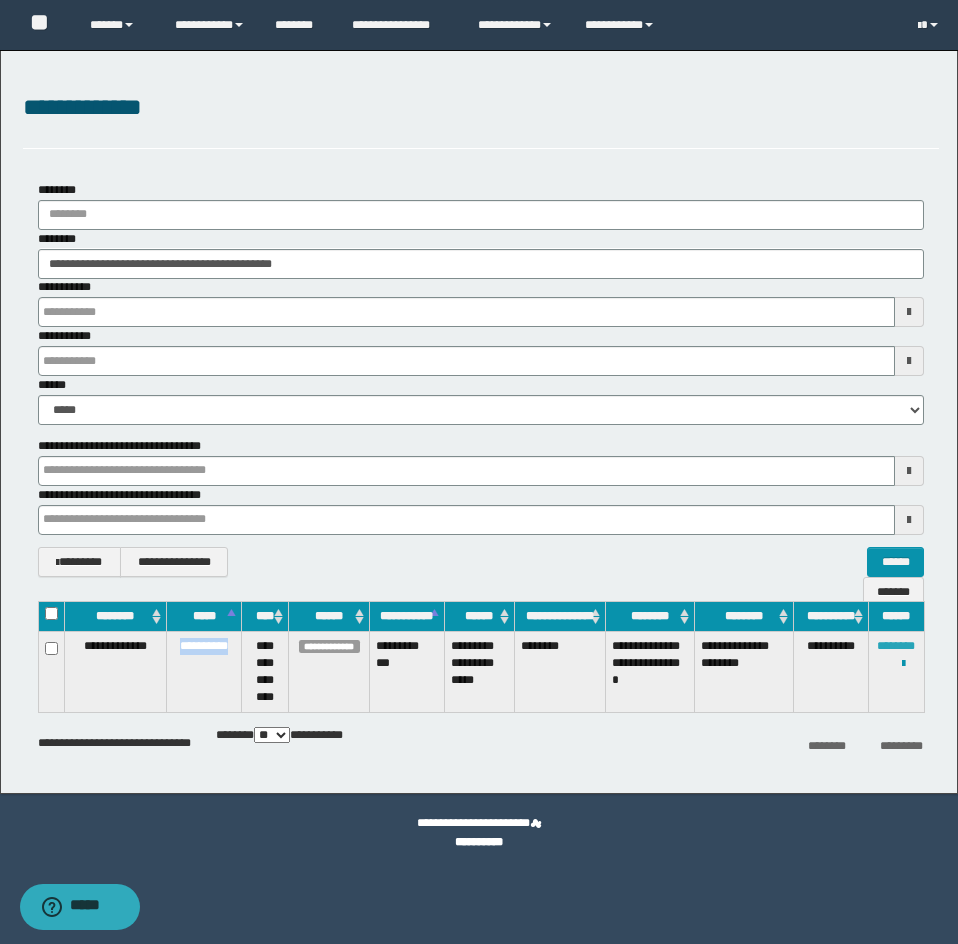 click on "********" at bounding box center [896, 646] 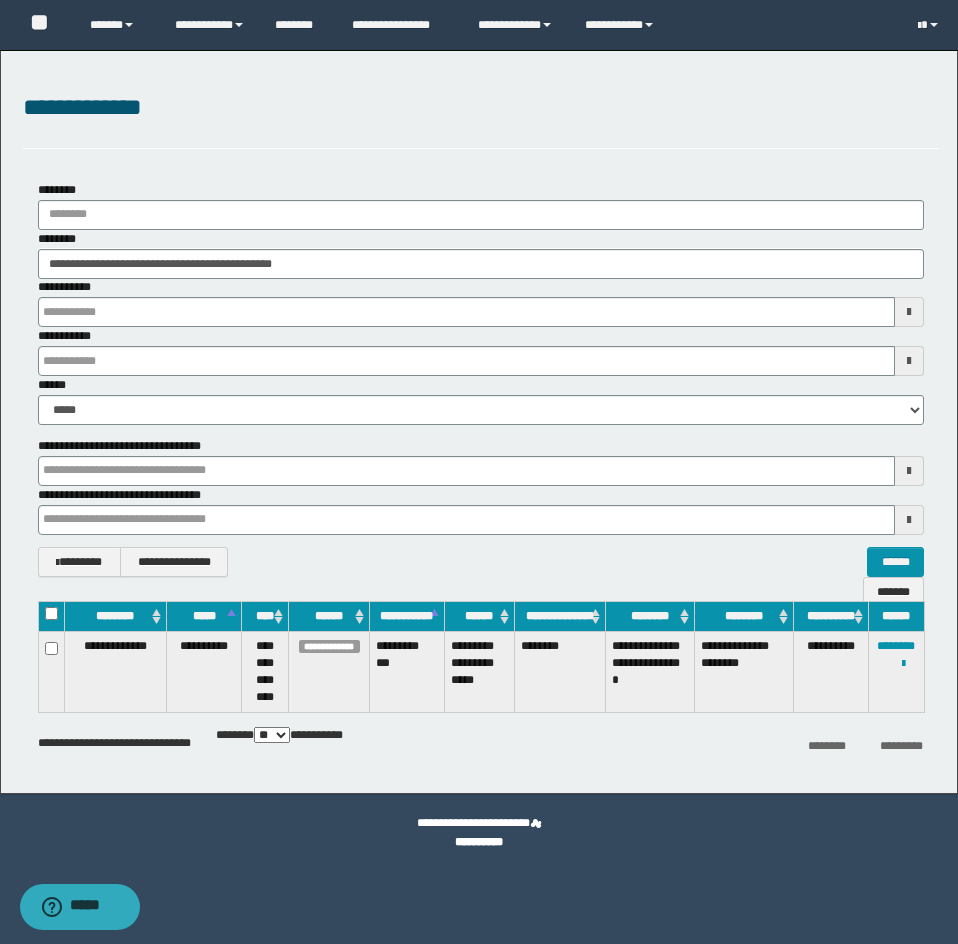 drag, startPoint x: 364, startPoint y: 243, endPoint x: 368, endPoint y: 260, distance: 17.464249 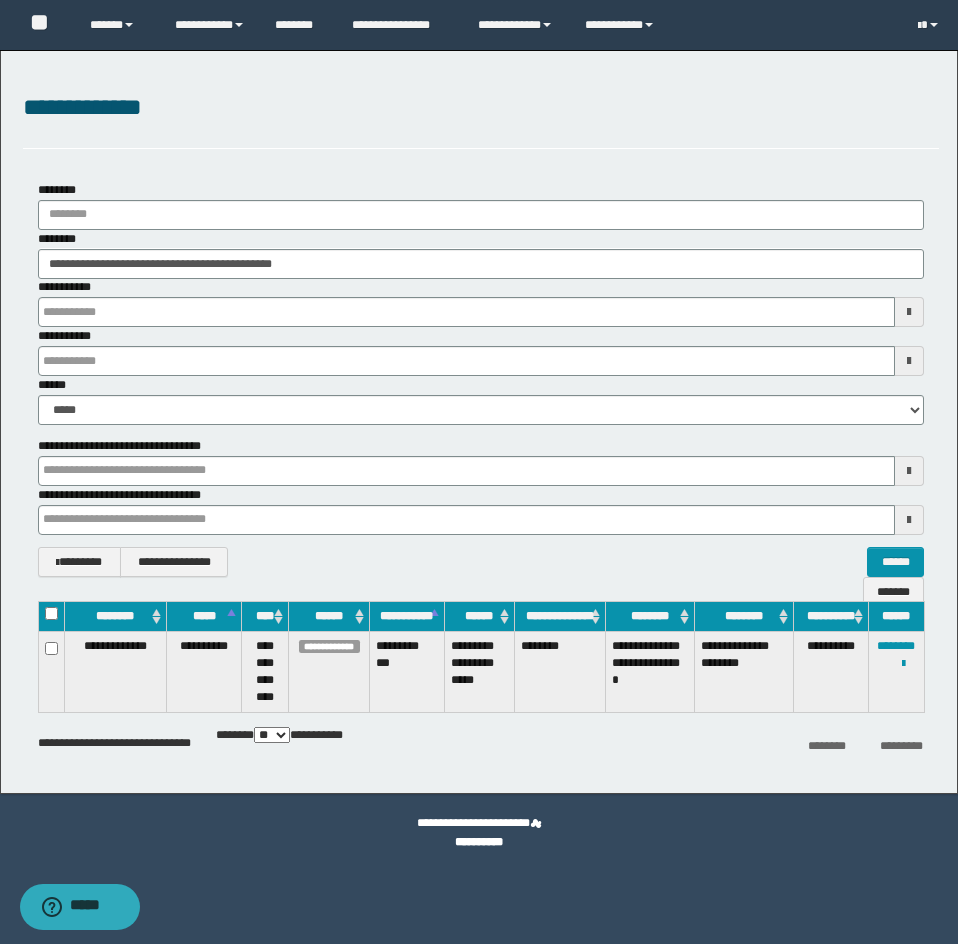 click on "**********" at bounding box center (481, 254) 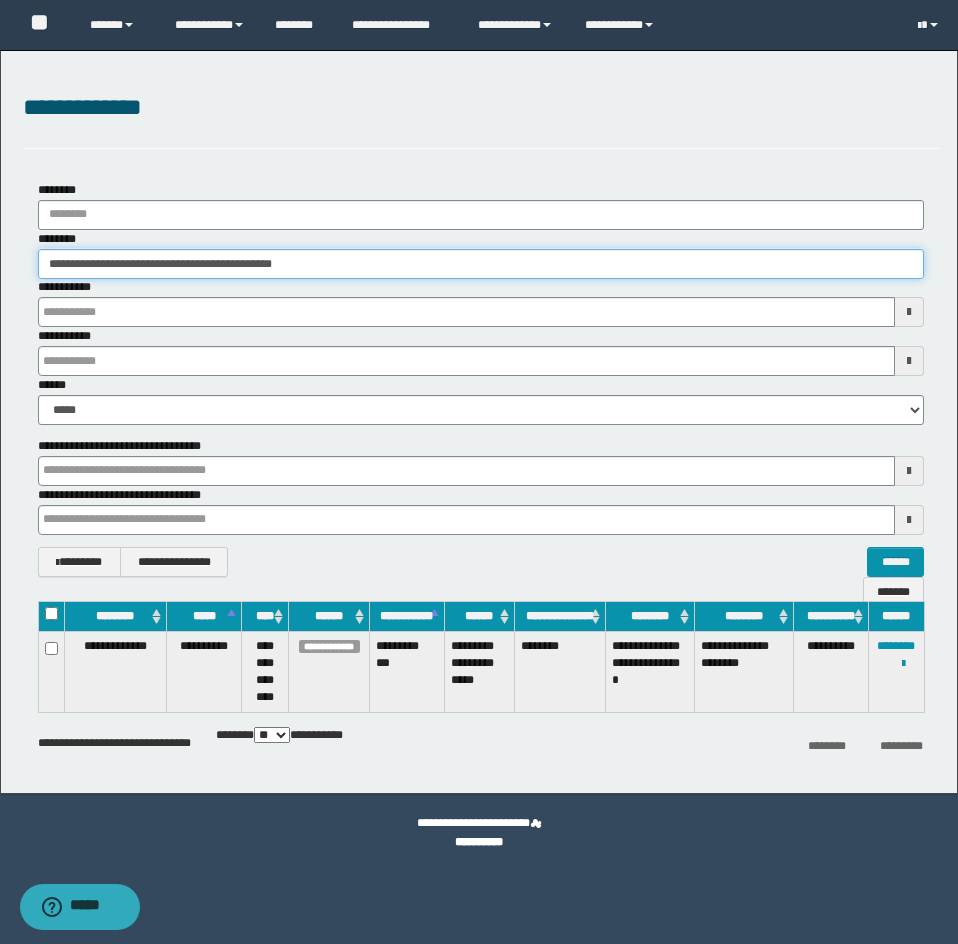 click on "**********" at bounding box center (481, 264) 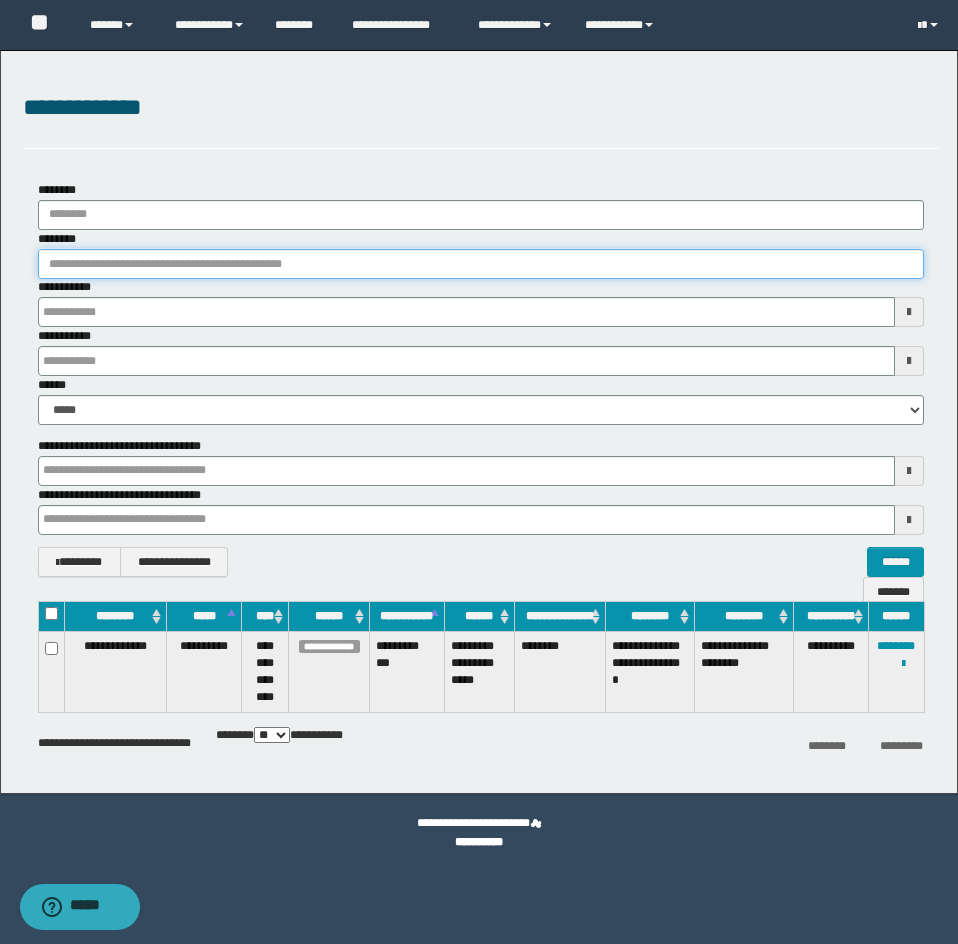 paste on "********" 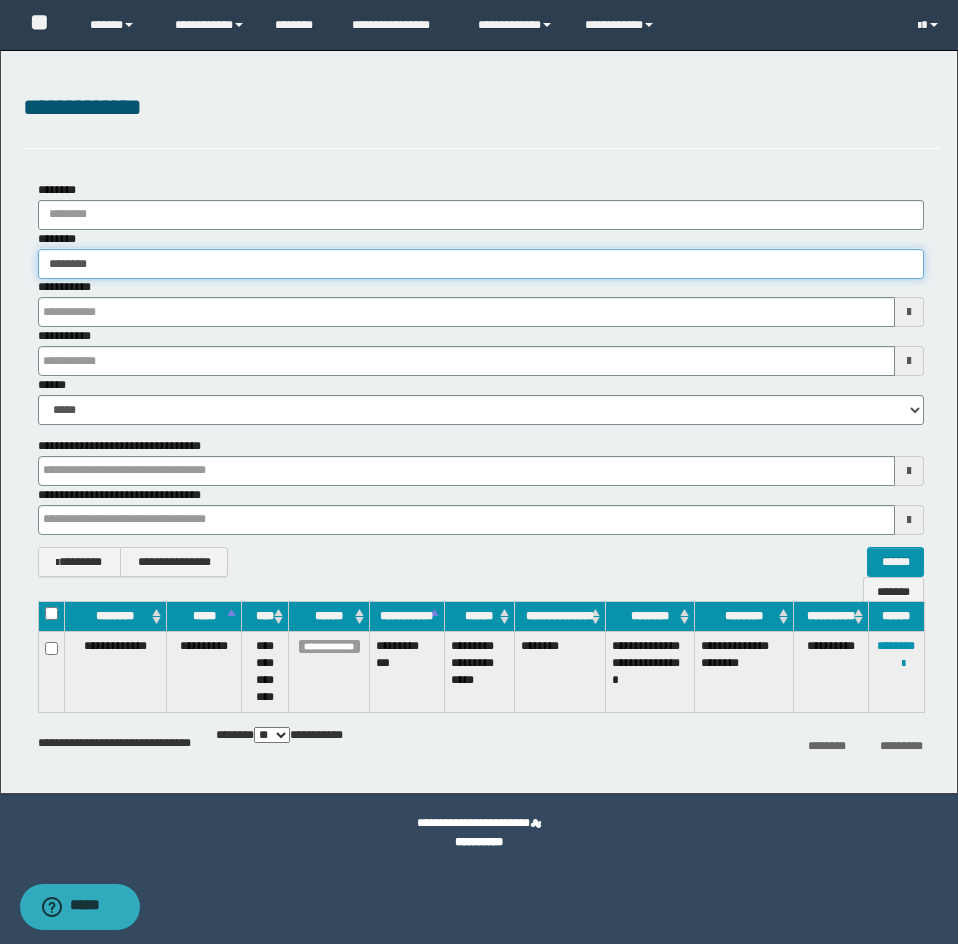 type on "*******" 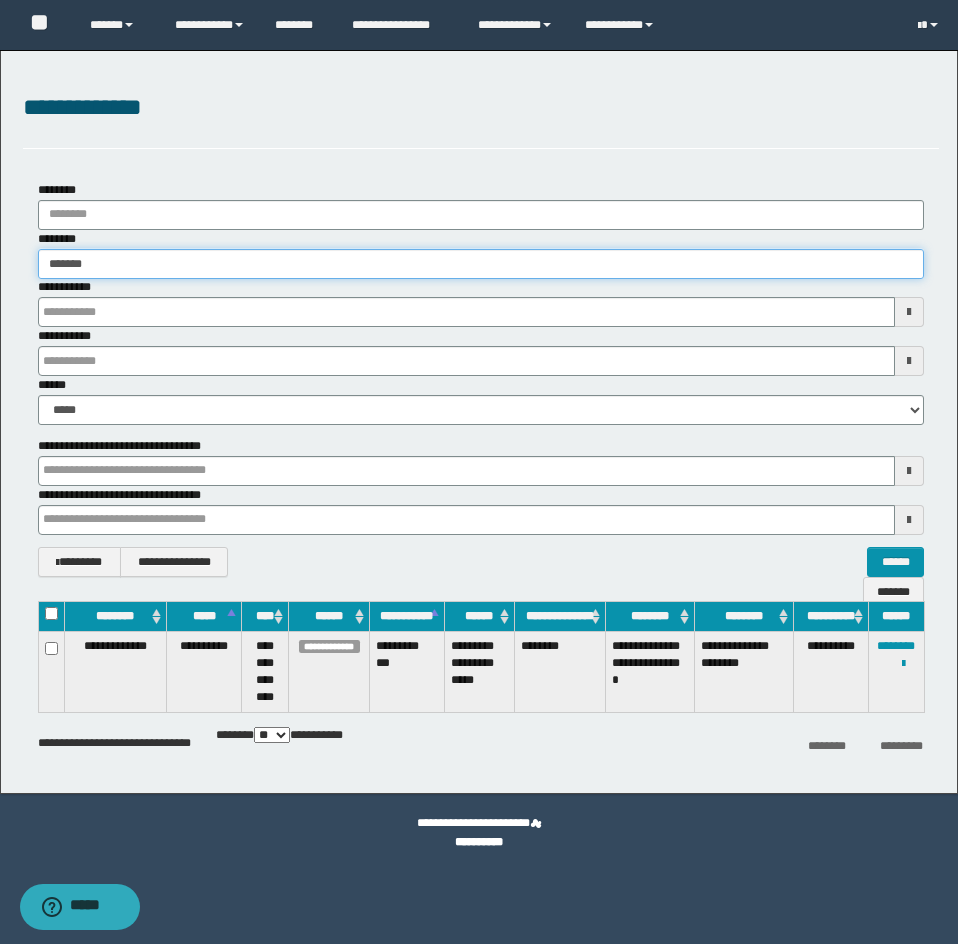 type on "*******" 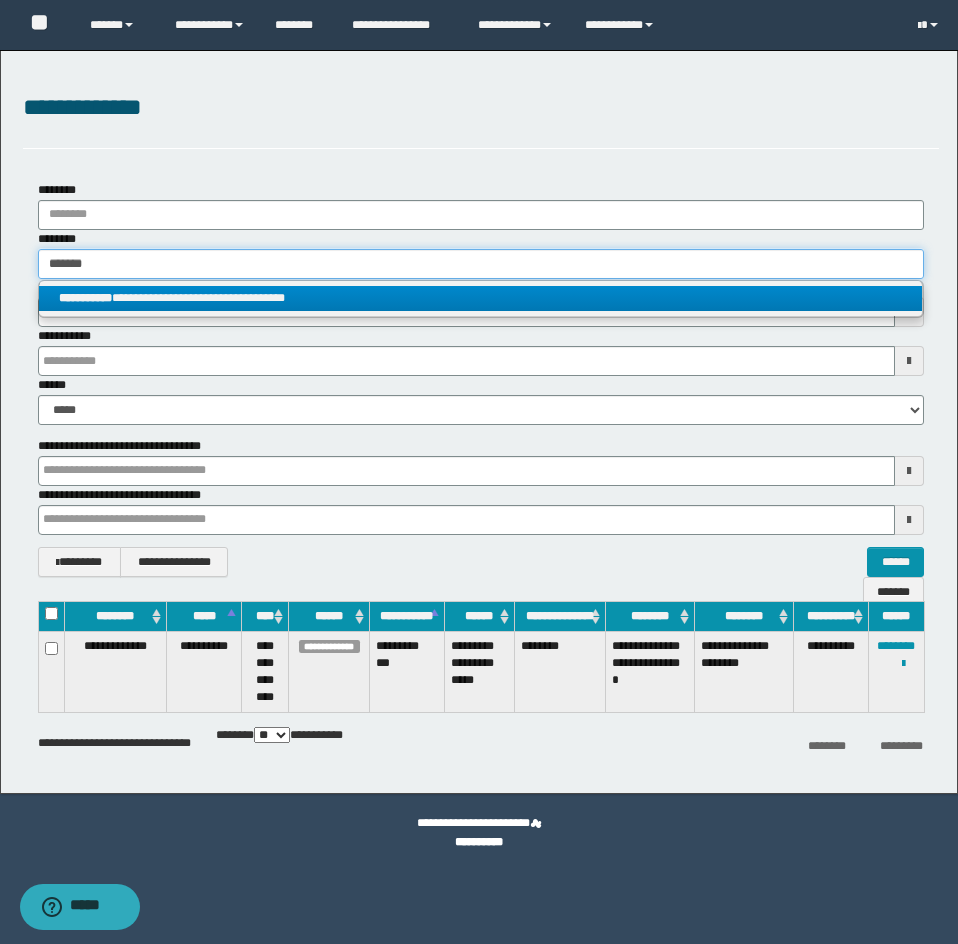 type on "*******" 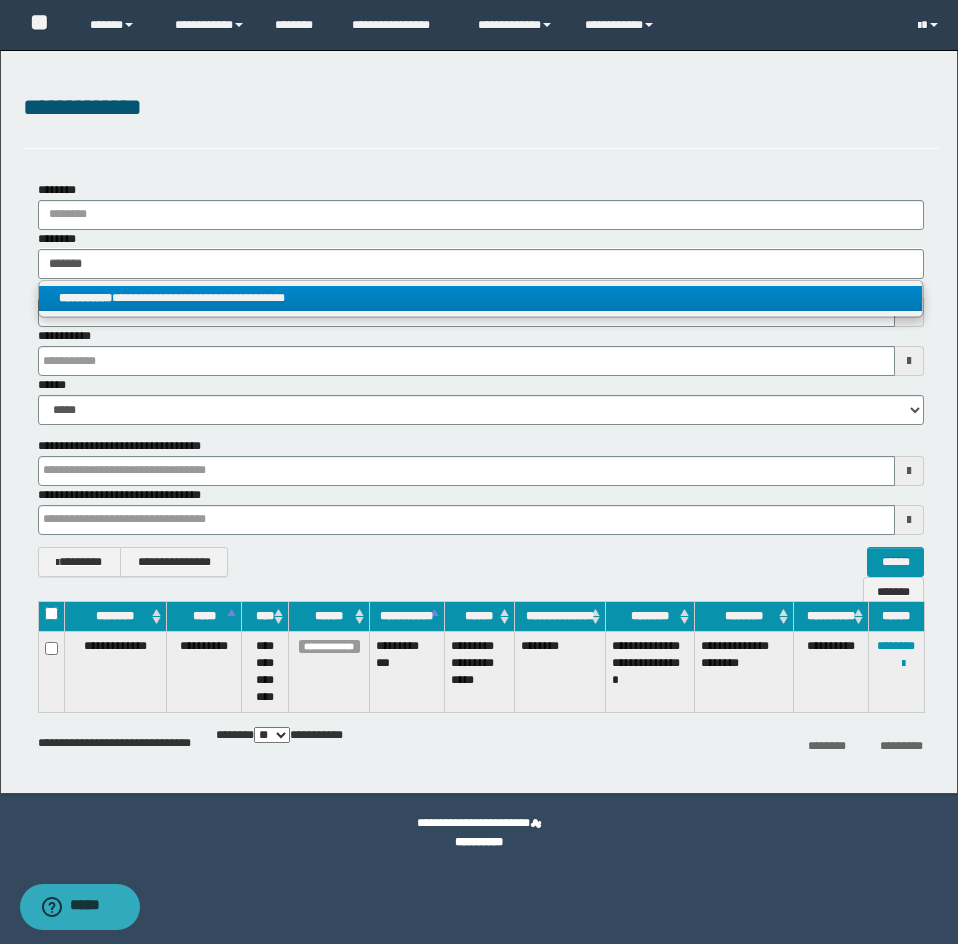 click on "**********" at bounding box center (480, 298) 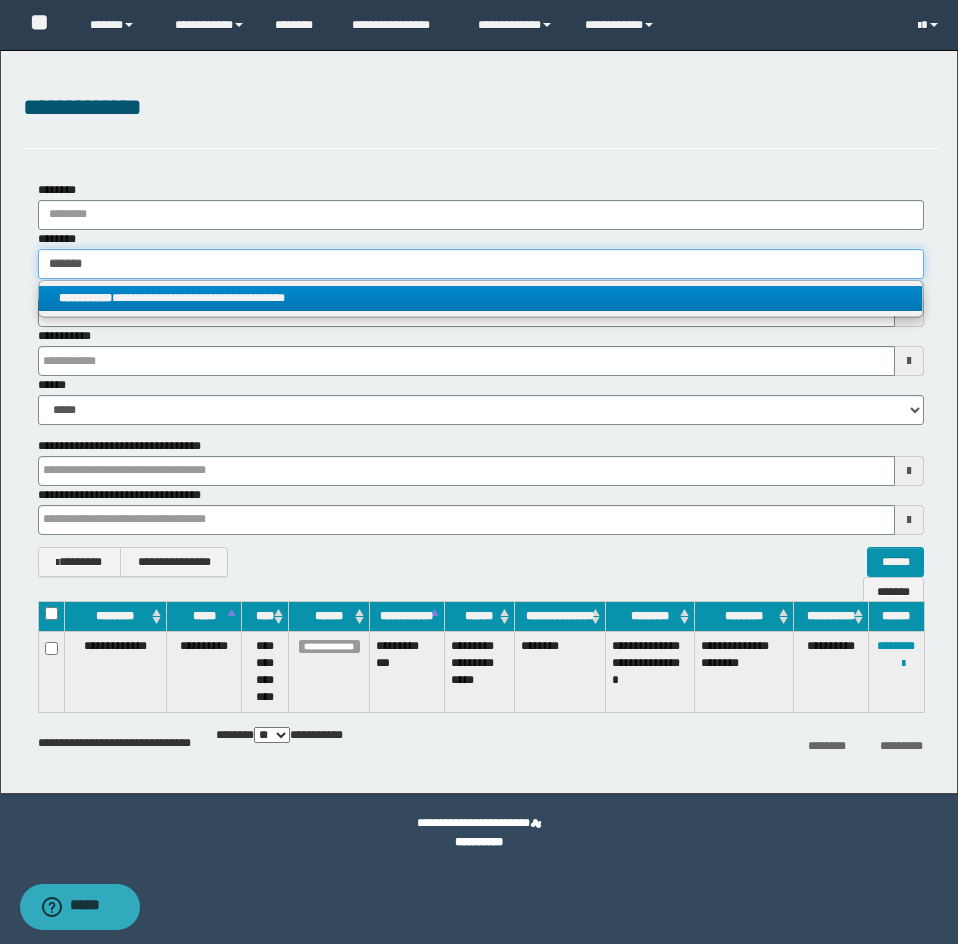 type 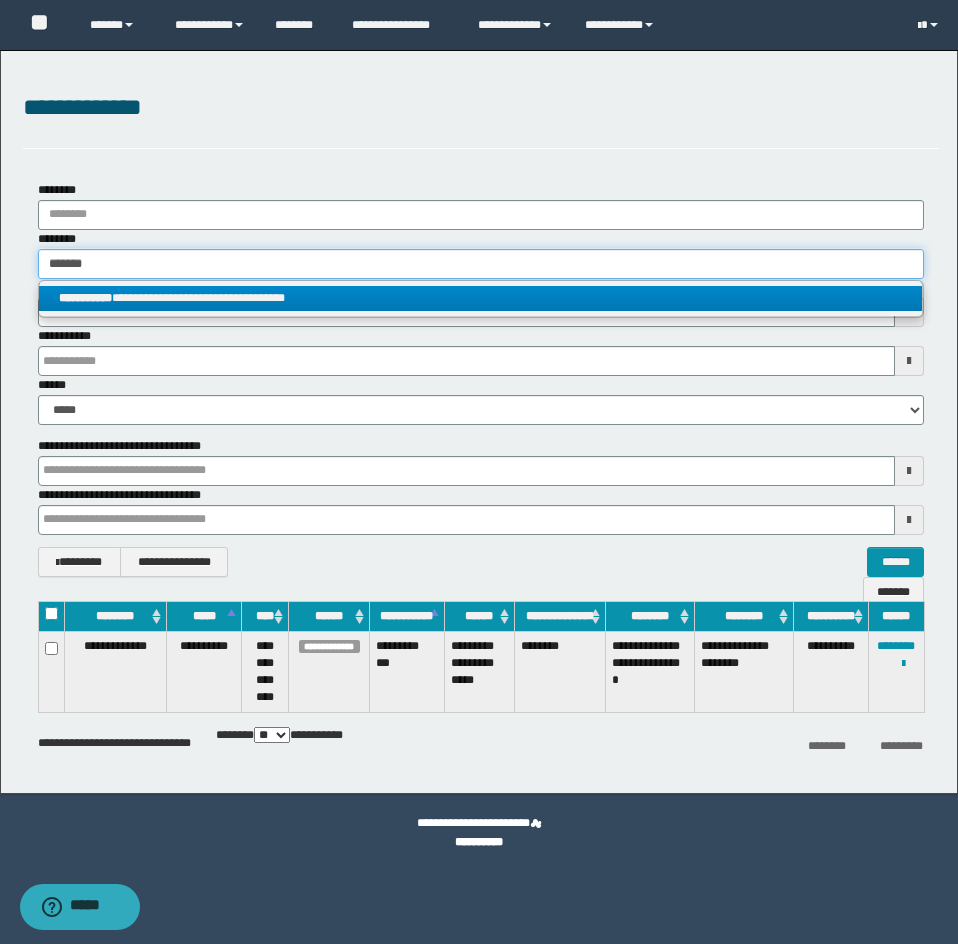 type on "**********" 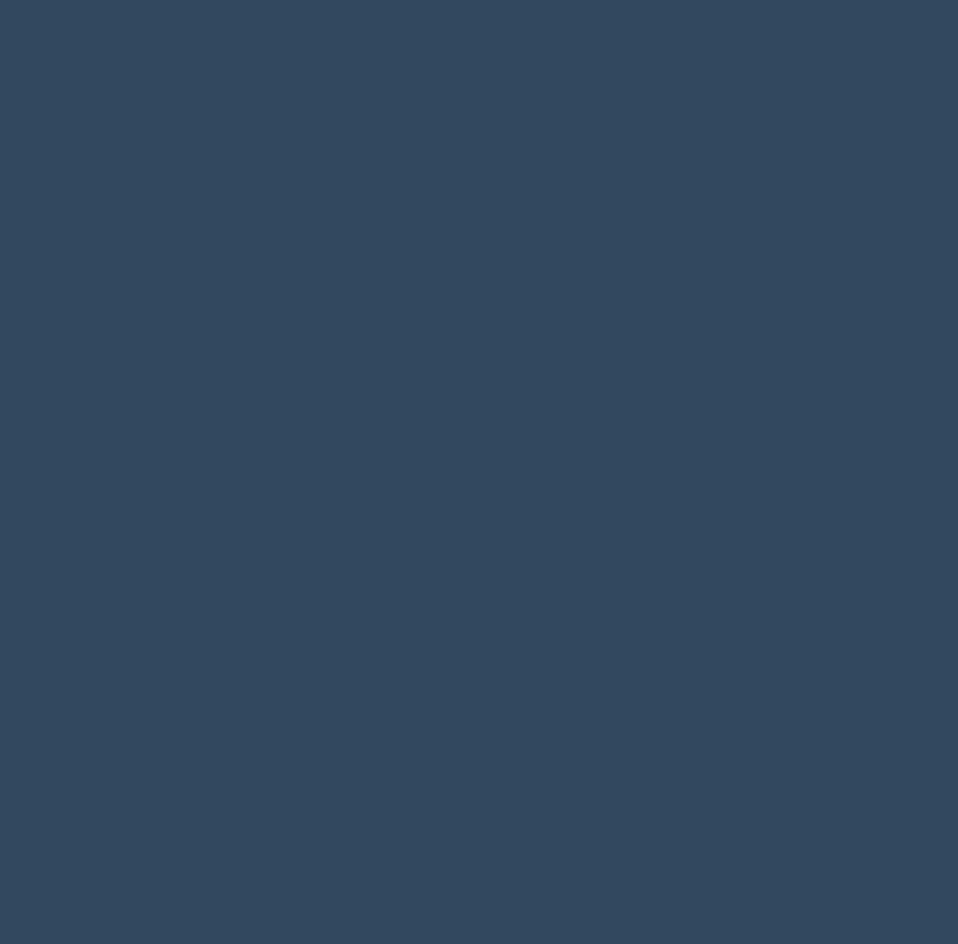 scroll, scrollTop: 0, scrollLeft: 0, axis: both 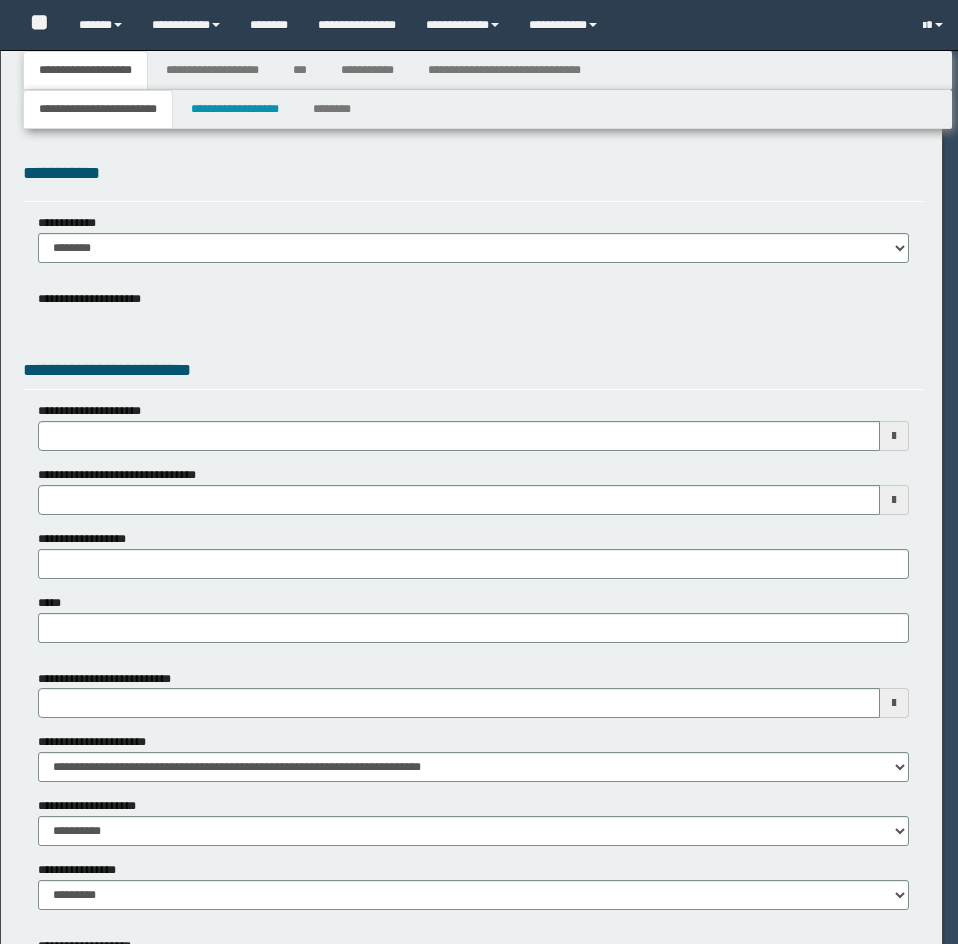 type 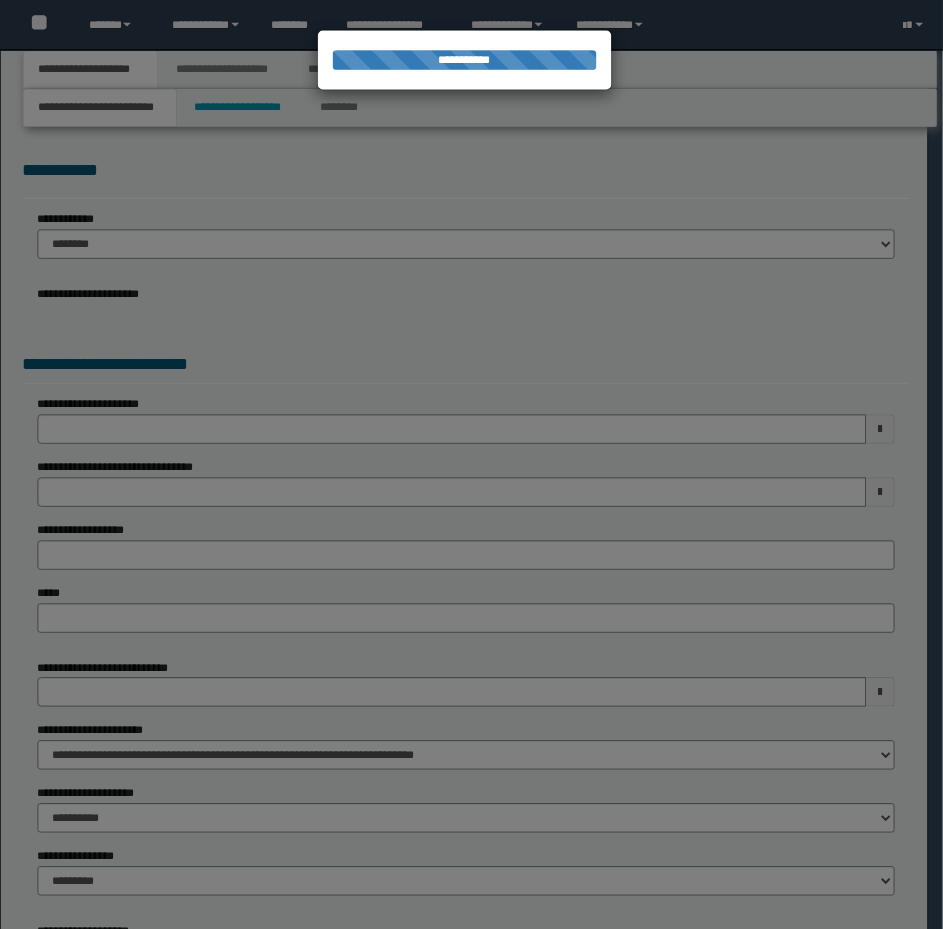 scroll, scrollTop: 0, scrollLeft: 0, axis: both 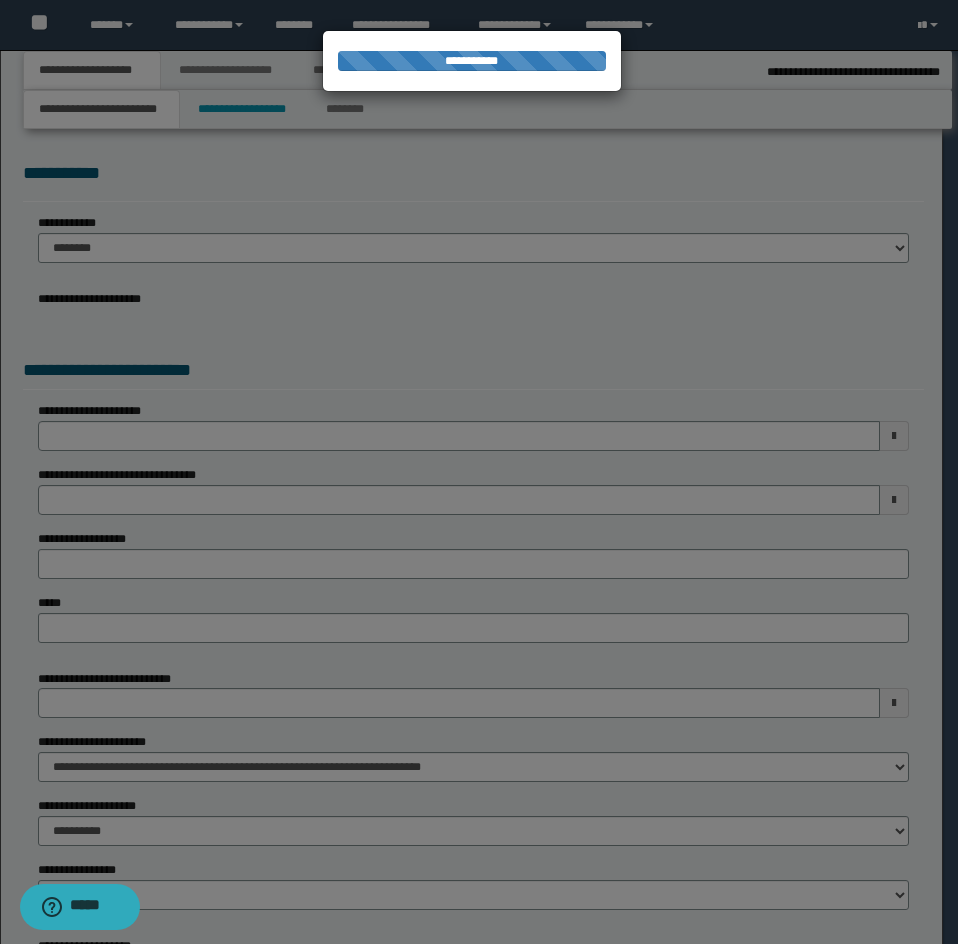 type on "**********" 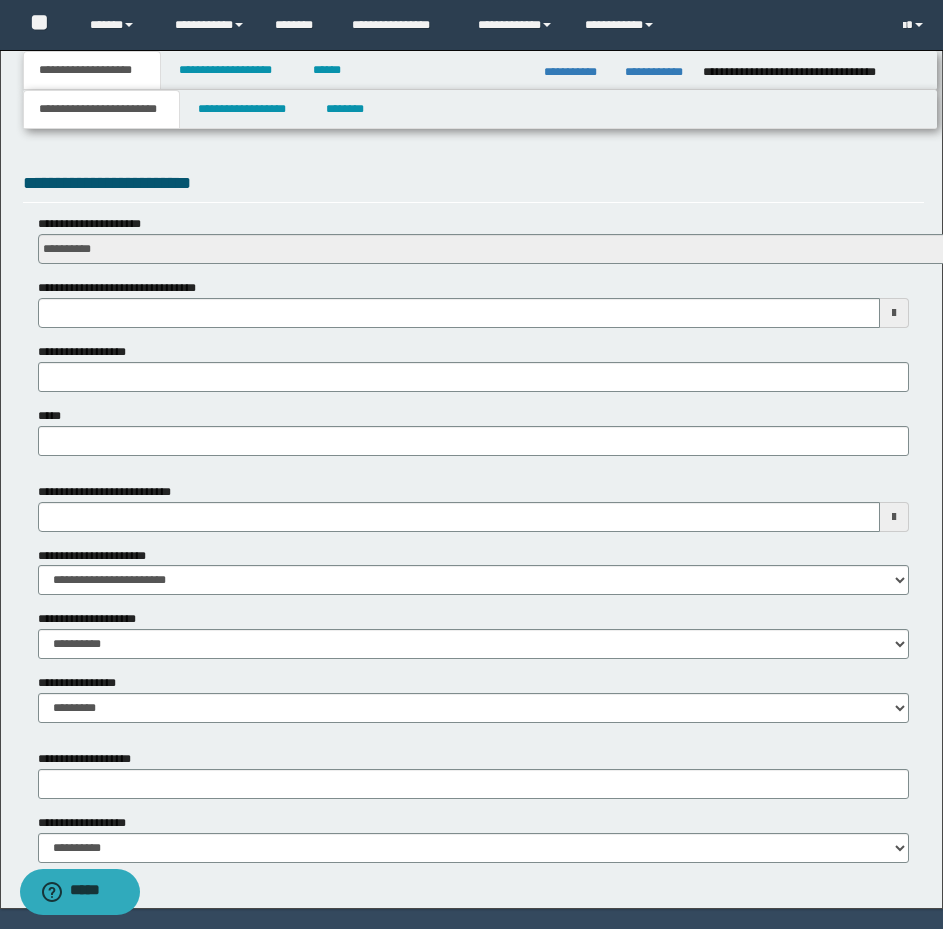 scroll, scrollTop: 698, scrollLeft: 0, axis: vertical 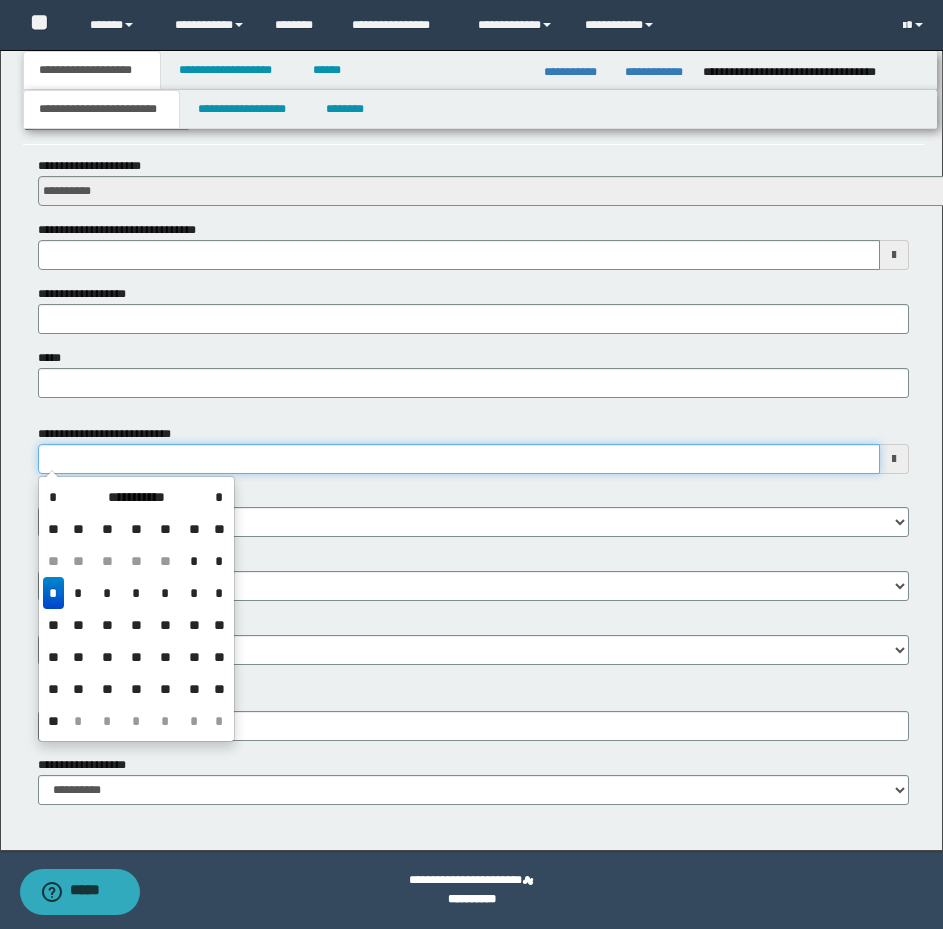 click on "**********" at bounding box center [459, 459] 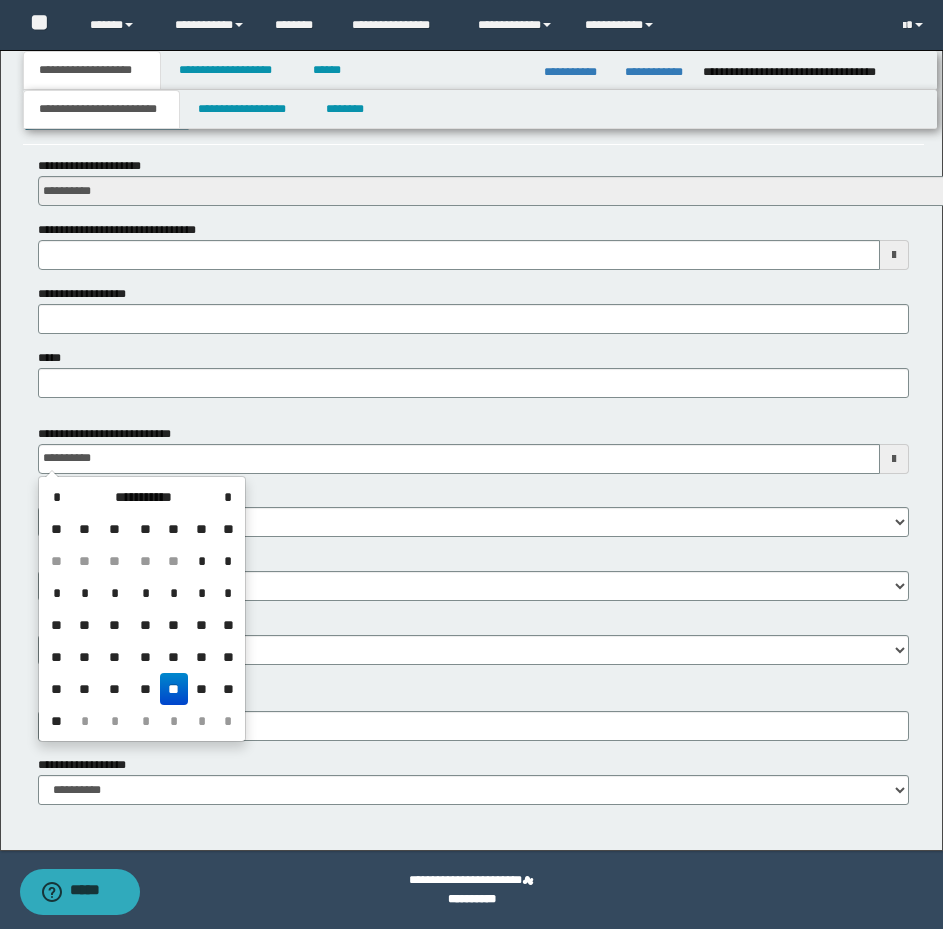 type on "**********" 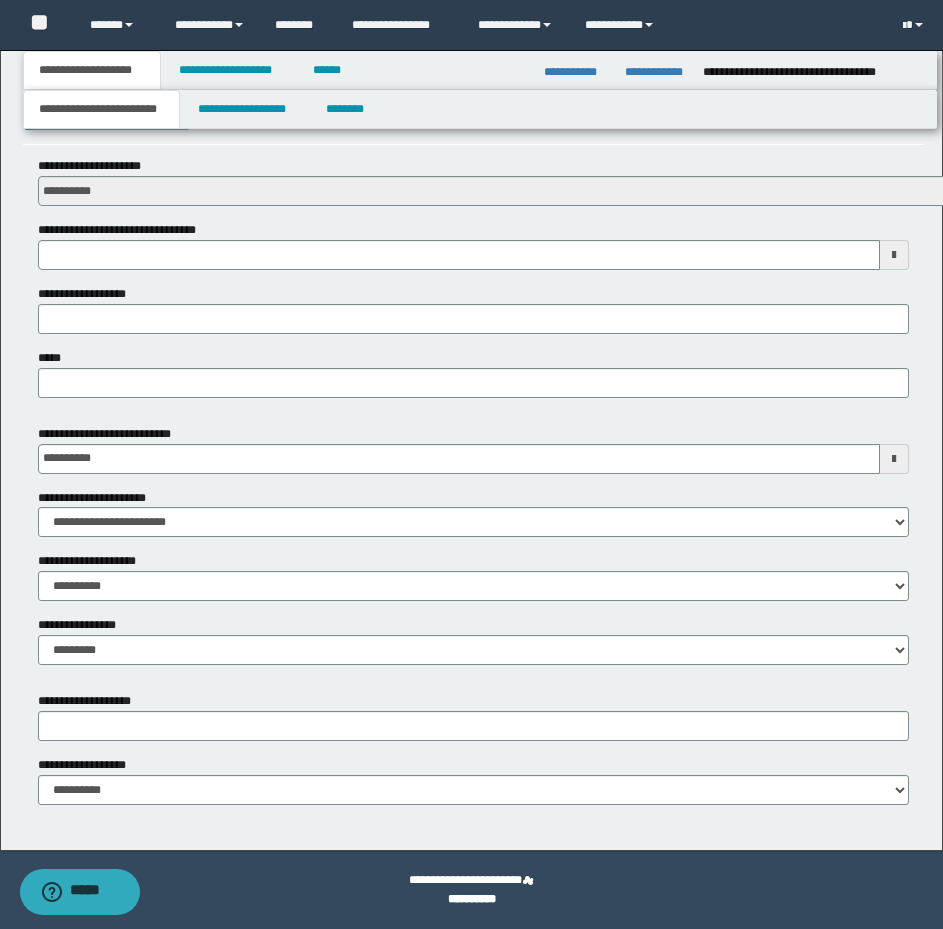 click on "**********" at bounding box center (473, 449) 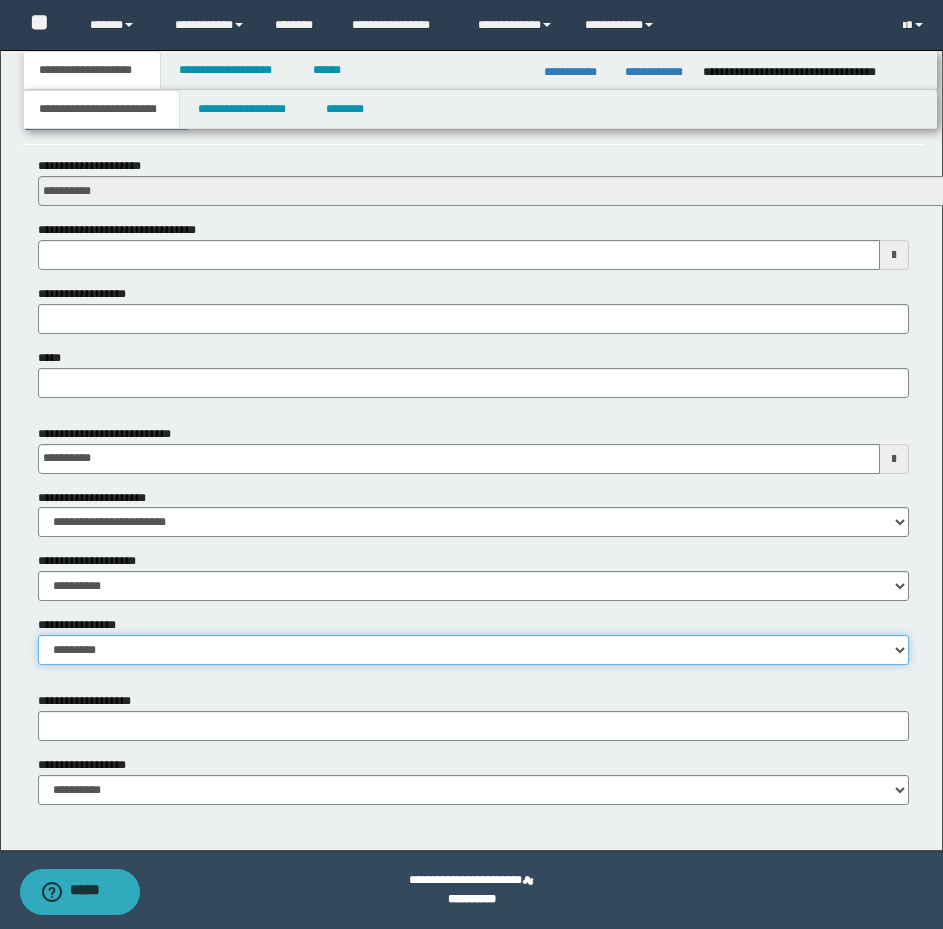 click on "**********" at bounding box center (473, 650) 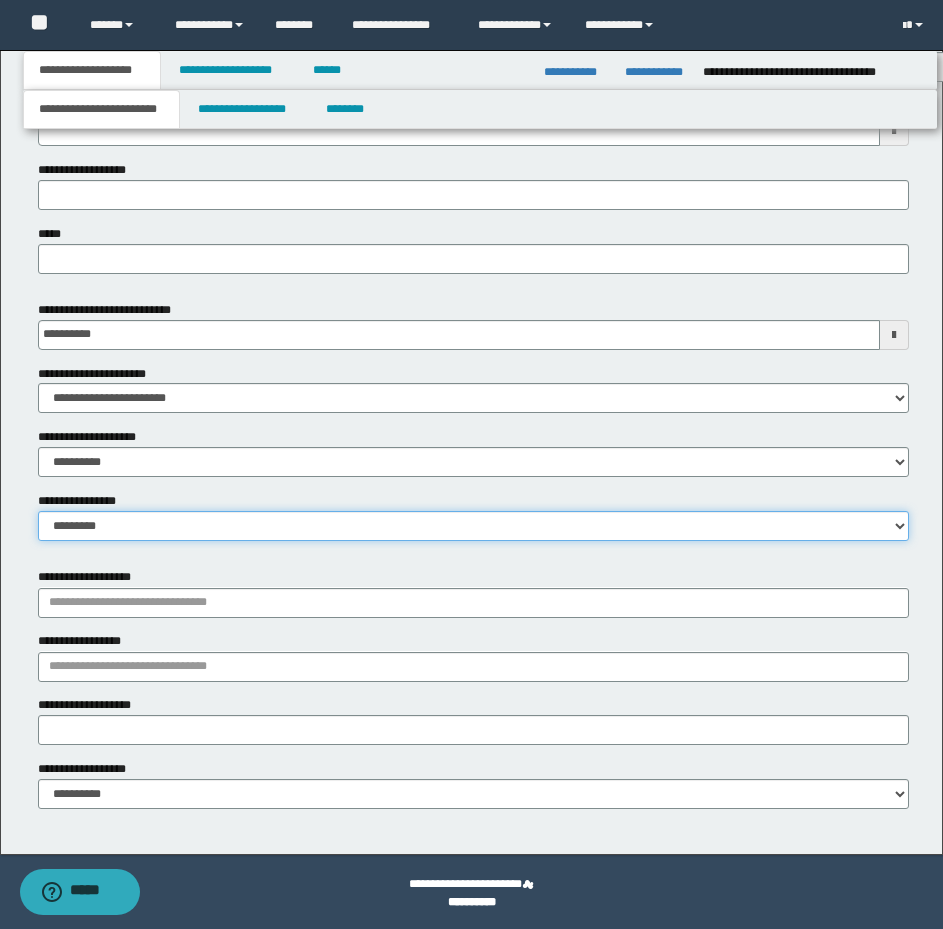 scroll, scrollTop: 825, scrollLeft: 0, axis: vertical 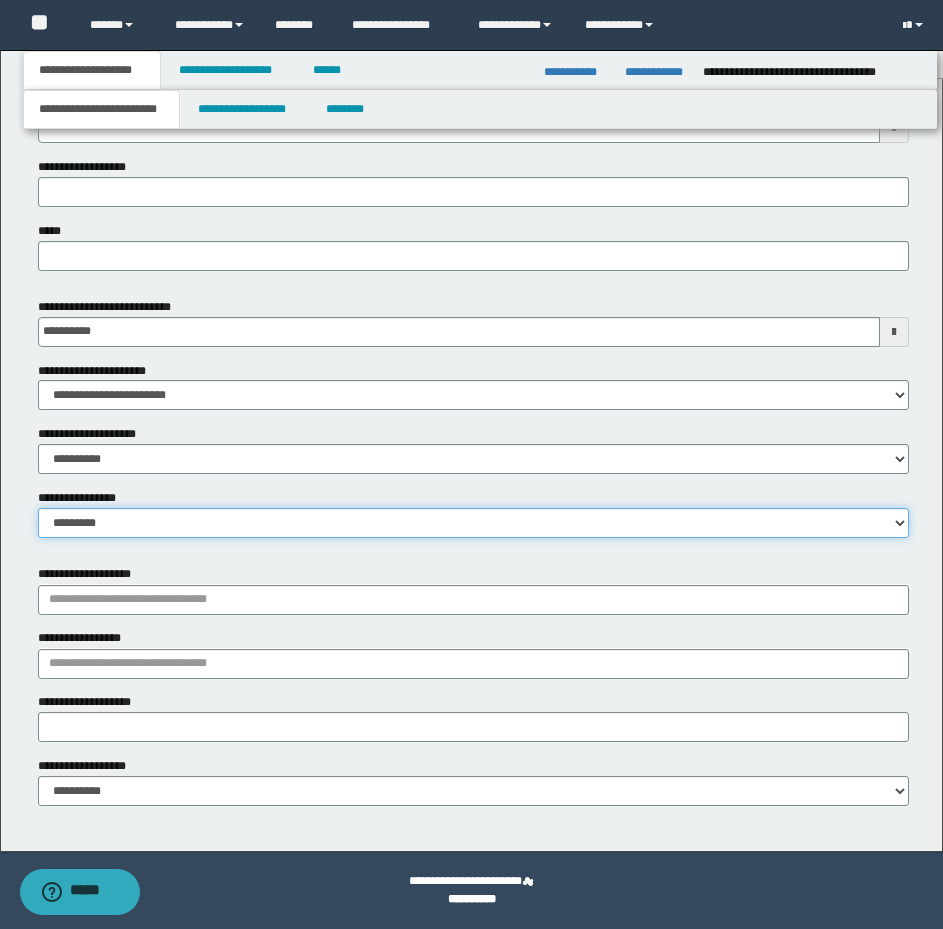 type 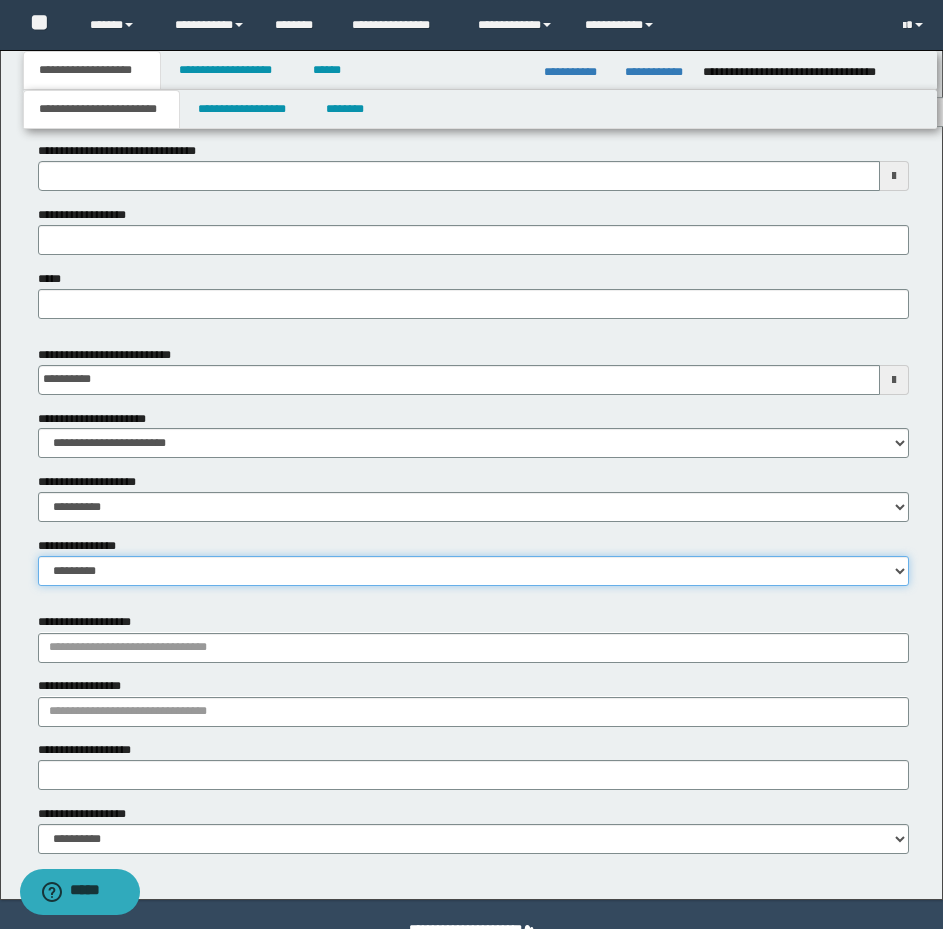 scroll, scrollTop: 825, scrollLeft: 0, axis: vertical 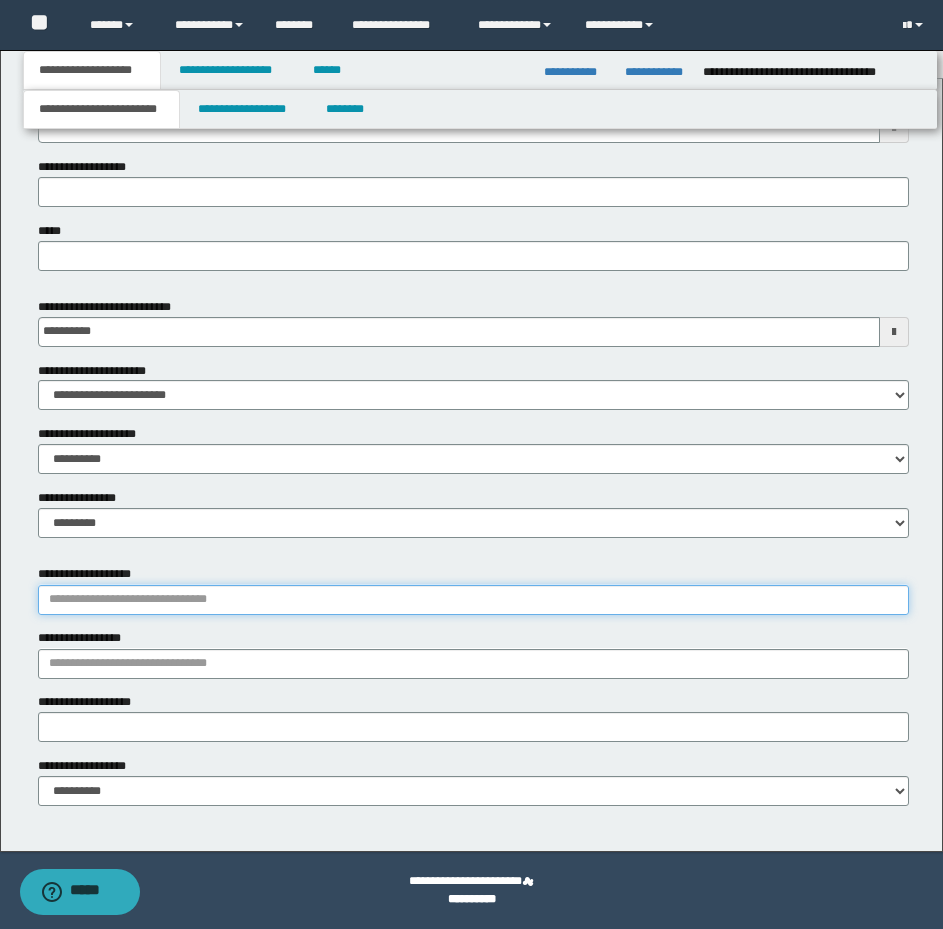 click on "**********" at bounding box center (473, 600) 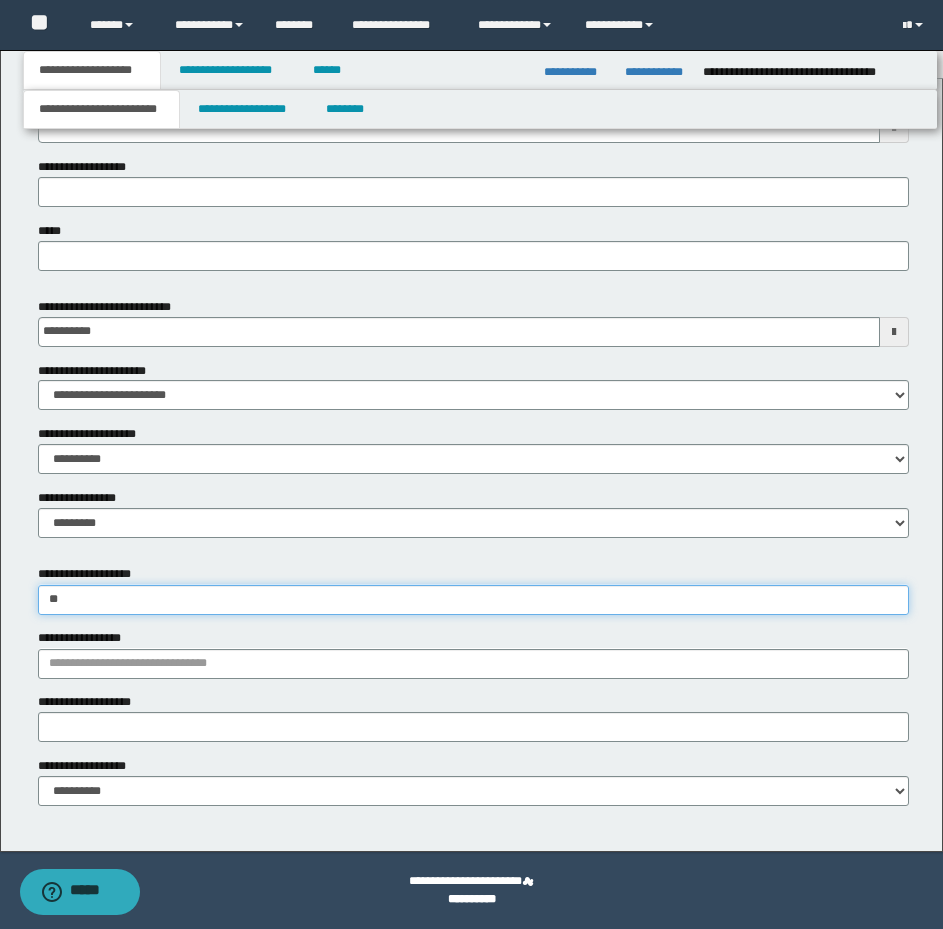 type on "***" 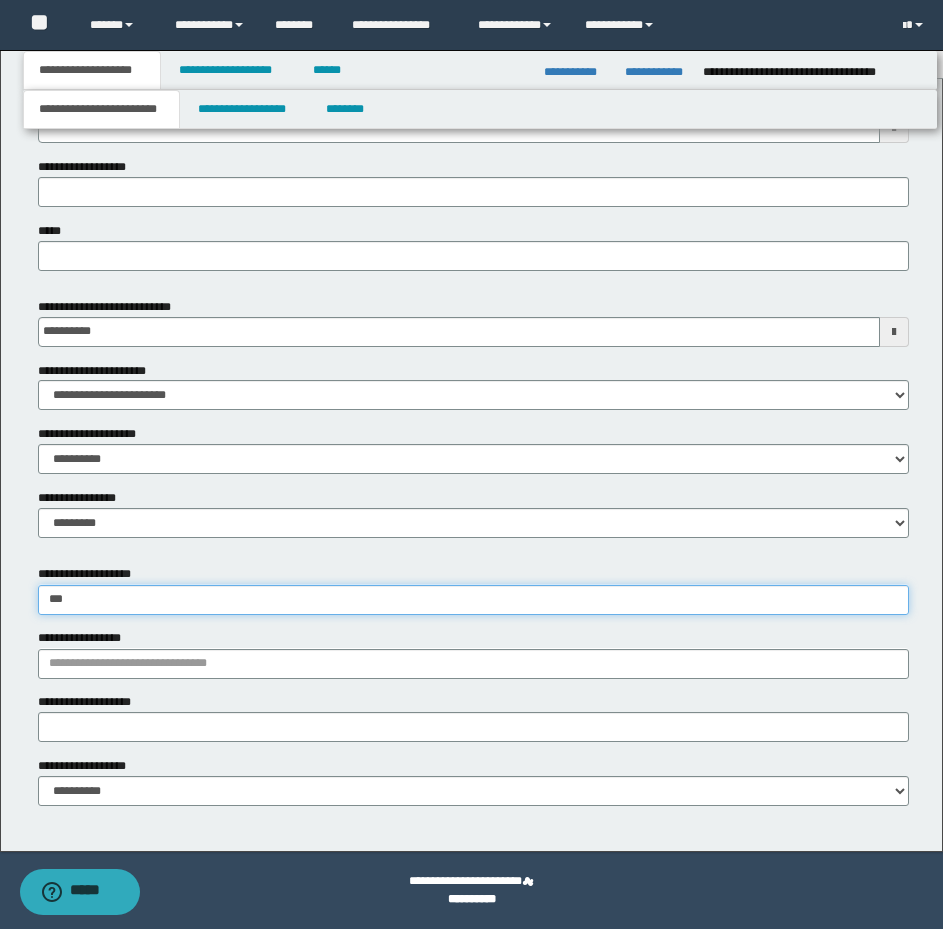 type on "********" 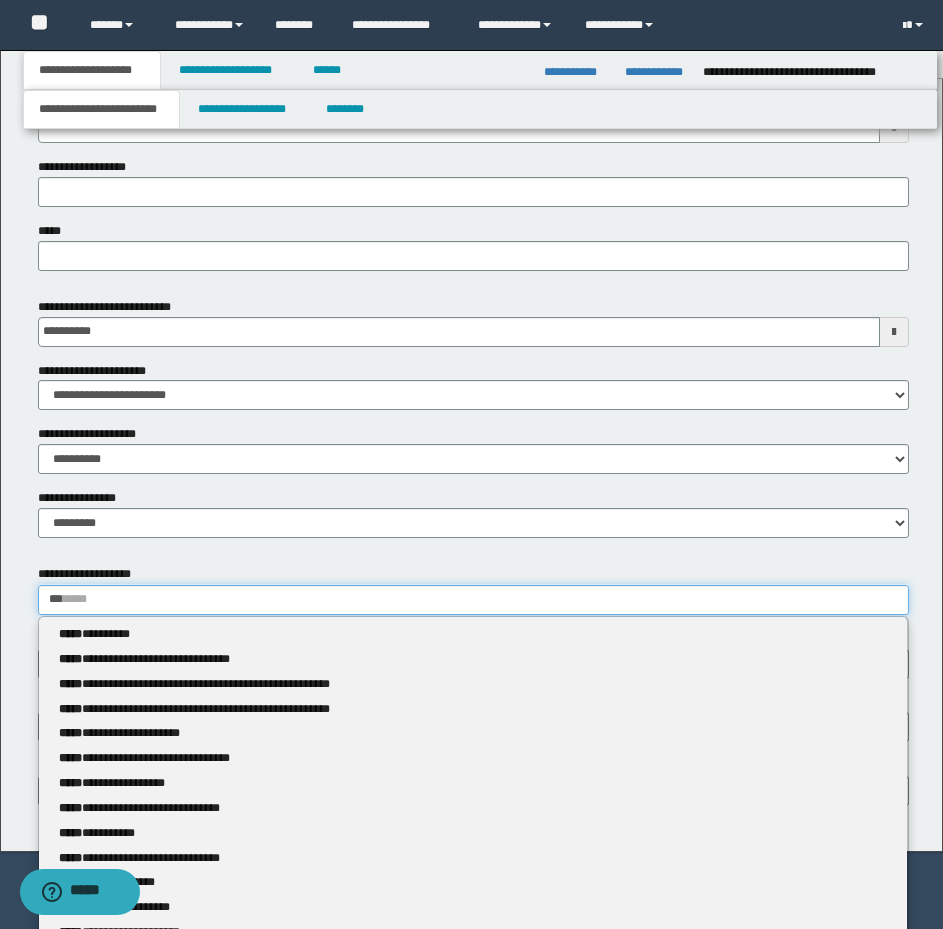 type 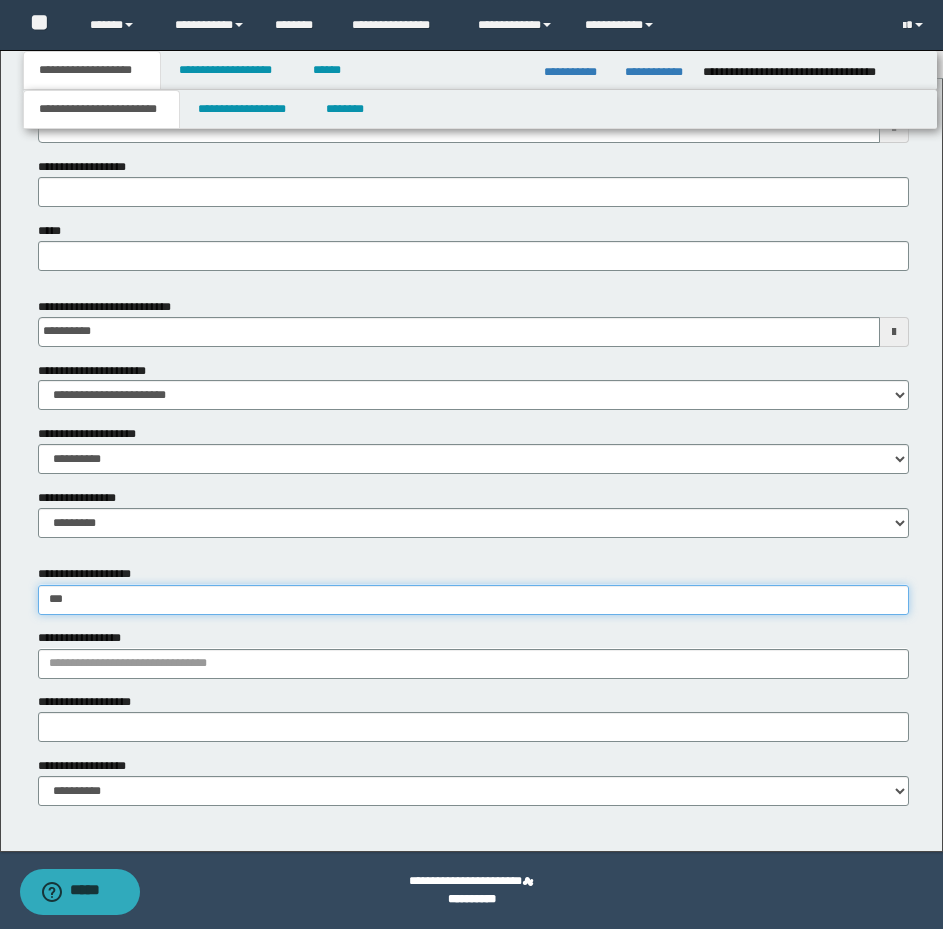 type on "****" 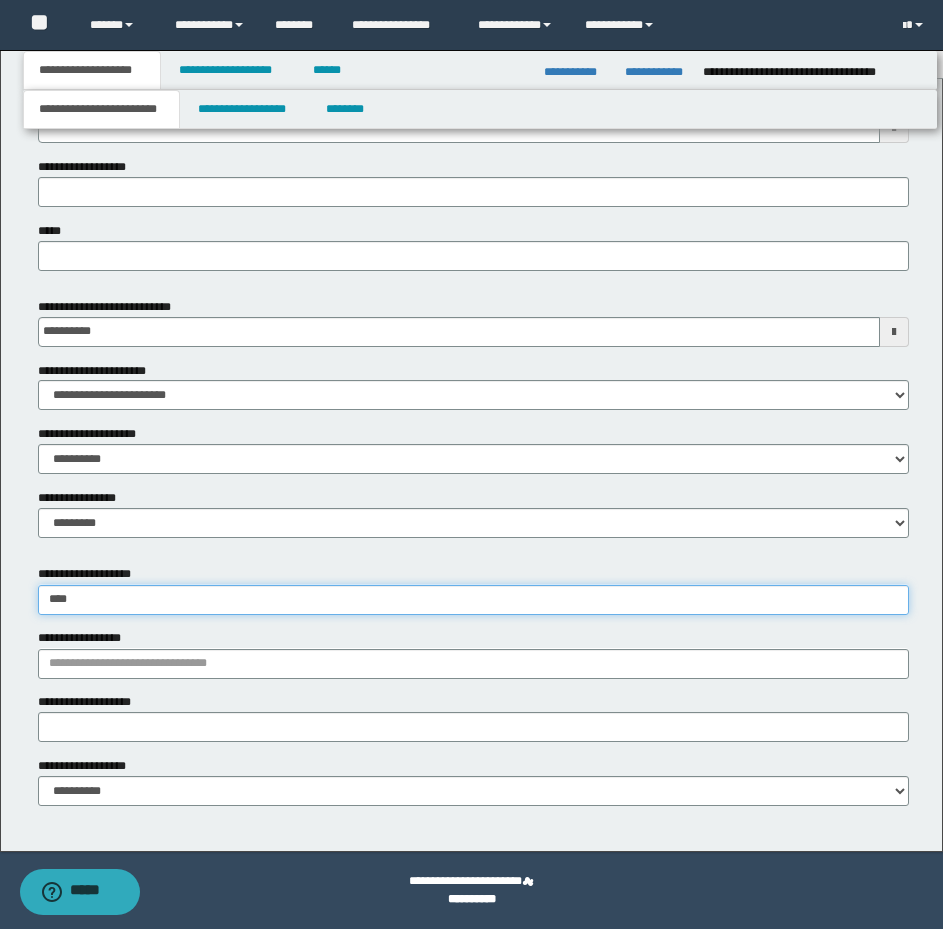 type on "**********" 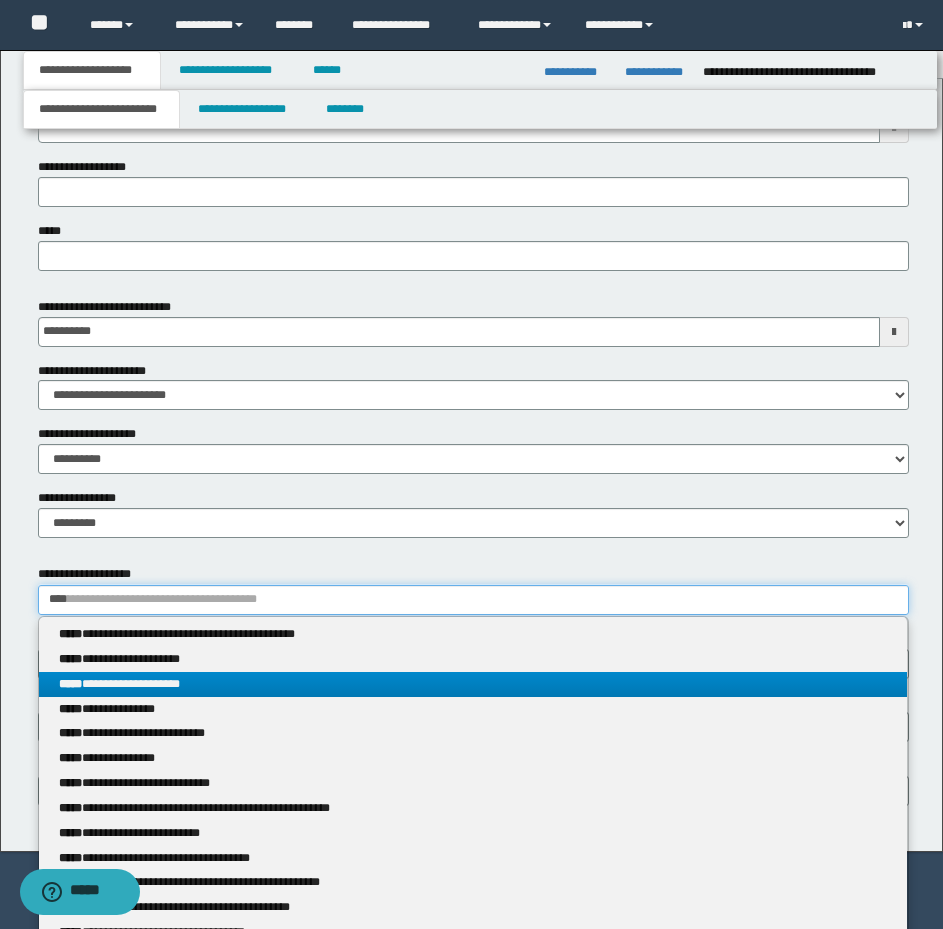 type on "****" 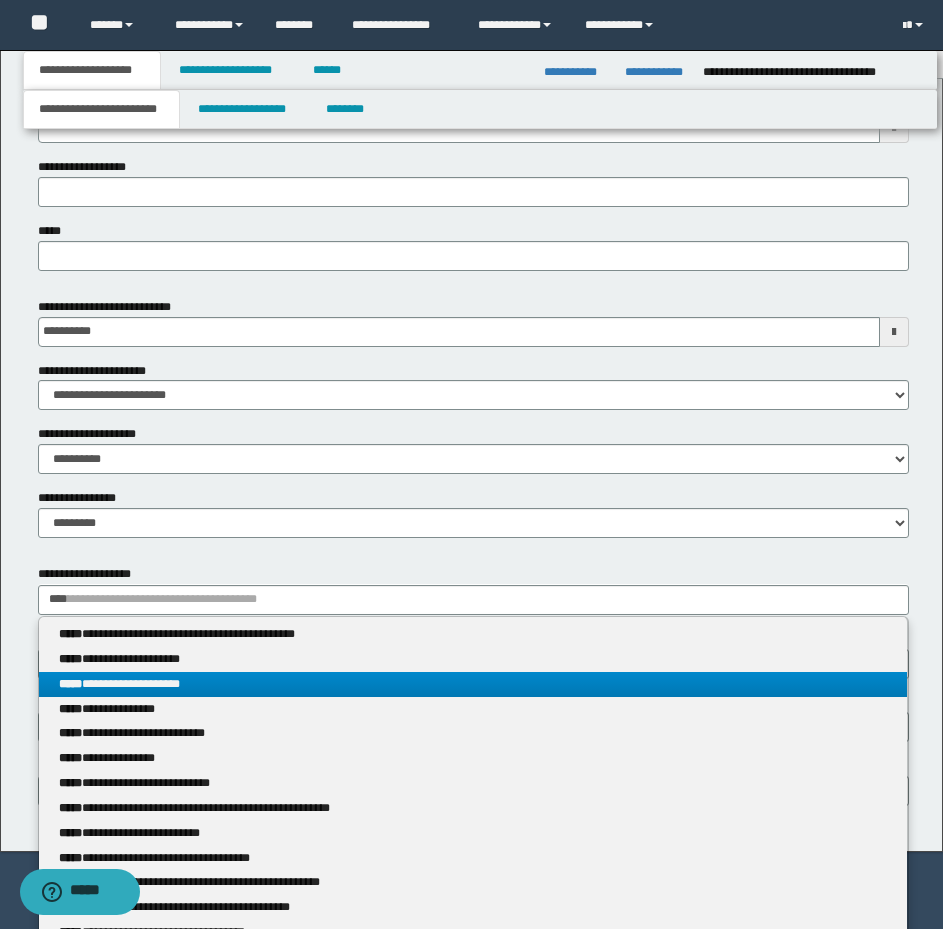click on "**********" at bounding box center [473, 684] 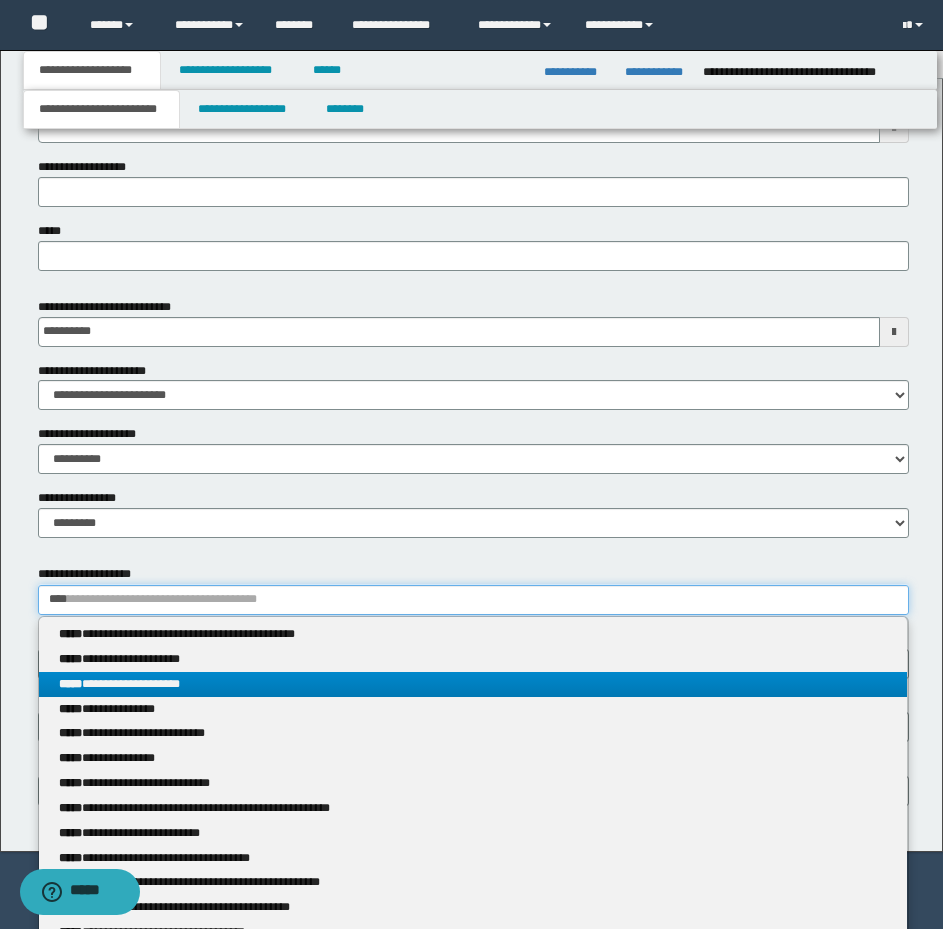 type 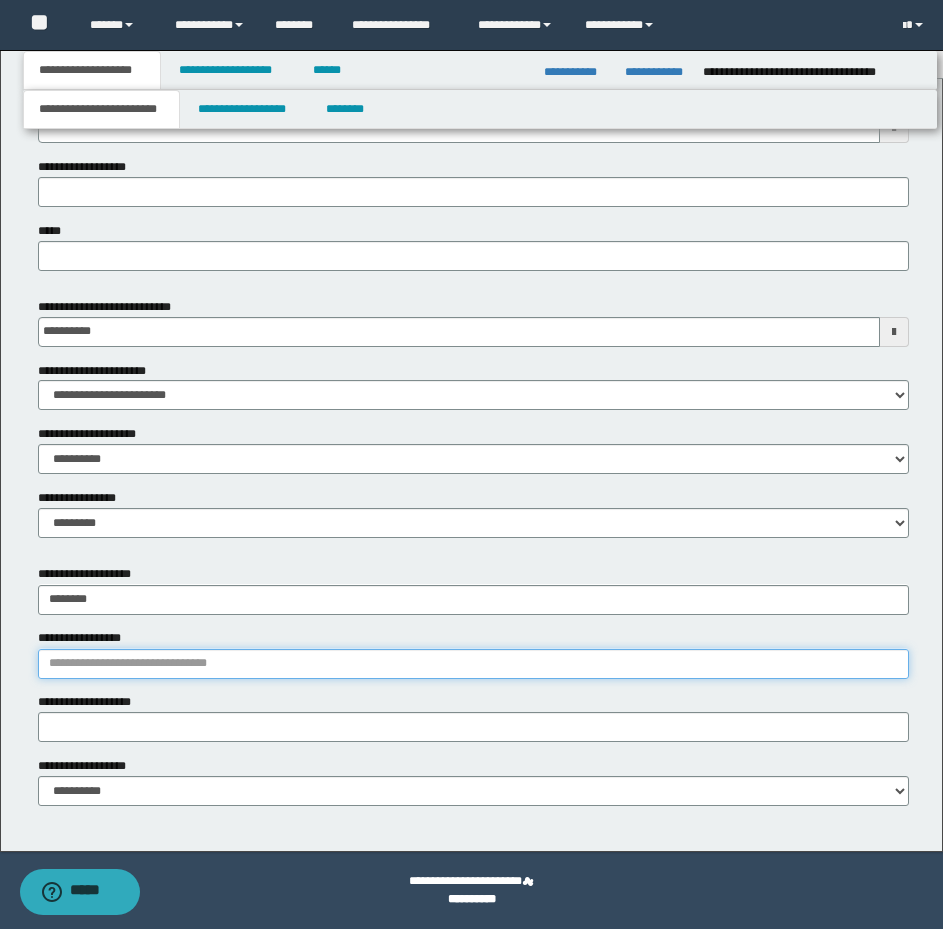 click on "**********" at bounding box center [473, 664] 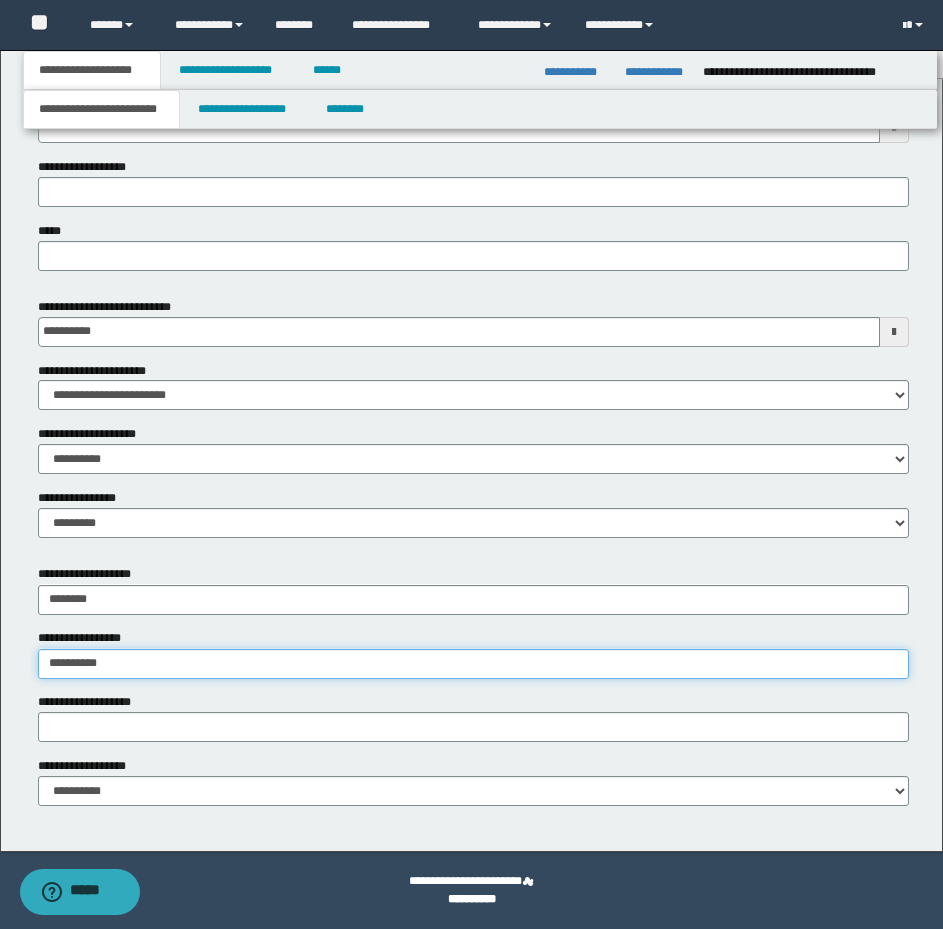 type on "**********" 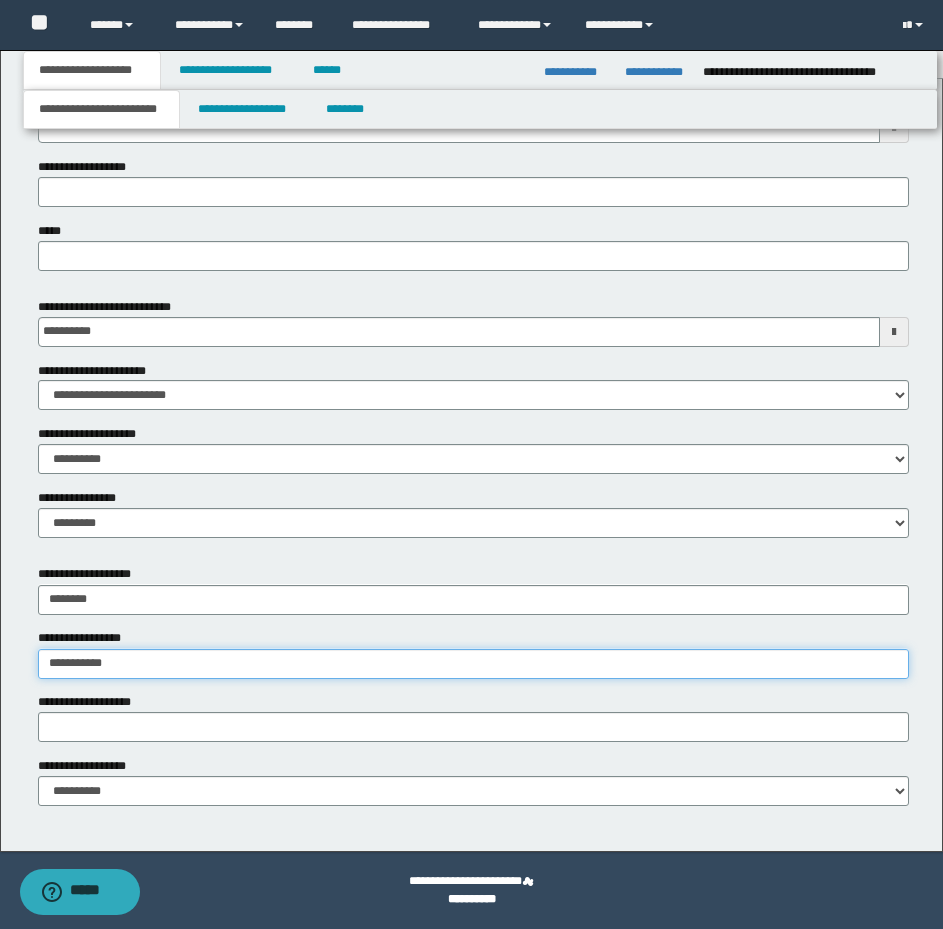 type on "**********" 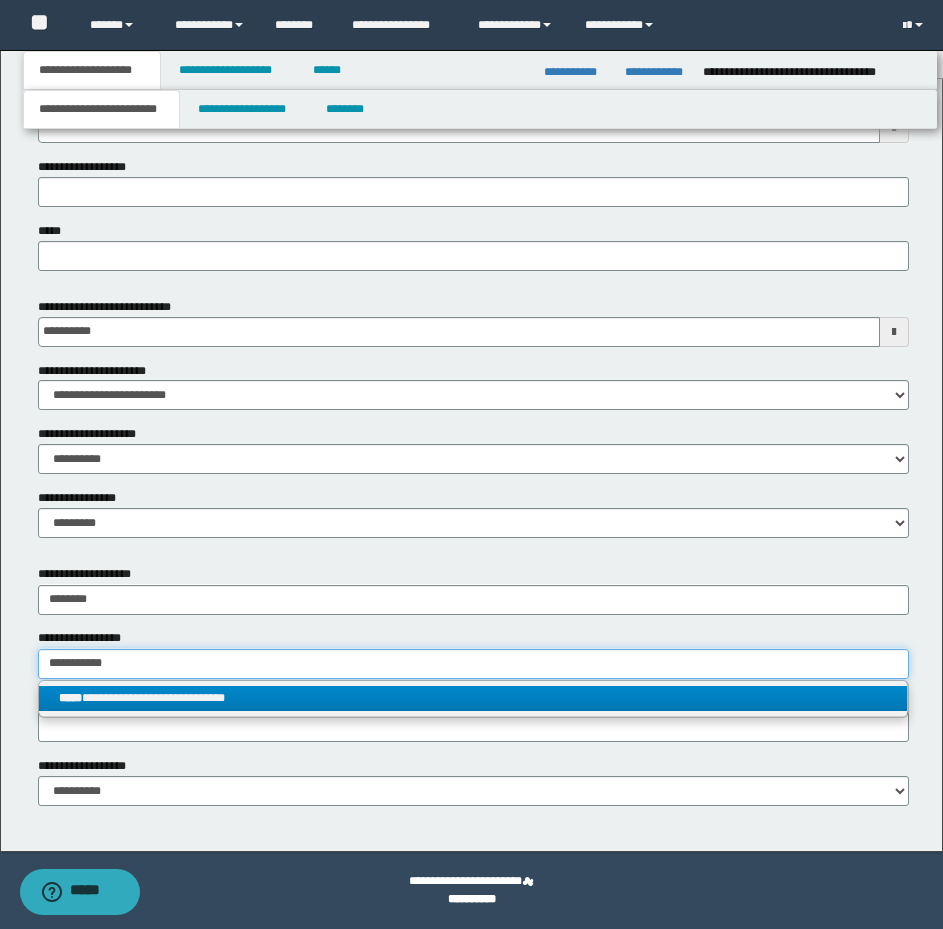 type on "**********" 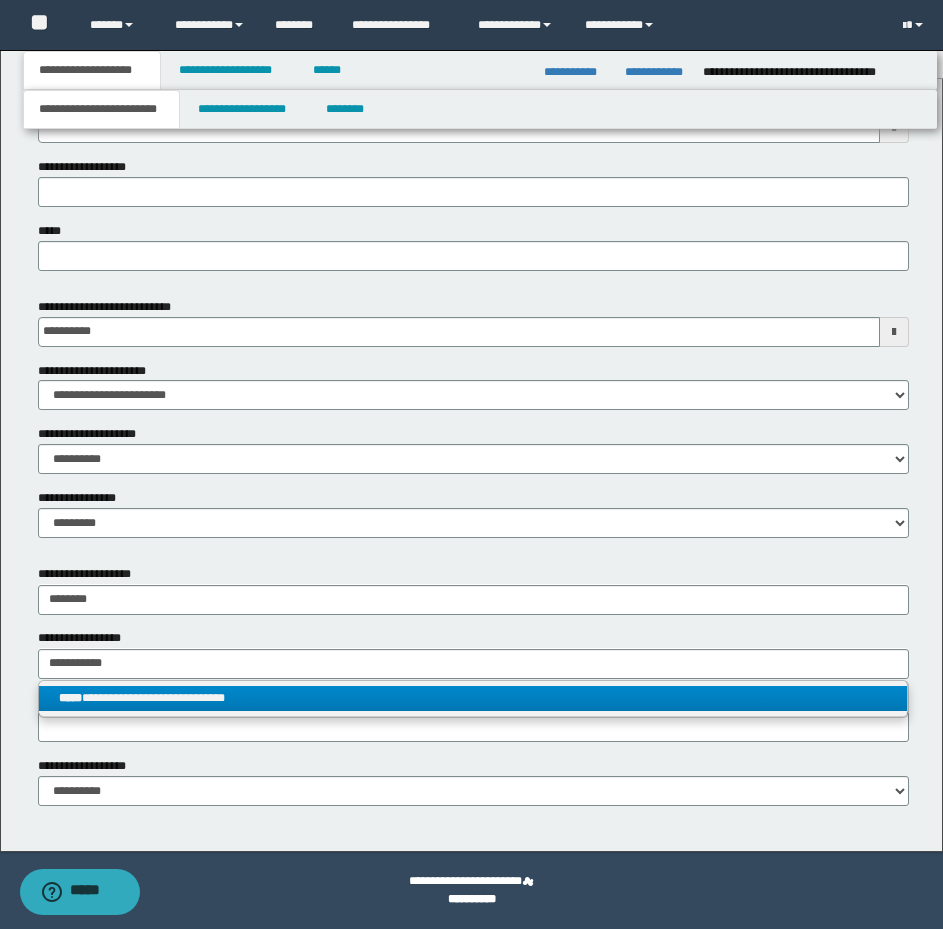 click on "**********" at bounding box center (473, 698) 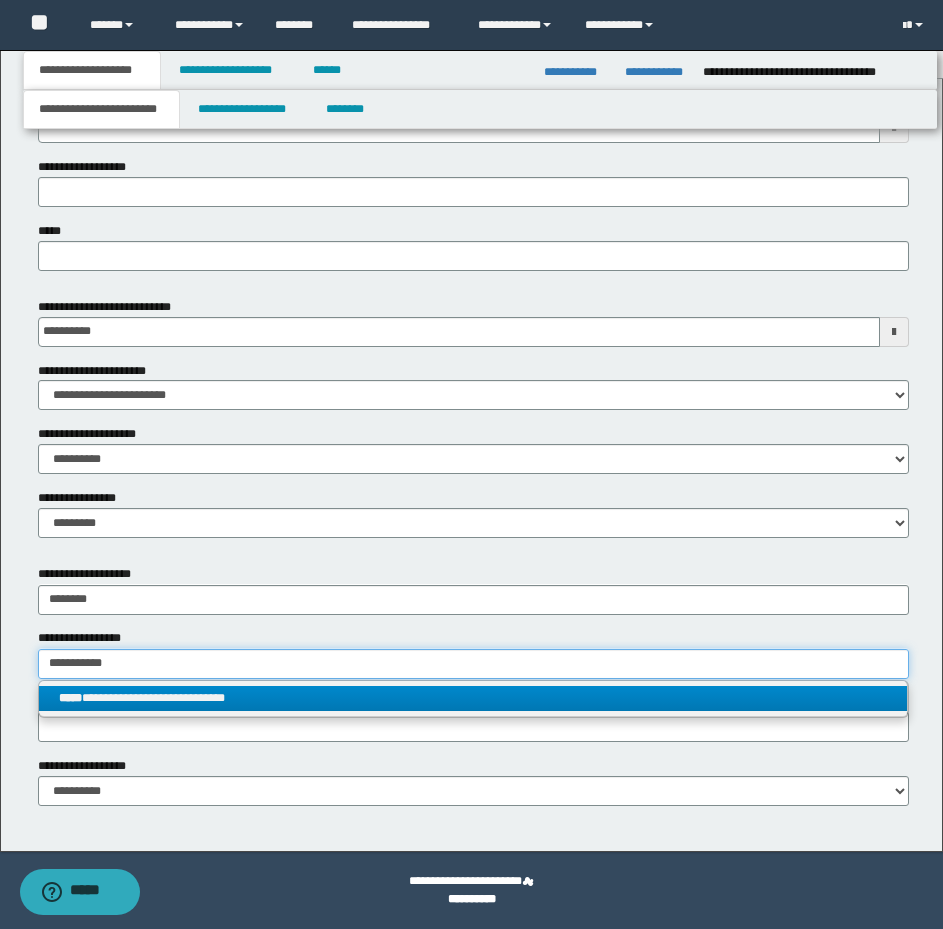 type 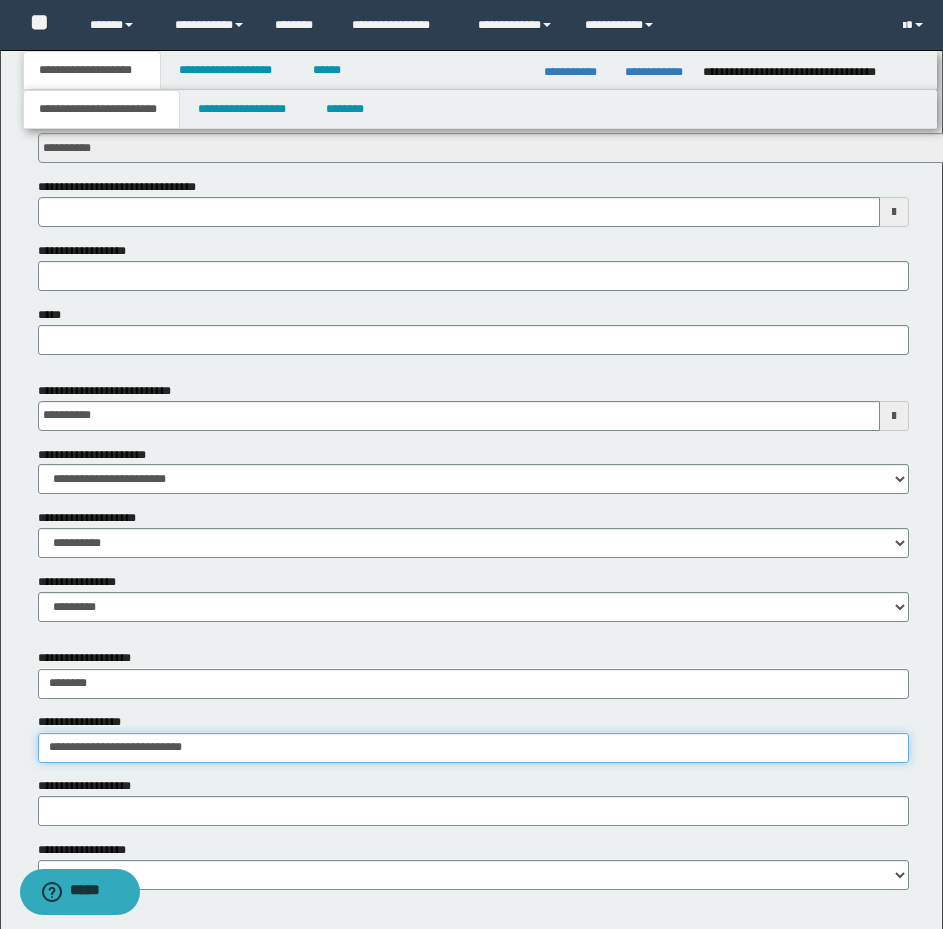 scroll, scrollTop: 625, scrollLeft: 0, axis: vertical 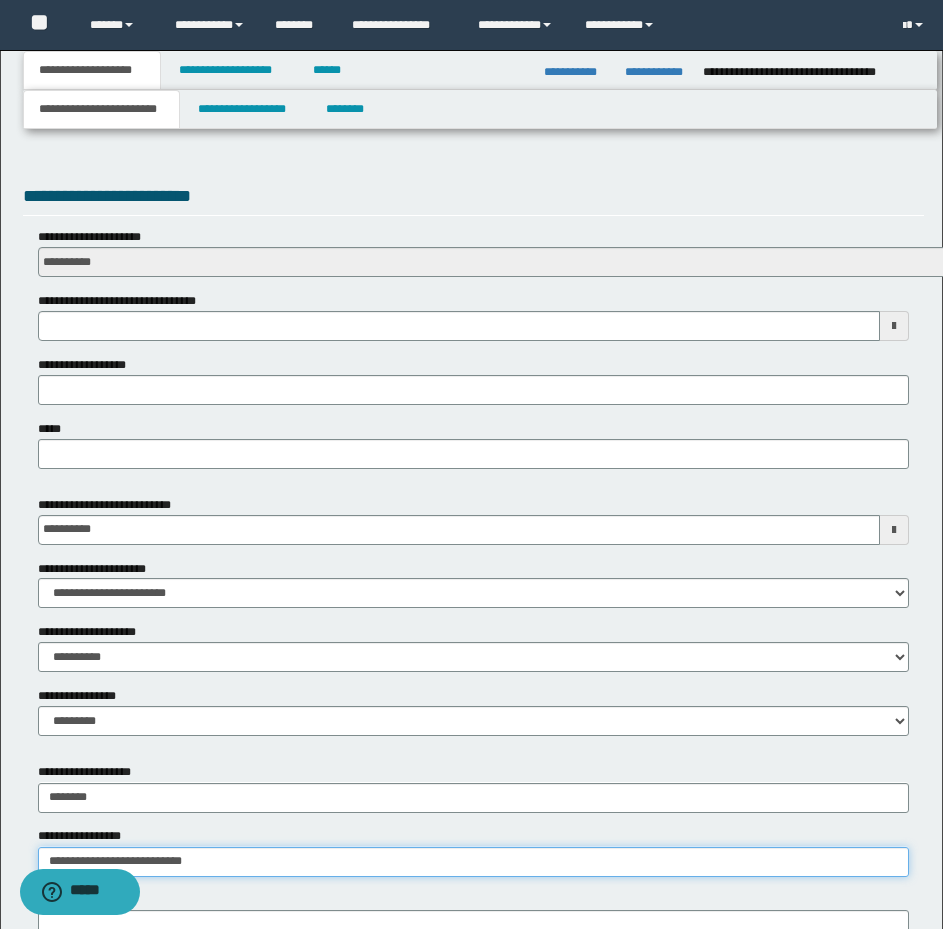 type 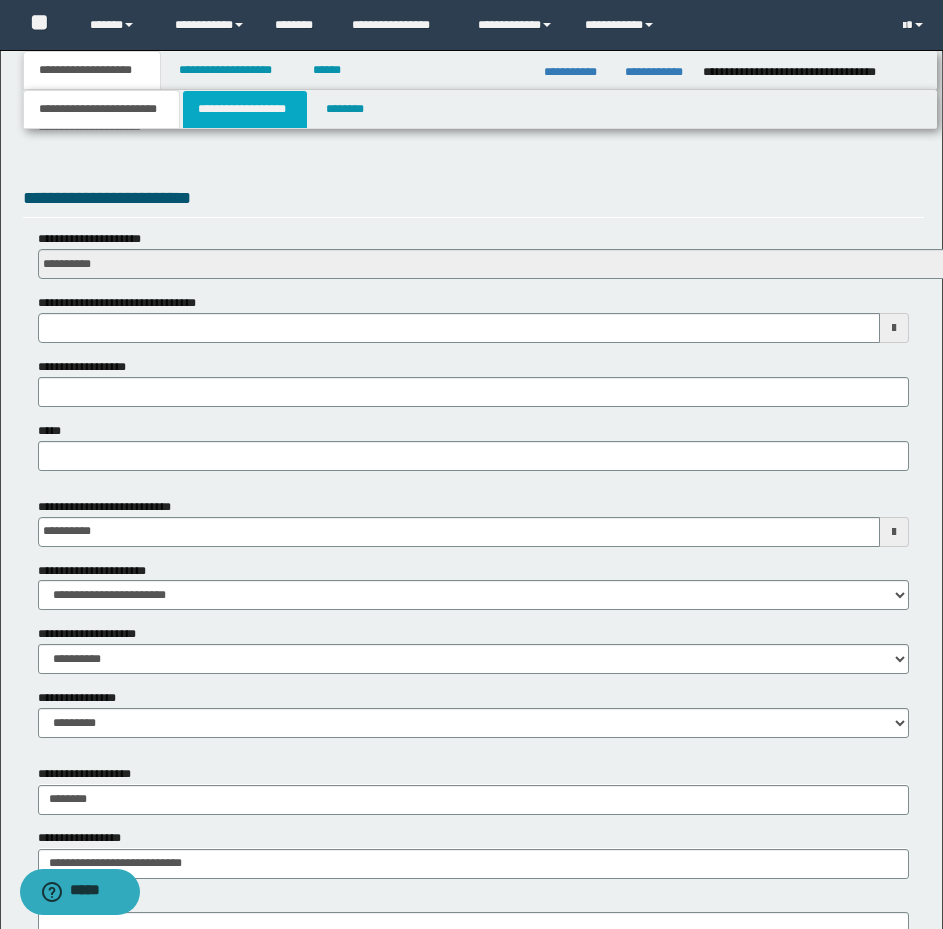 click on "**********" at bounding box center [245, 109] 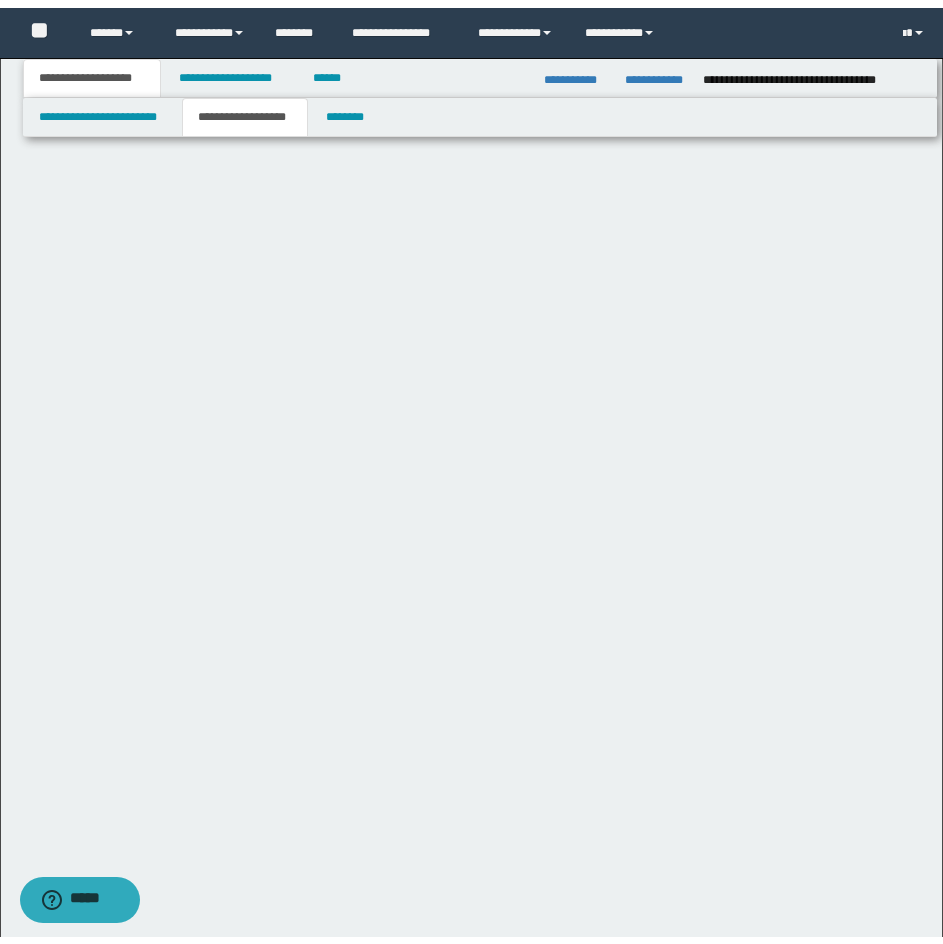 scroll, scrollTop: 0, scrollLeft: 0, axis: both 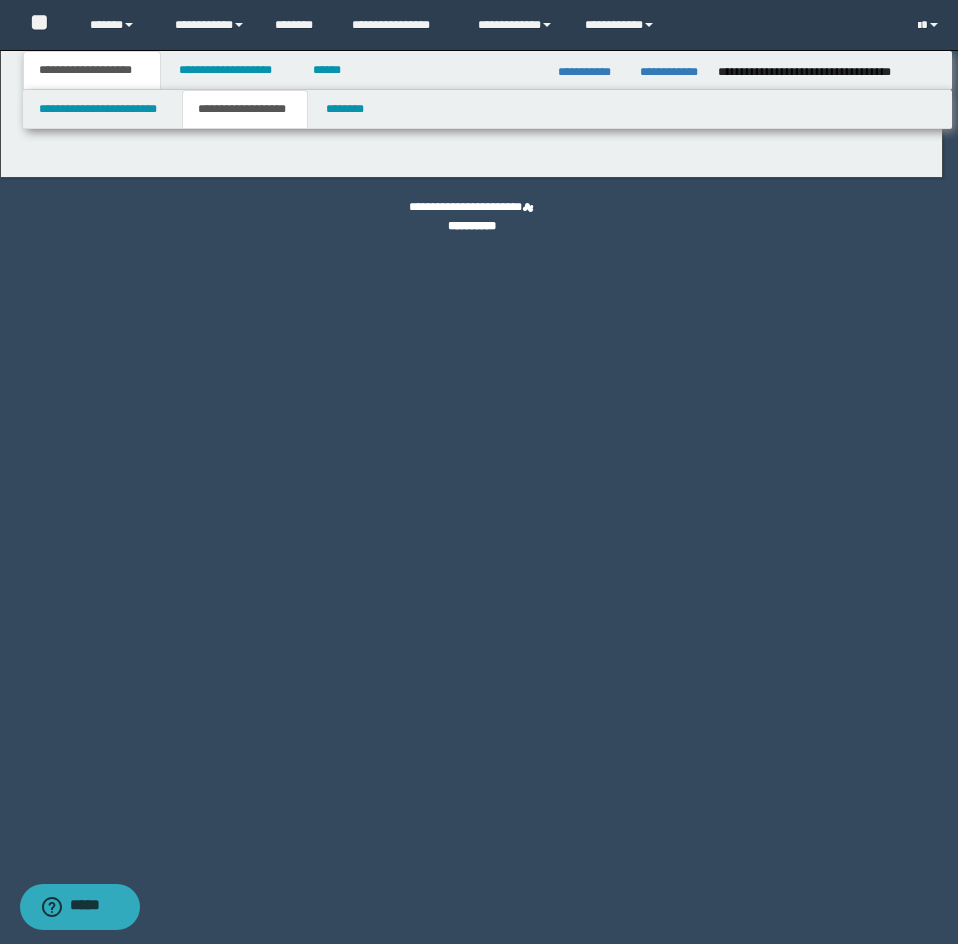 type on "********" 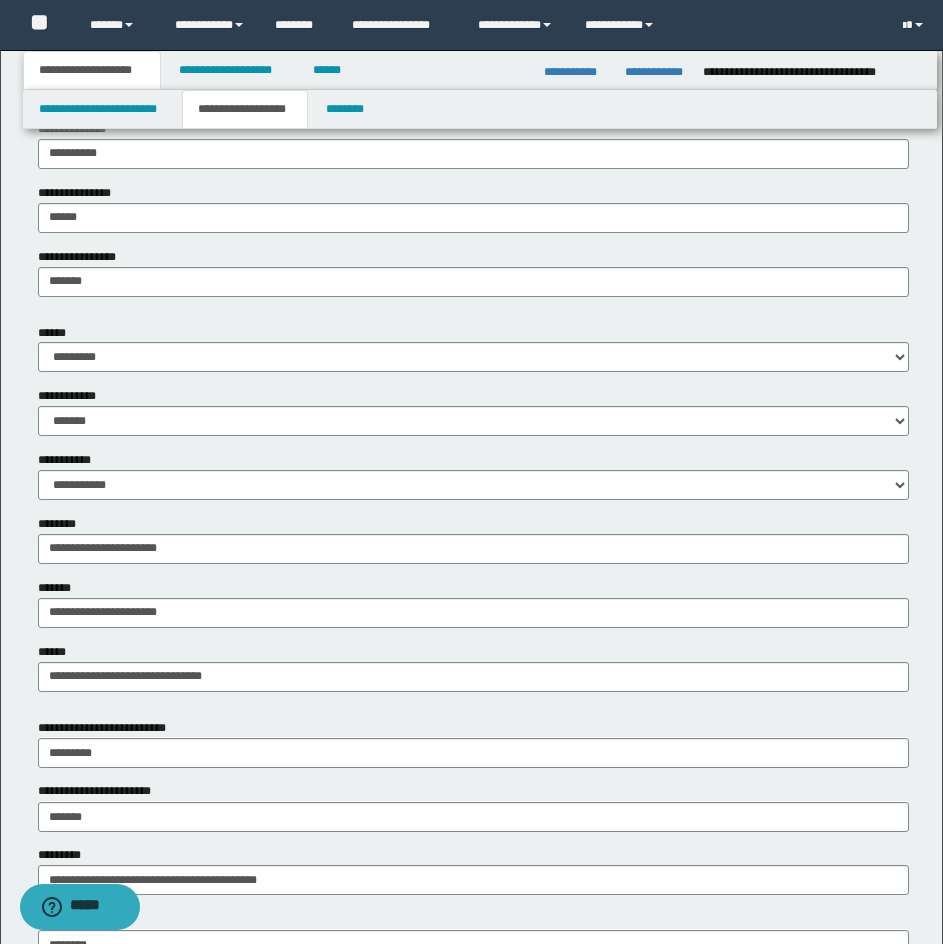 scroll, scrollTop: 800, scrollLeft: 0, axis: vertical 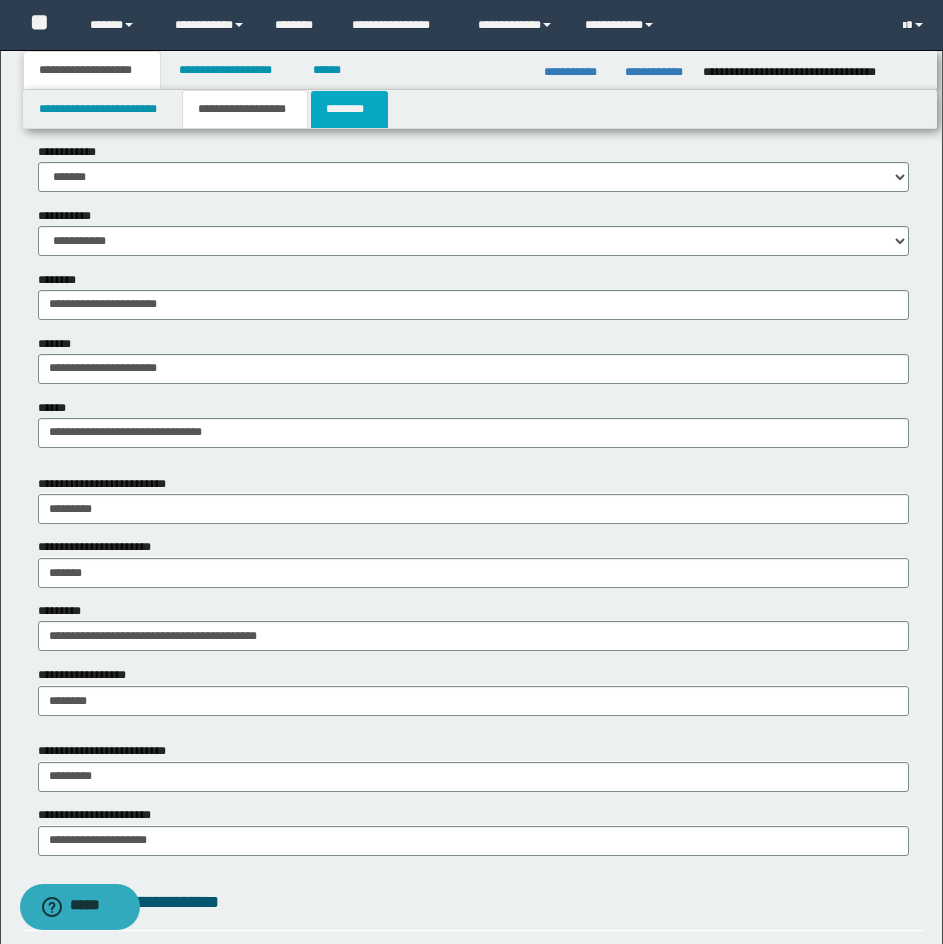 click on "********" at bounding box center (349, 109) 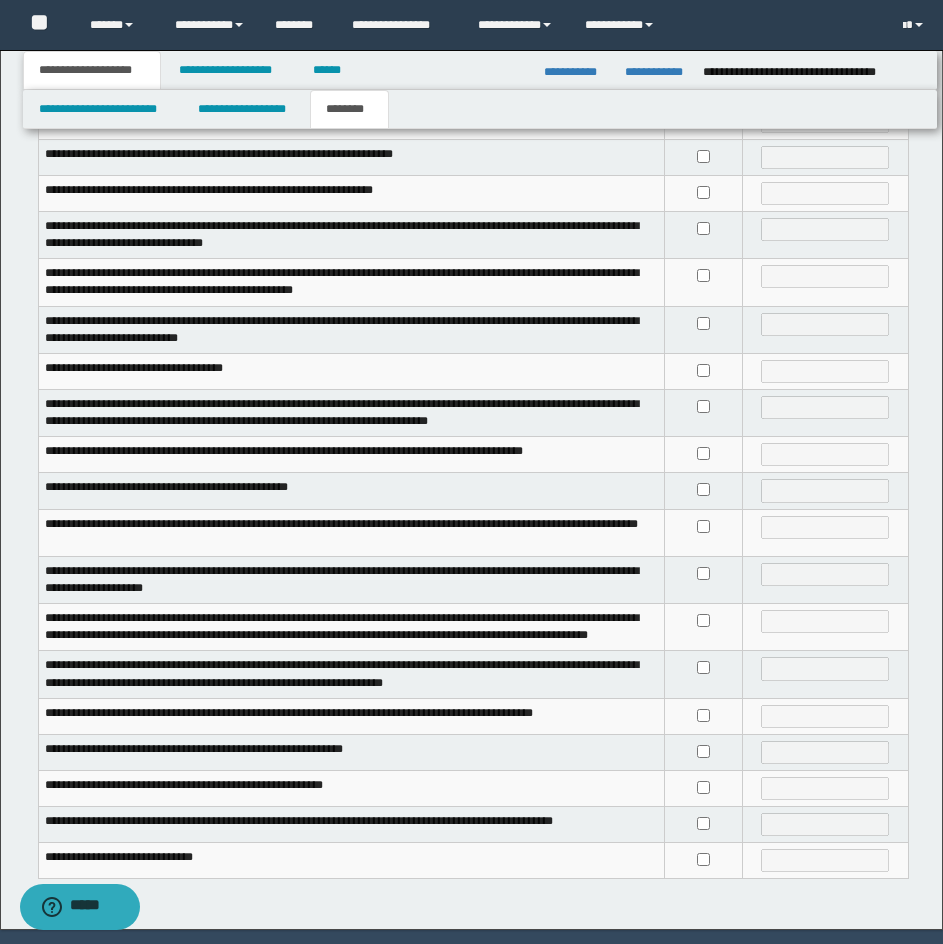 scroll, scrollTop: 306, scrollLeft: 0, axis: vertical 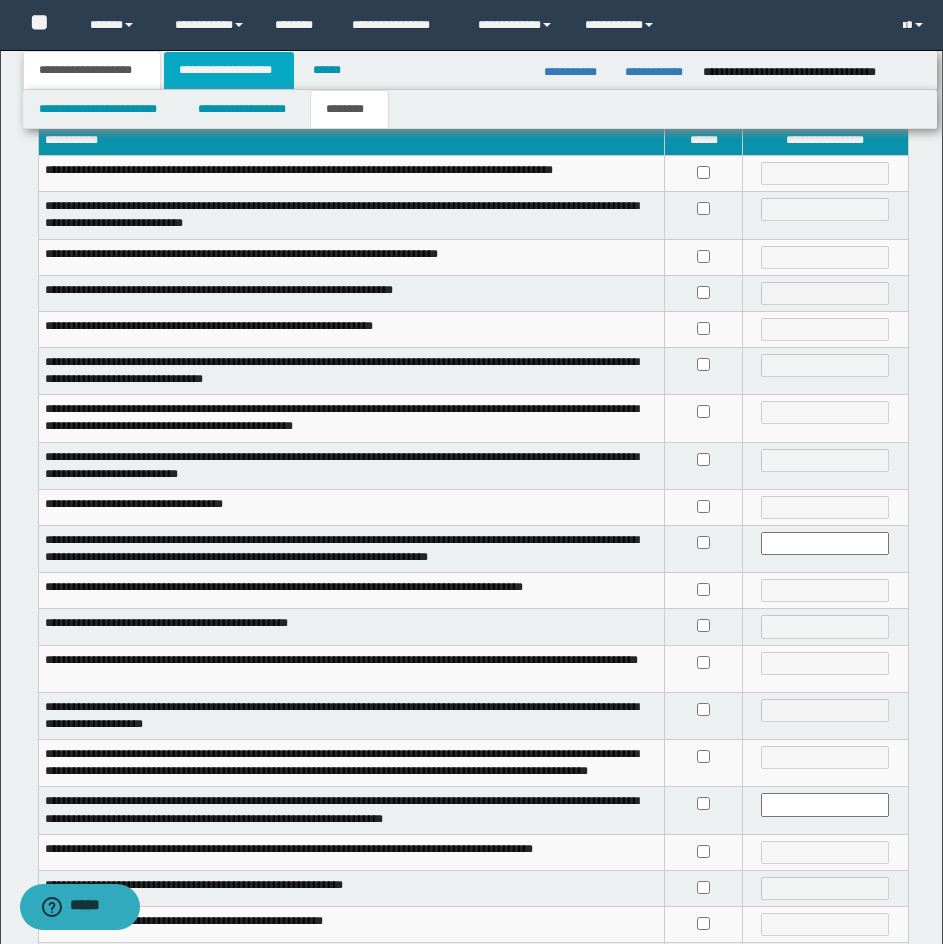 click on "**********" at bounding box center (229, 70) 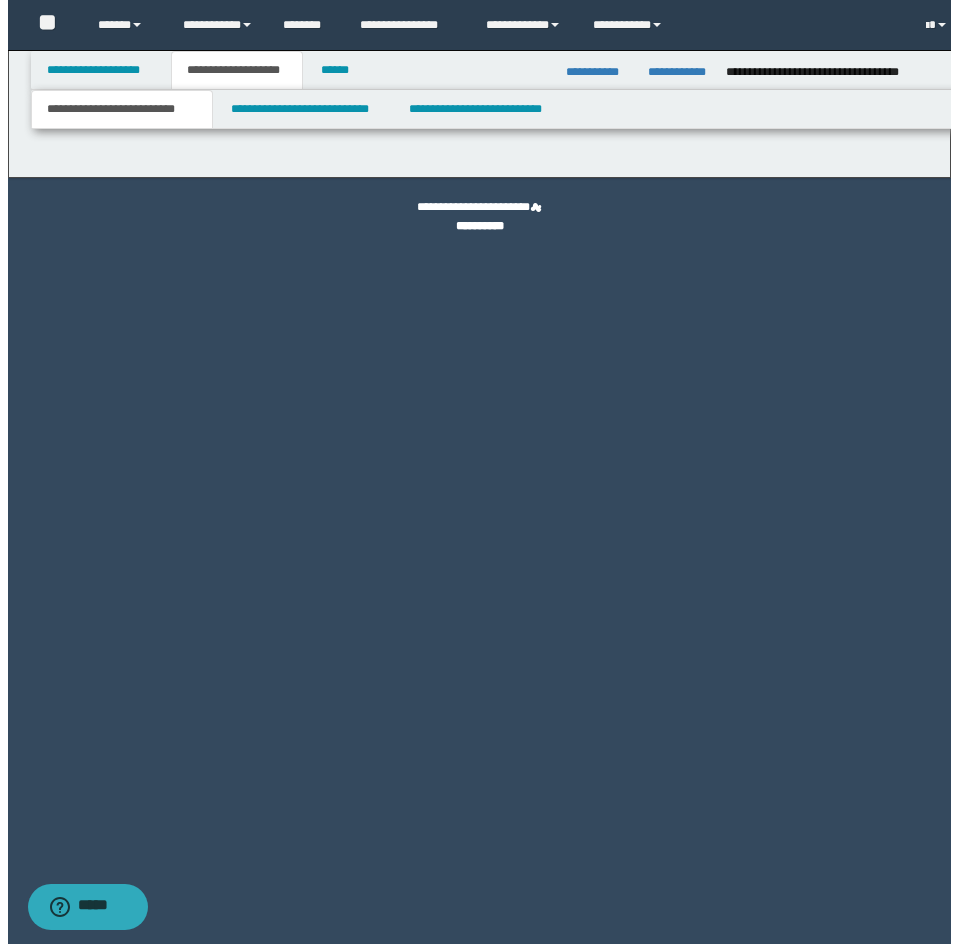 scroll, scrollTop: 0, scrollLeft: 0, axis: both 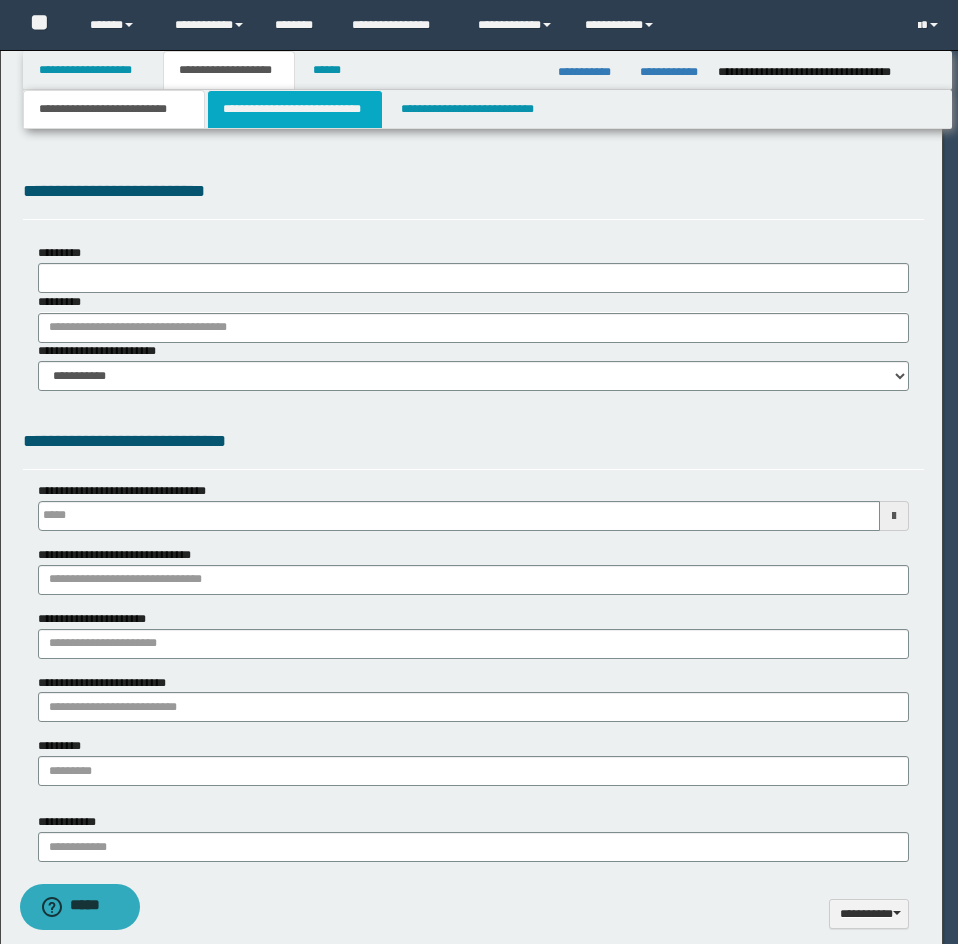 type on "**********" 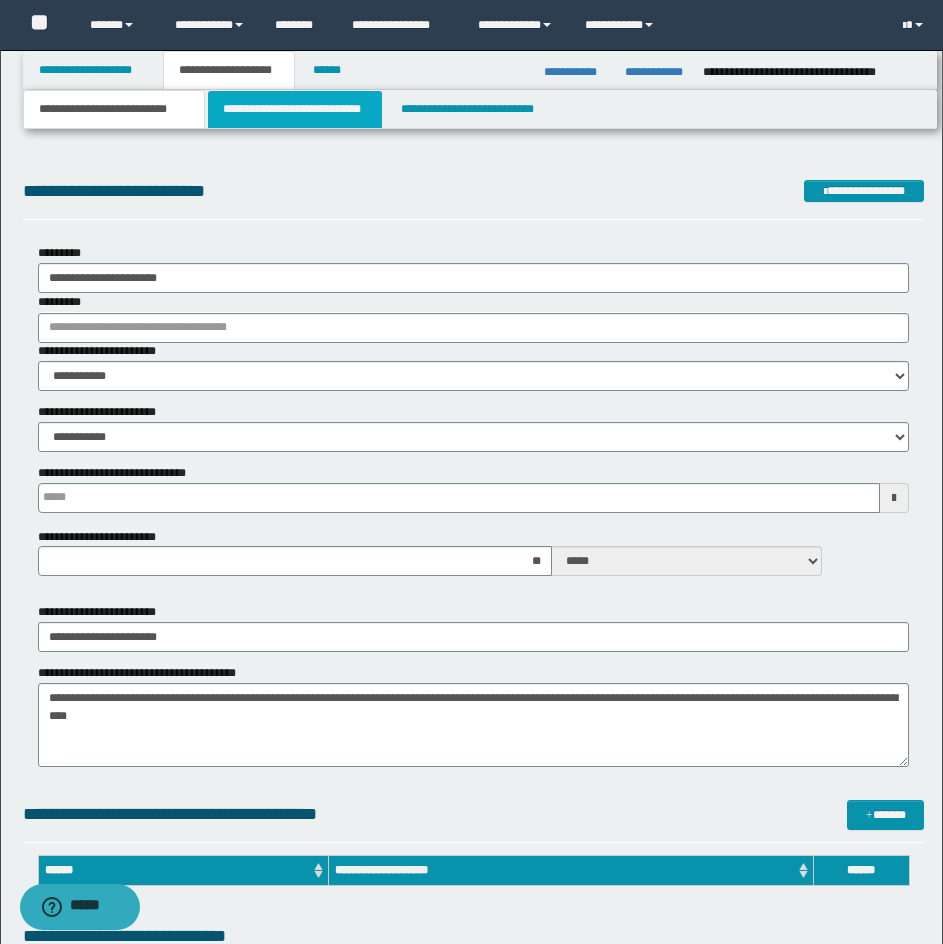type 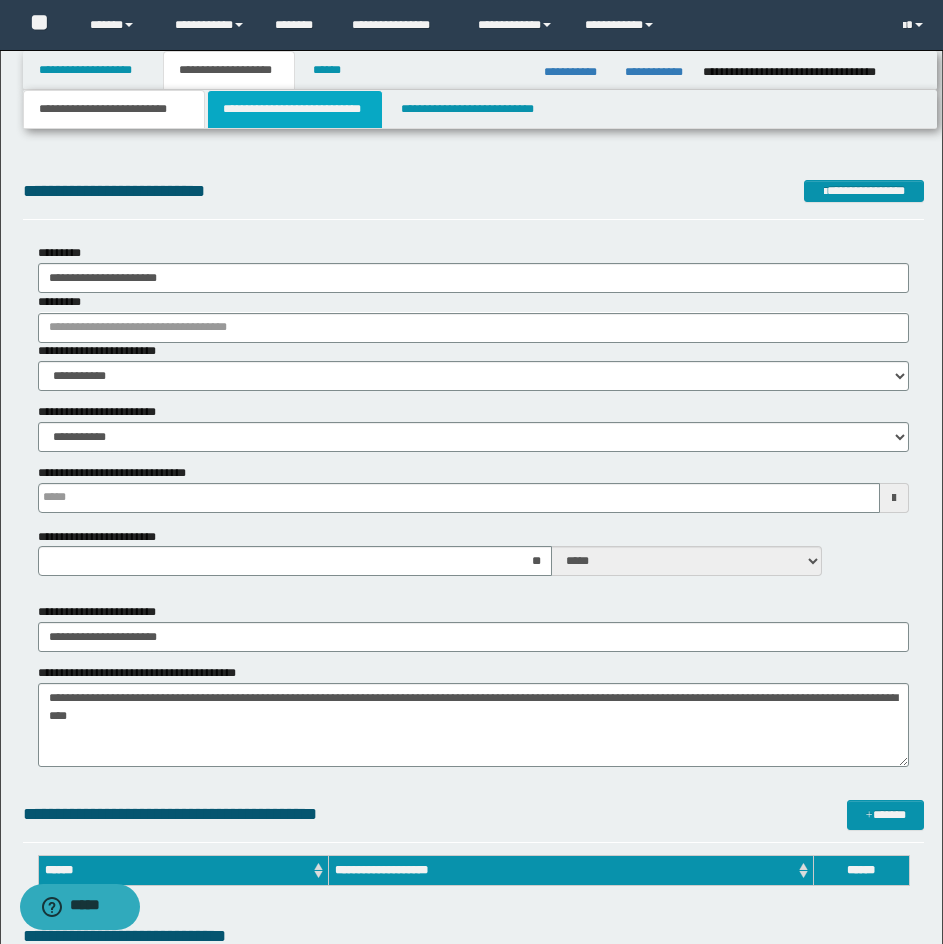 type on "**" 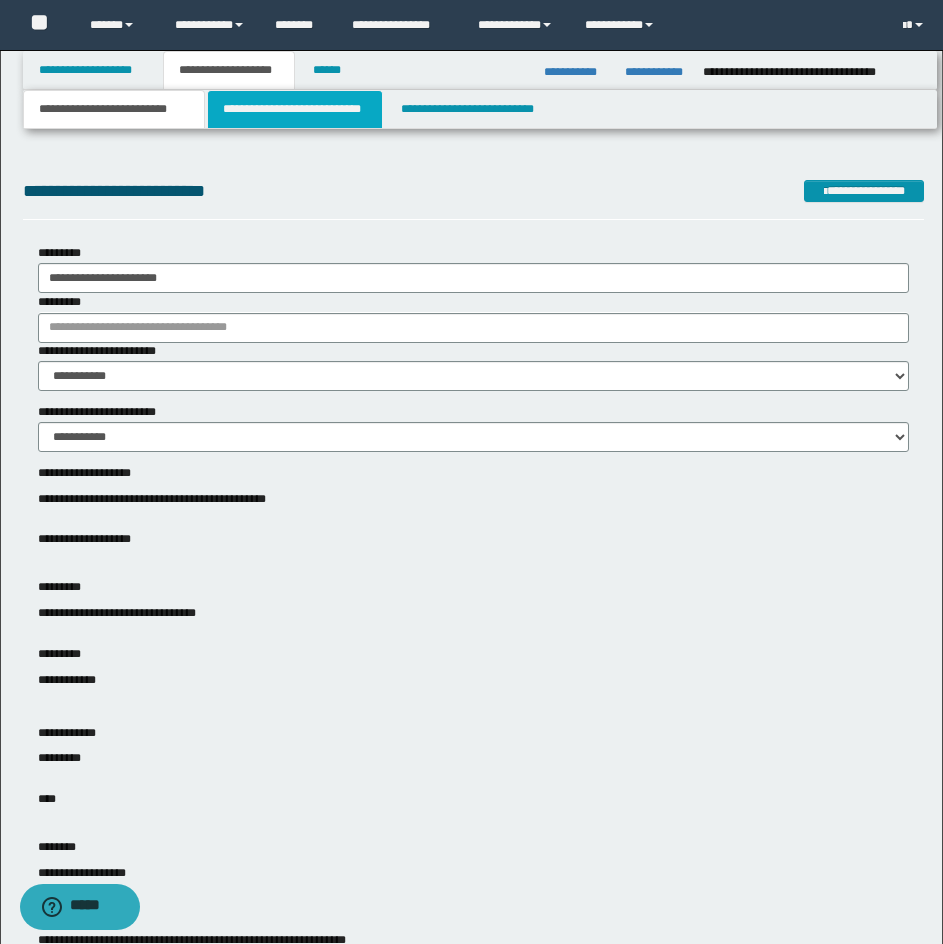 click on "**********" at bounding box center [295, 109] 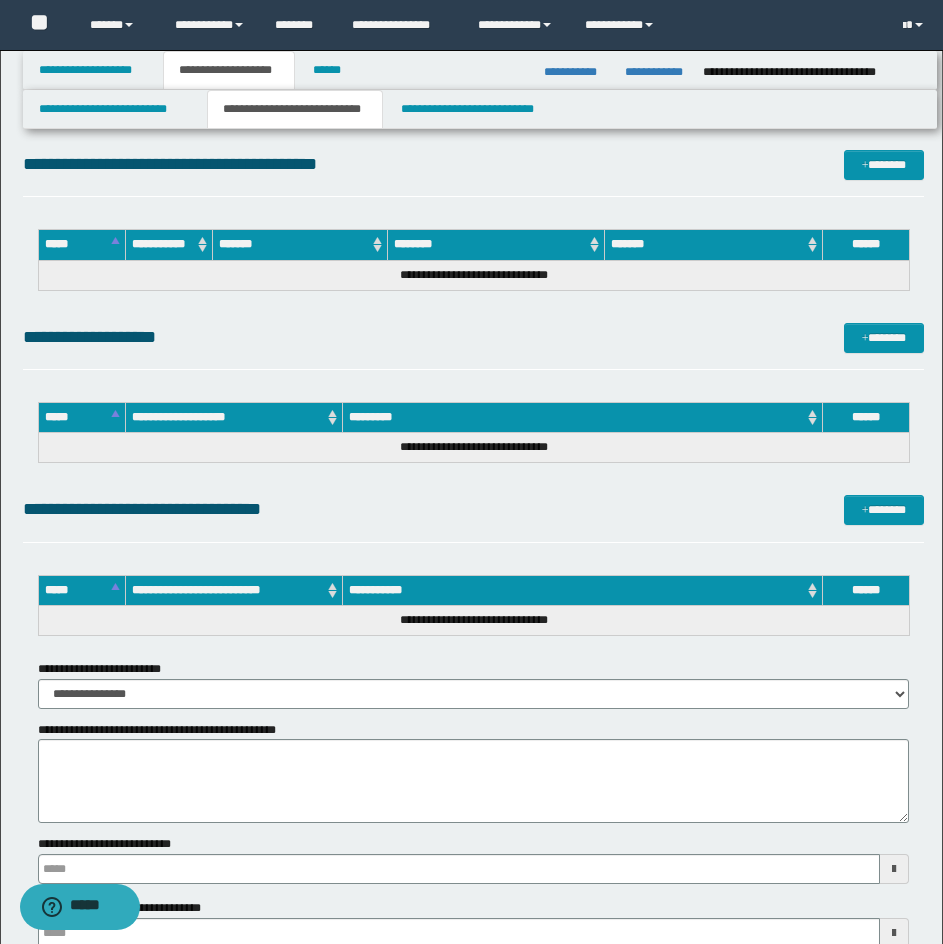 scroll, scrollTop: 929, scrollLeft: 0, axis: vertical 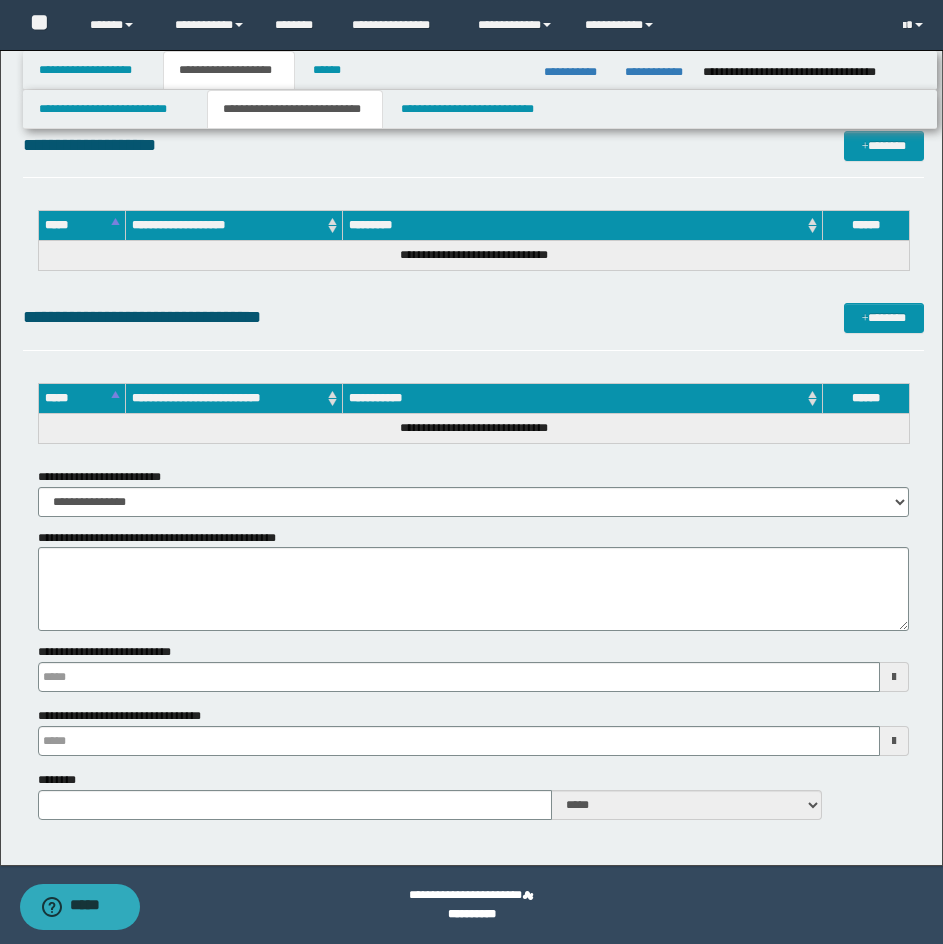 type 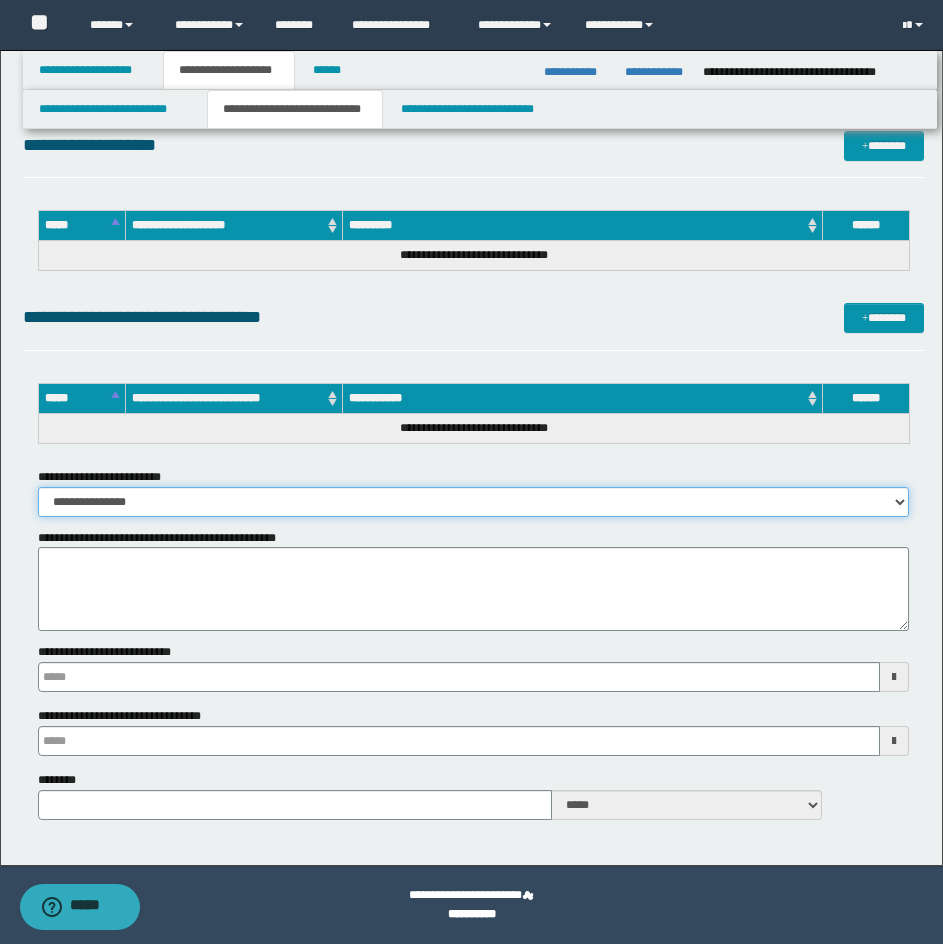 click on "**********" at bounding box center (473, 502) 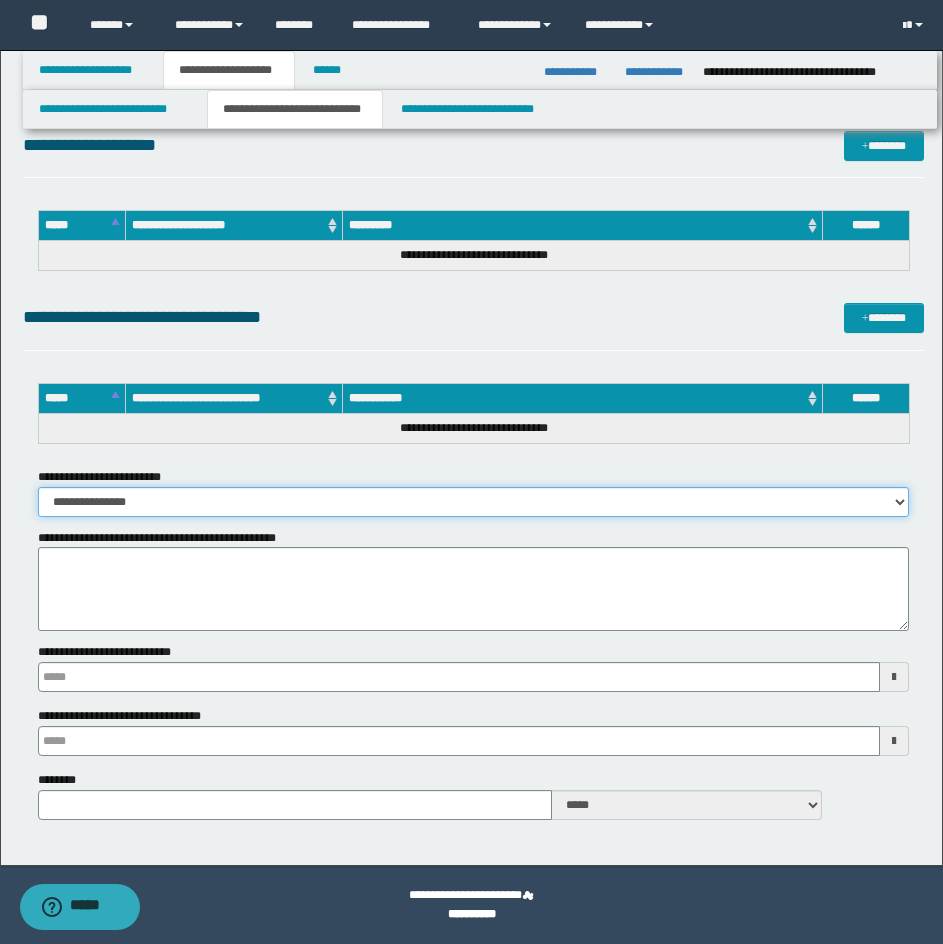 select on "*" 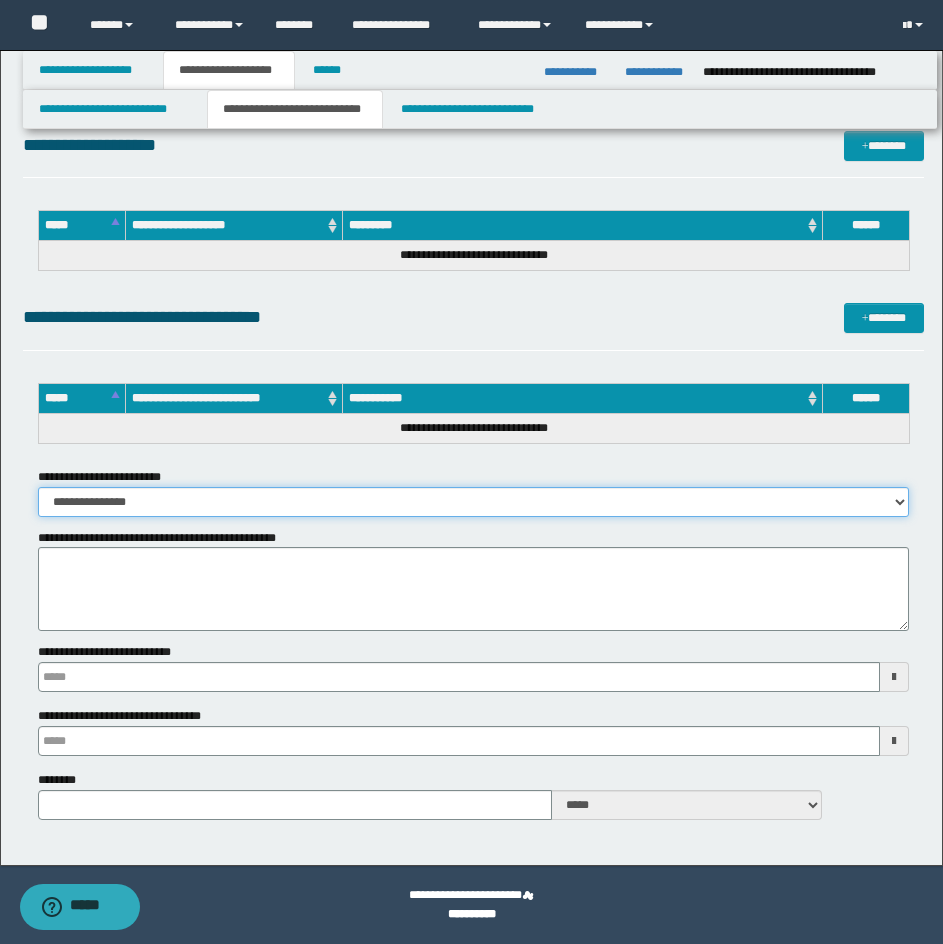 click on "**********" at bounding box center [473, 502] 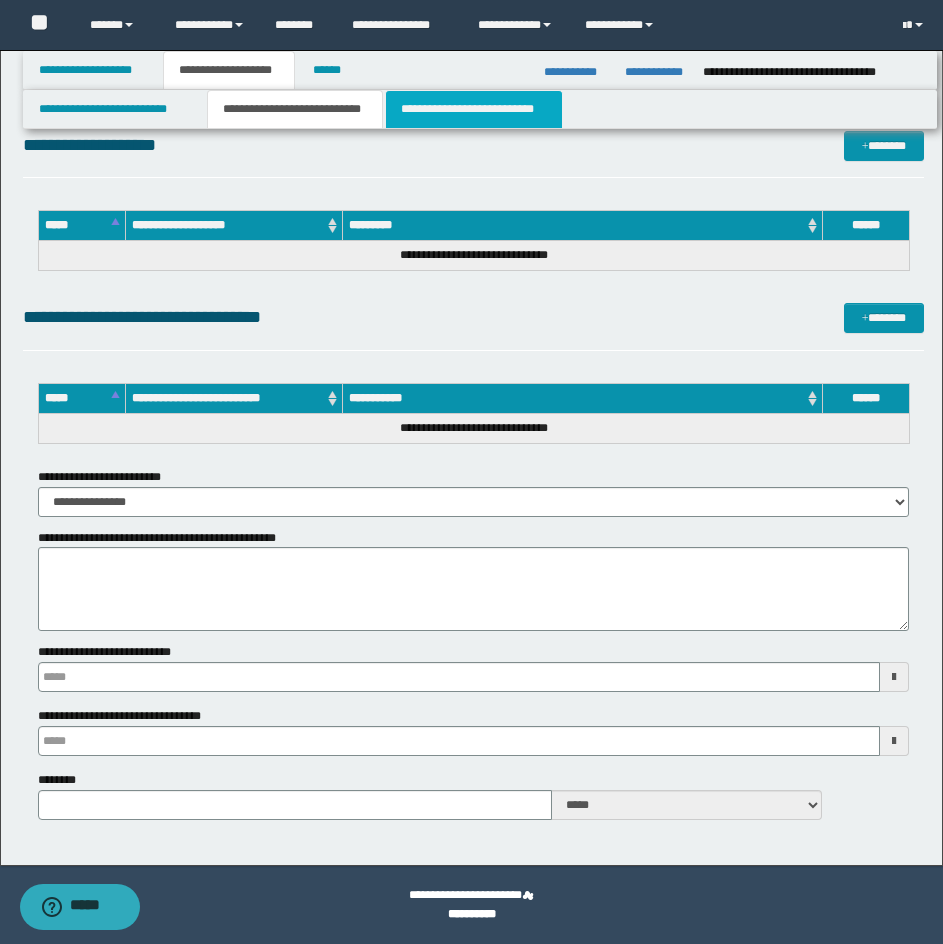 click on "**********" at bounding box center (474, 109) 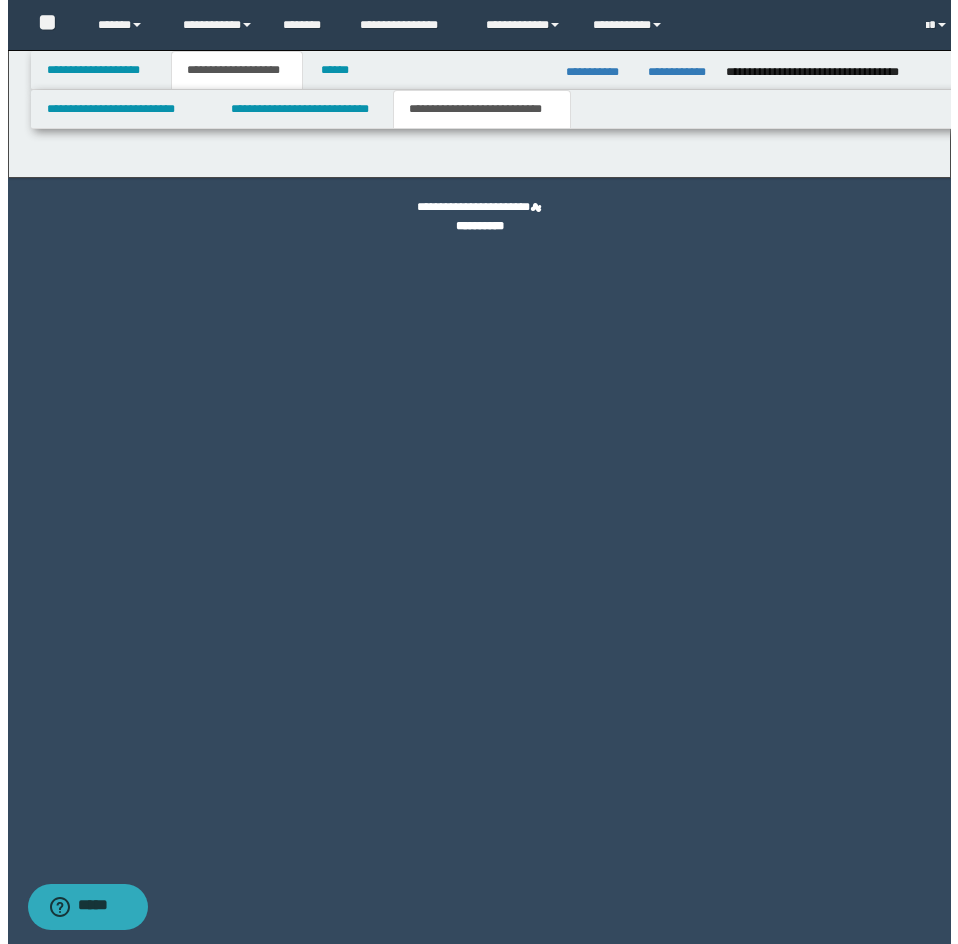scroll, scrollTop: 0, scrollLeft: 0, axis: both 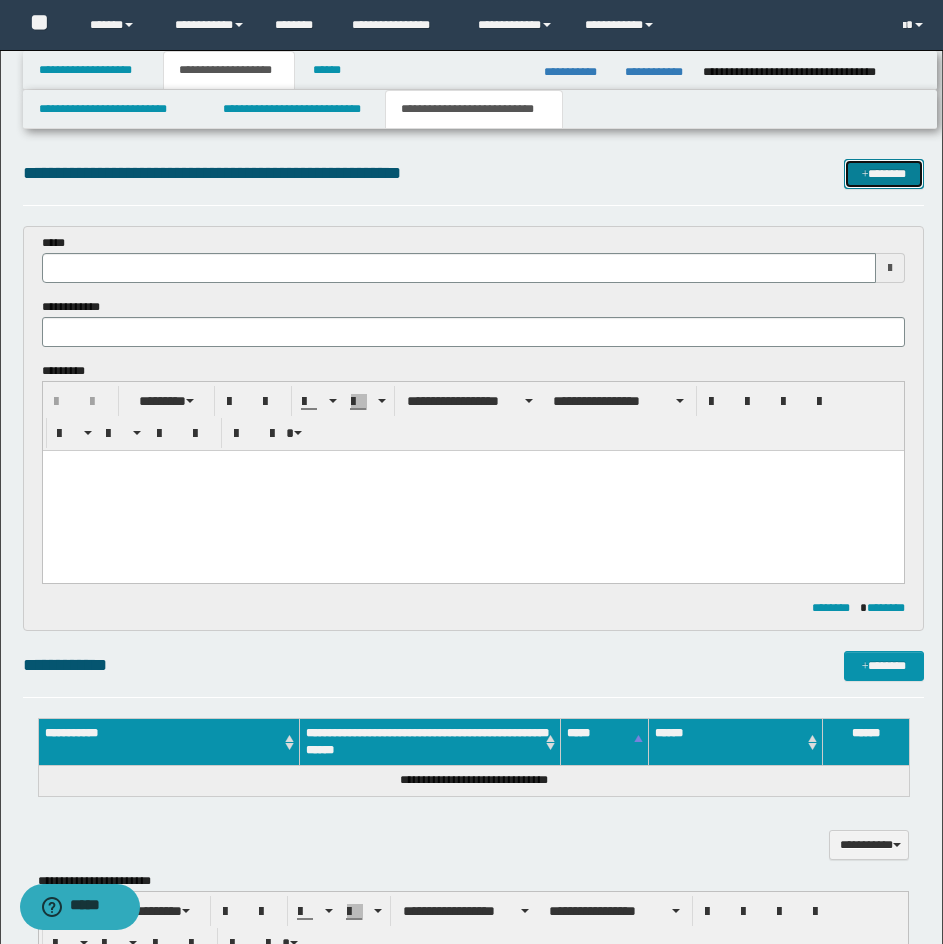 click on "*******" at bounding box center (884, 174) 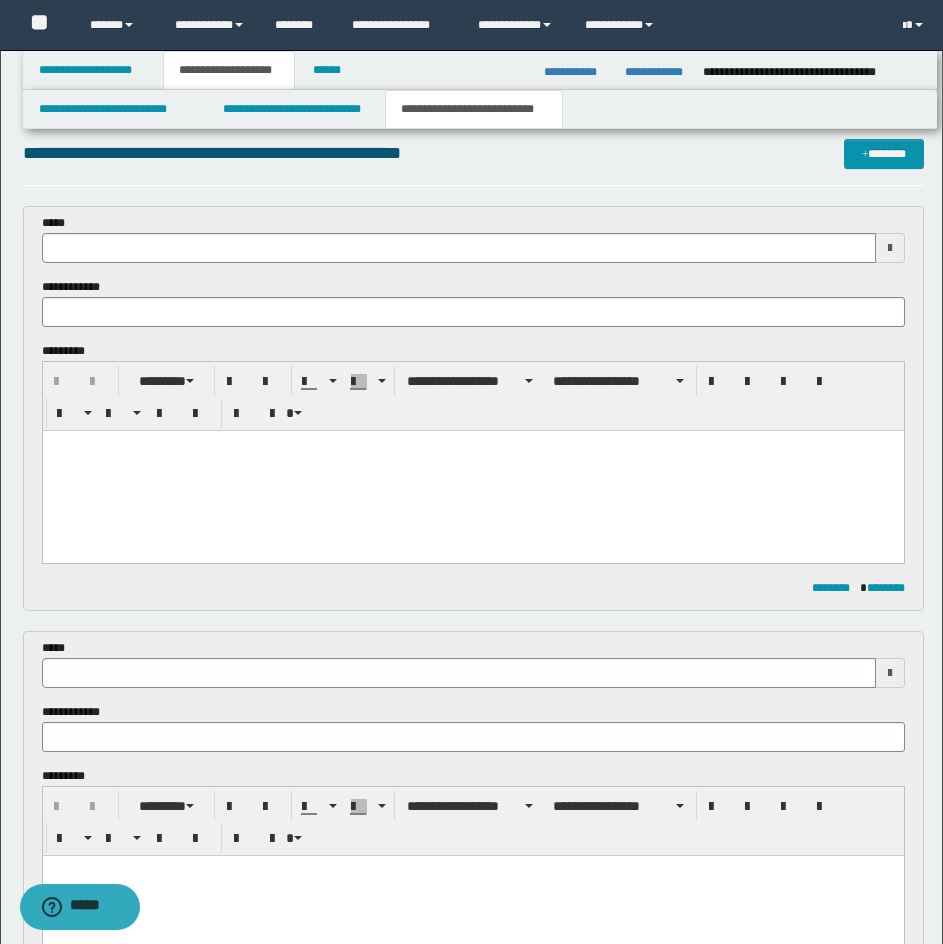 scroll, scrollTop: 0, scrollLeft: 0, axis: both 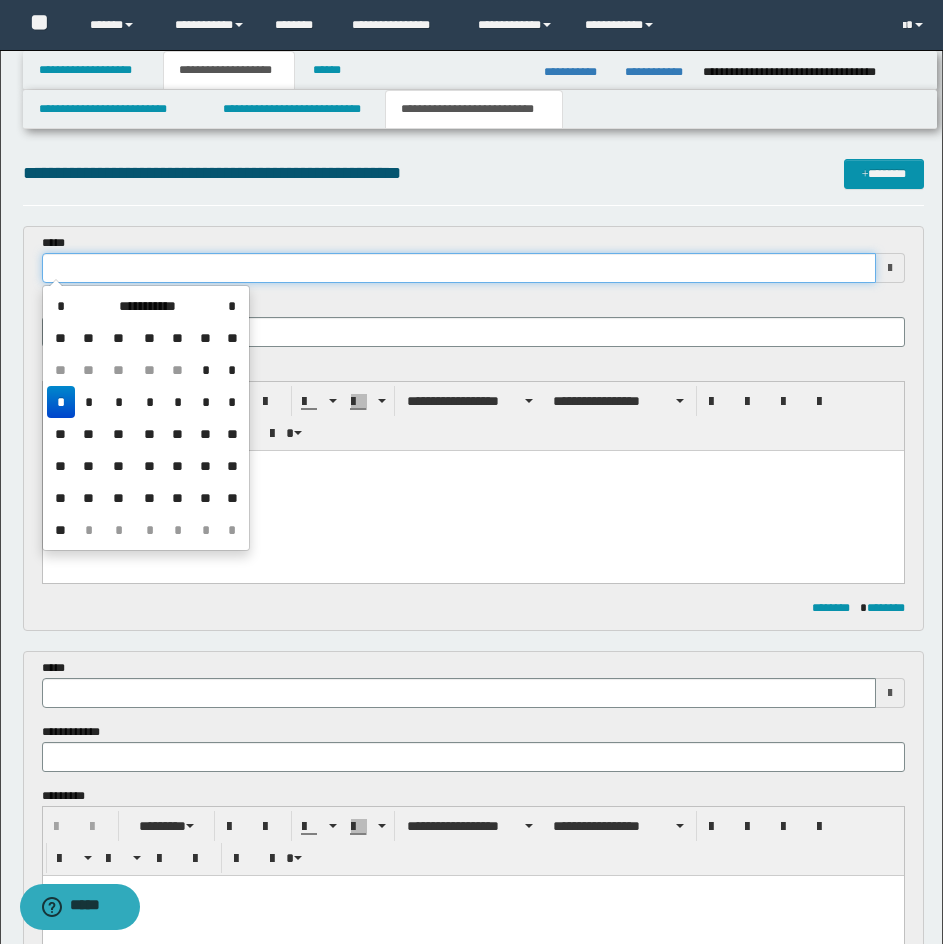 click at bounding box center (459, 268) 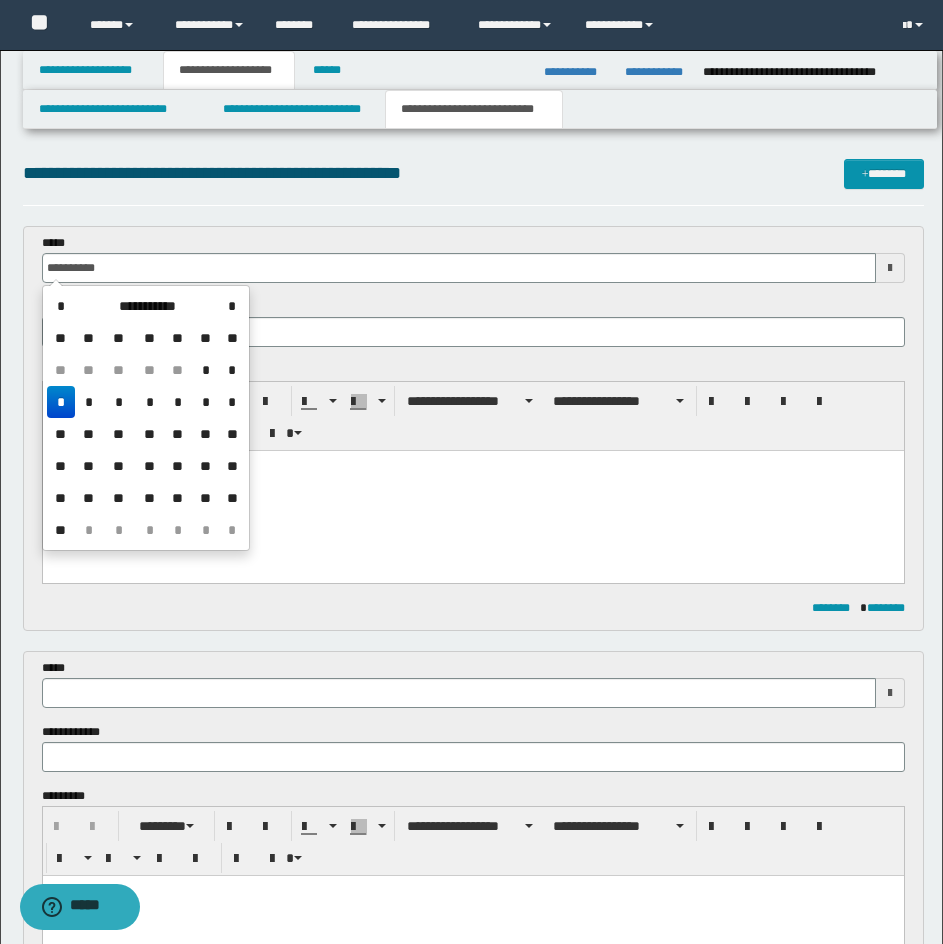 type on "**********" 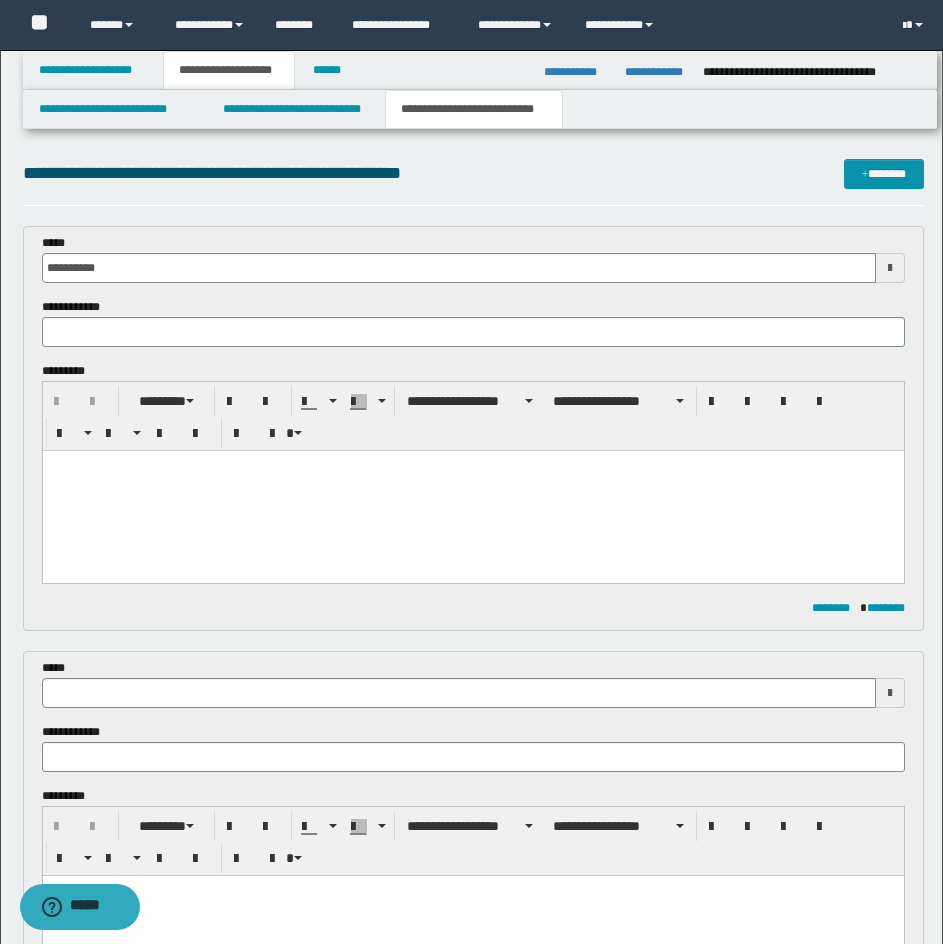 click on "**********" at bounding box center (473, 182) 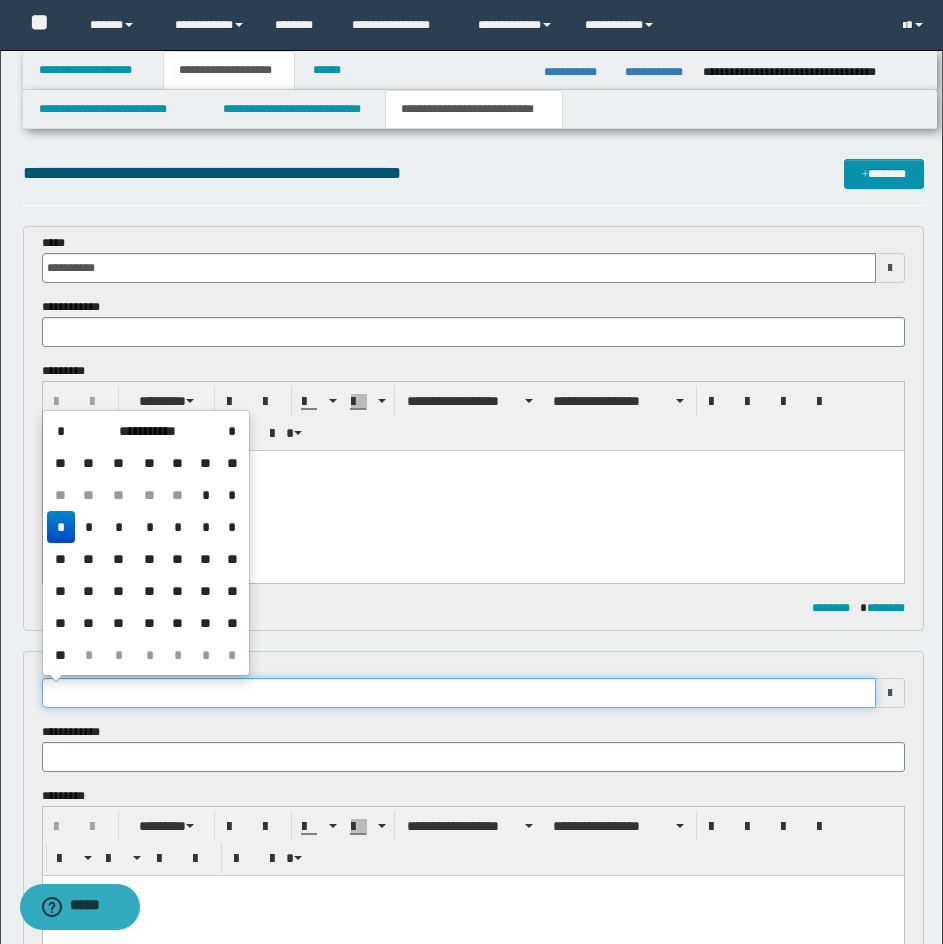 click at bounding box center (459, 693) 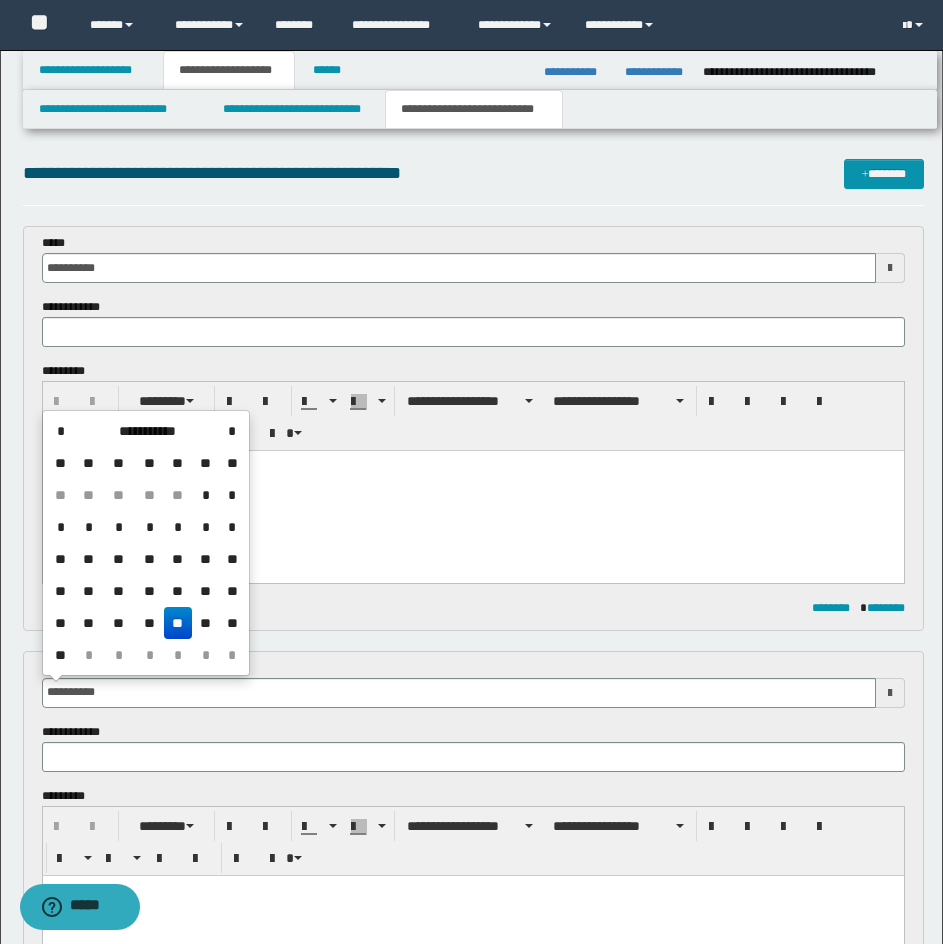 type on "**********" 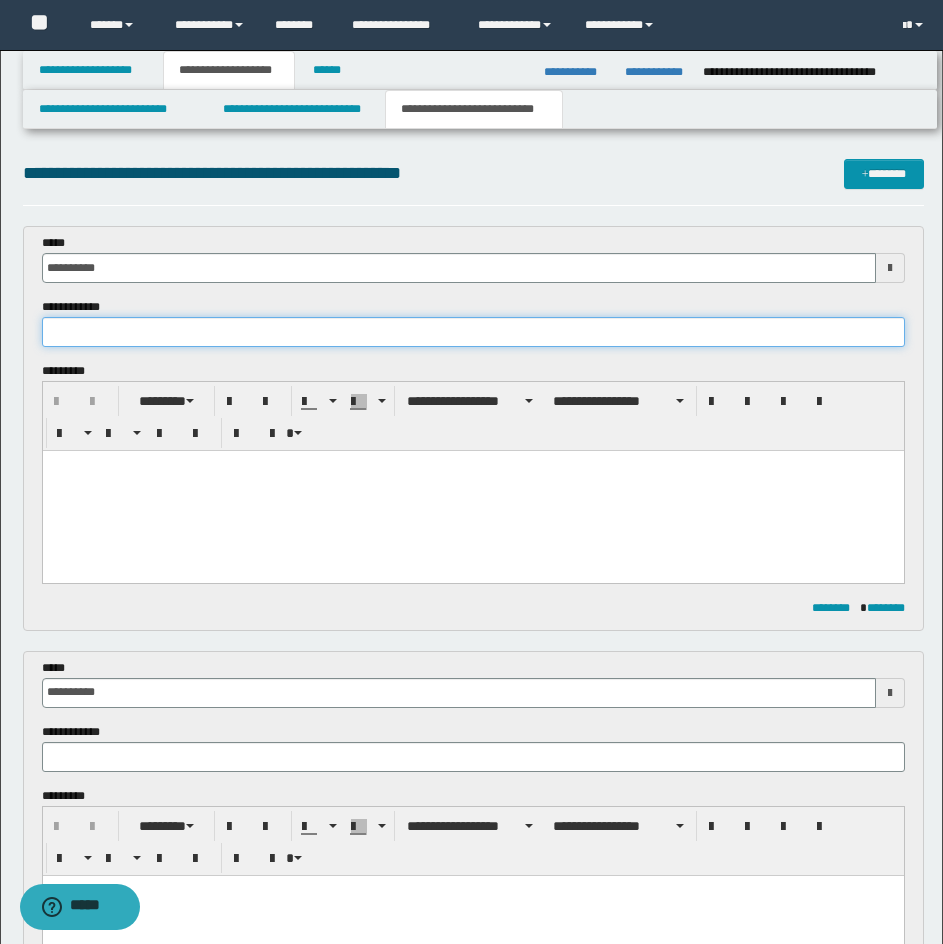 click at bounding box center [473, 332] 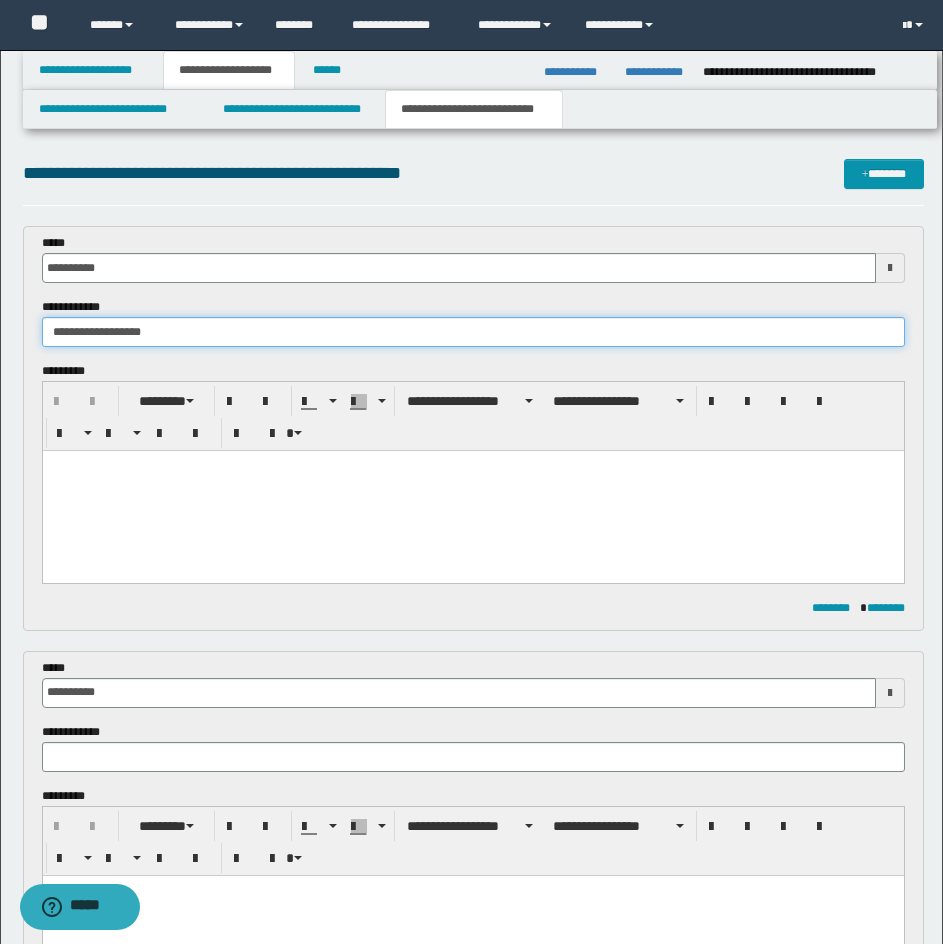 type on "**********" 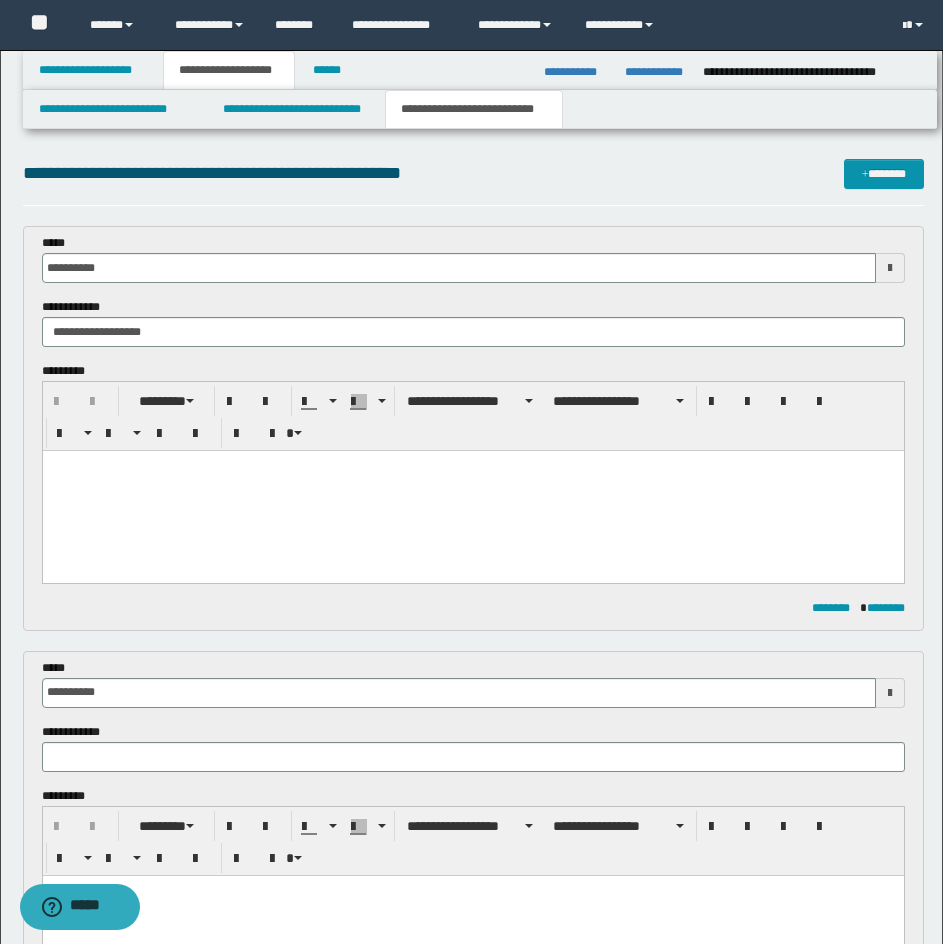 click at bounding box center [472, 491] 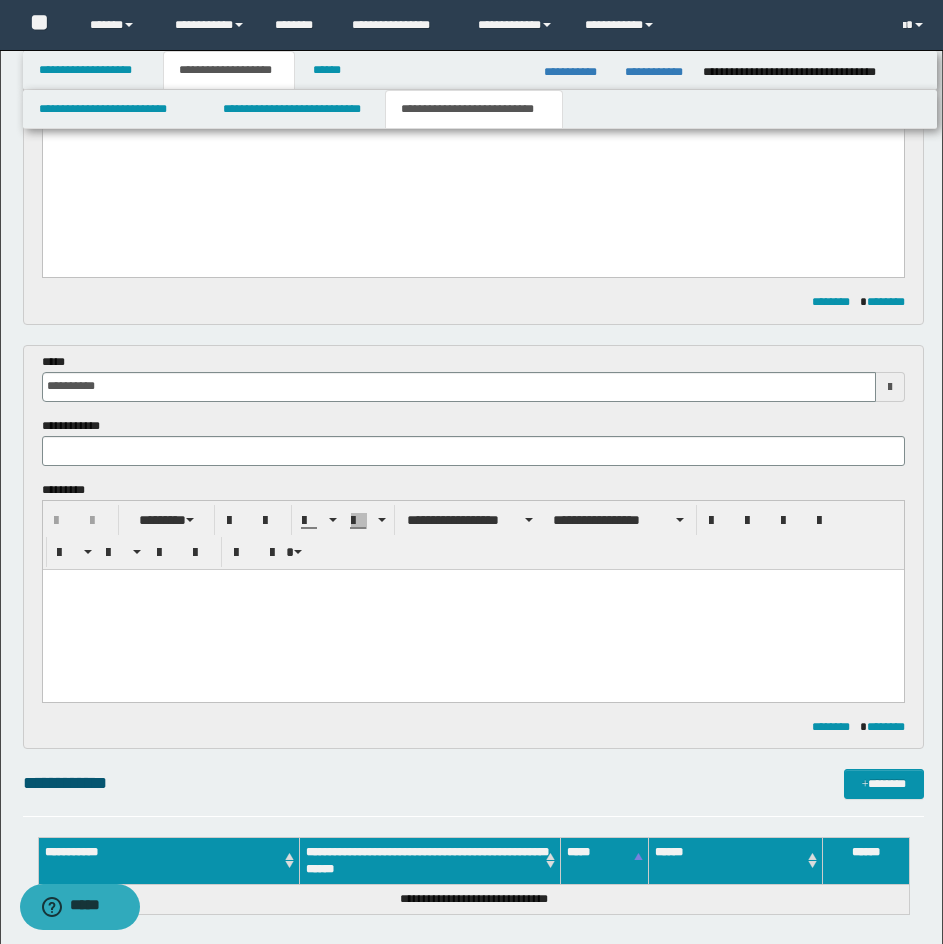 scroll, scrollTop: 700, scrollLeft: 0, axis: vertical 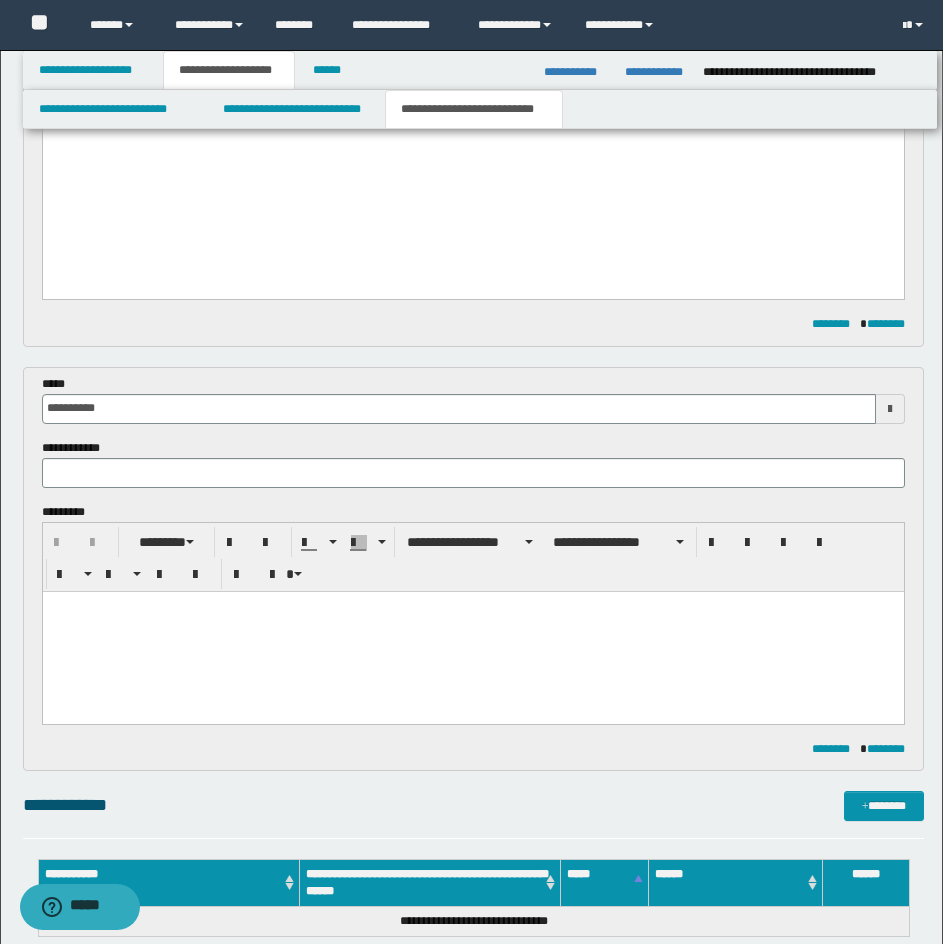 click on "**********" at bounding box center (473, 439) 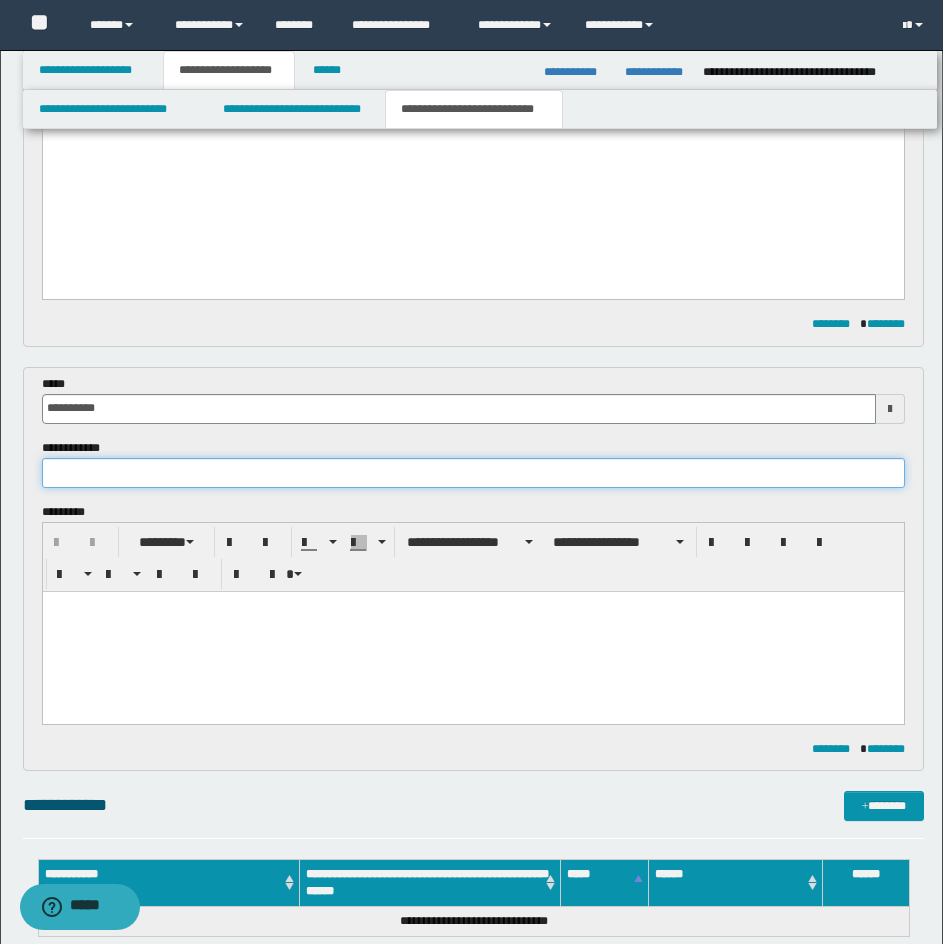 click at bounding box center (473, 473) 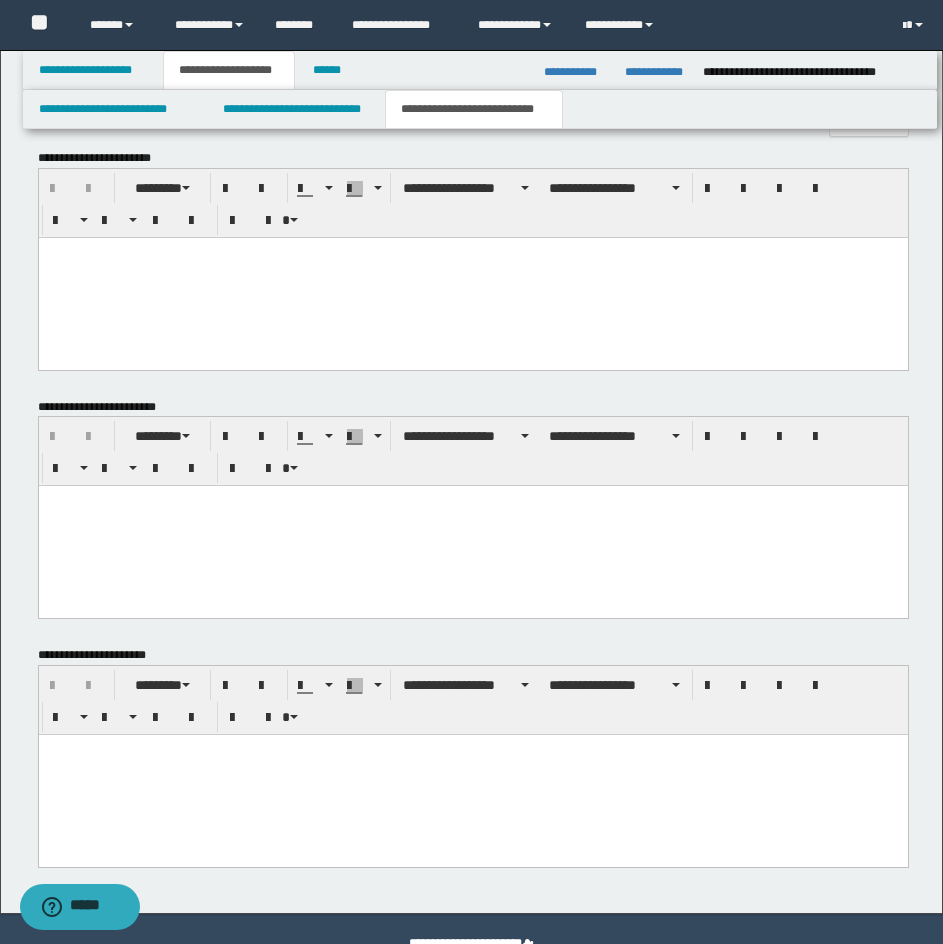 scroll, scrollTop: 1612, scrollLeft: 0, axis: vertical 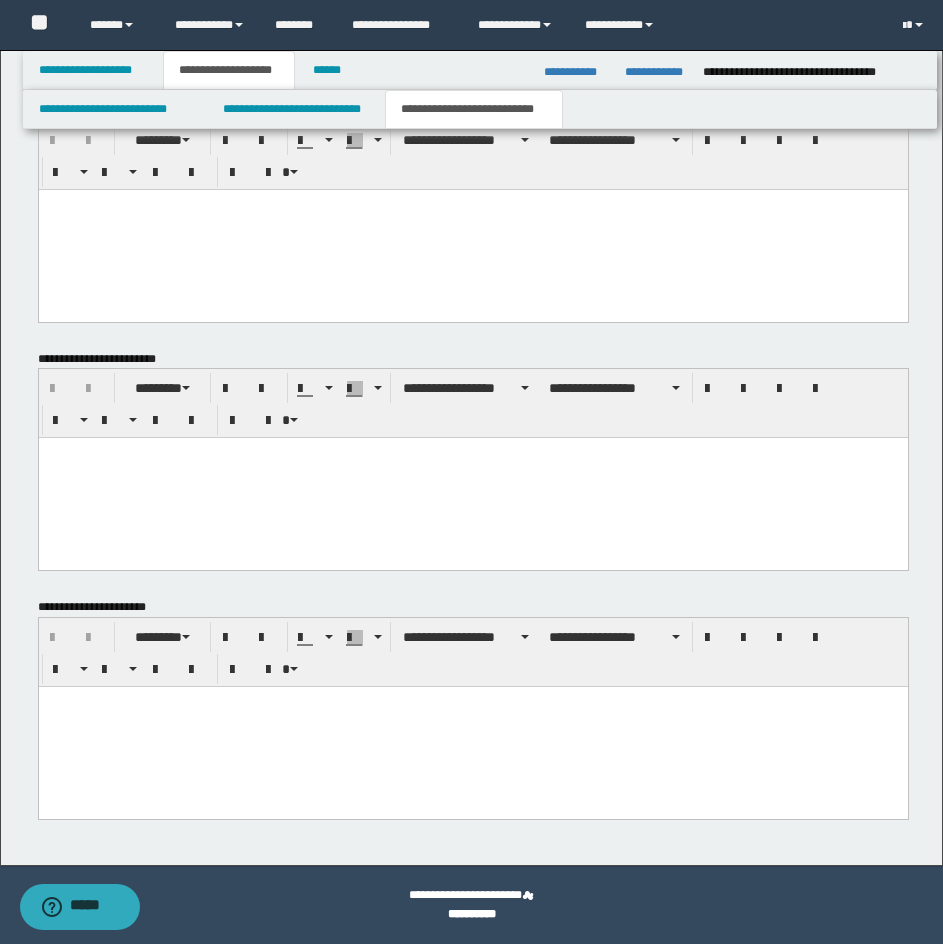 type on "**********" 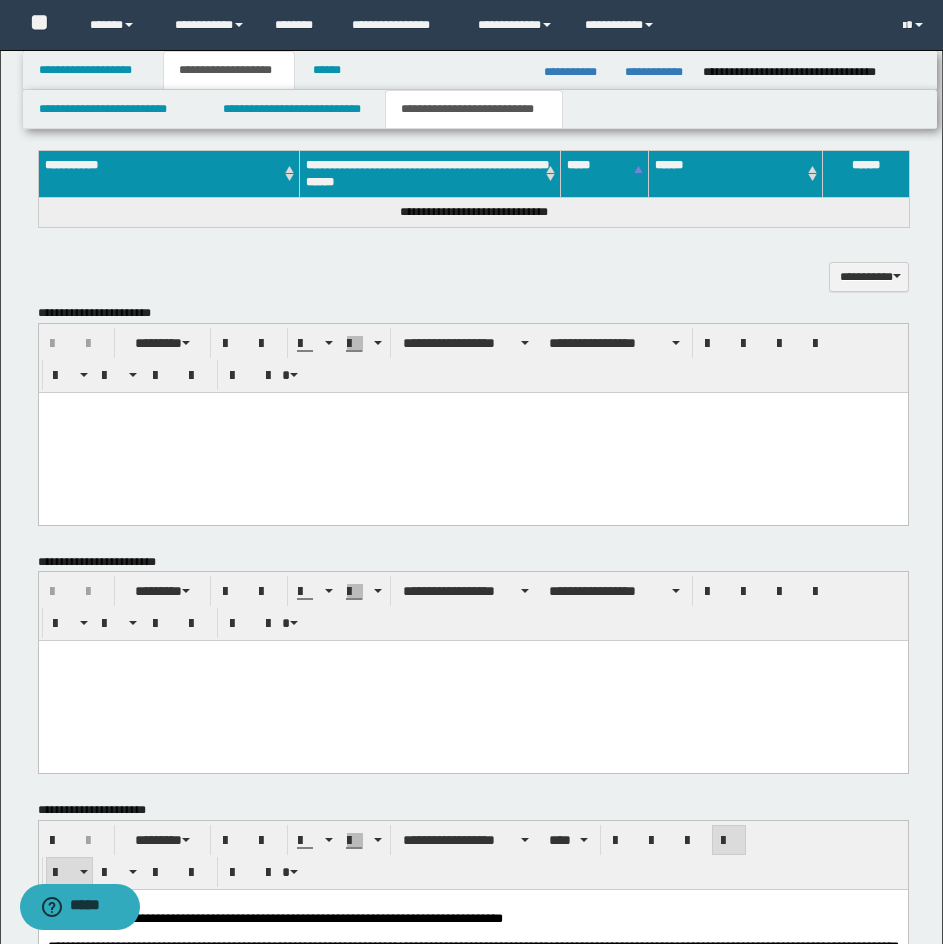 scroll, scrollTop: 1412, scrollLeft: 0, axis: vertical 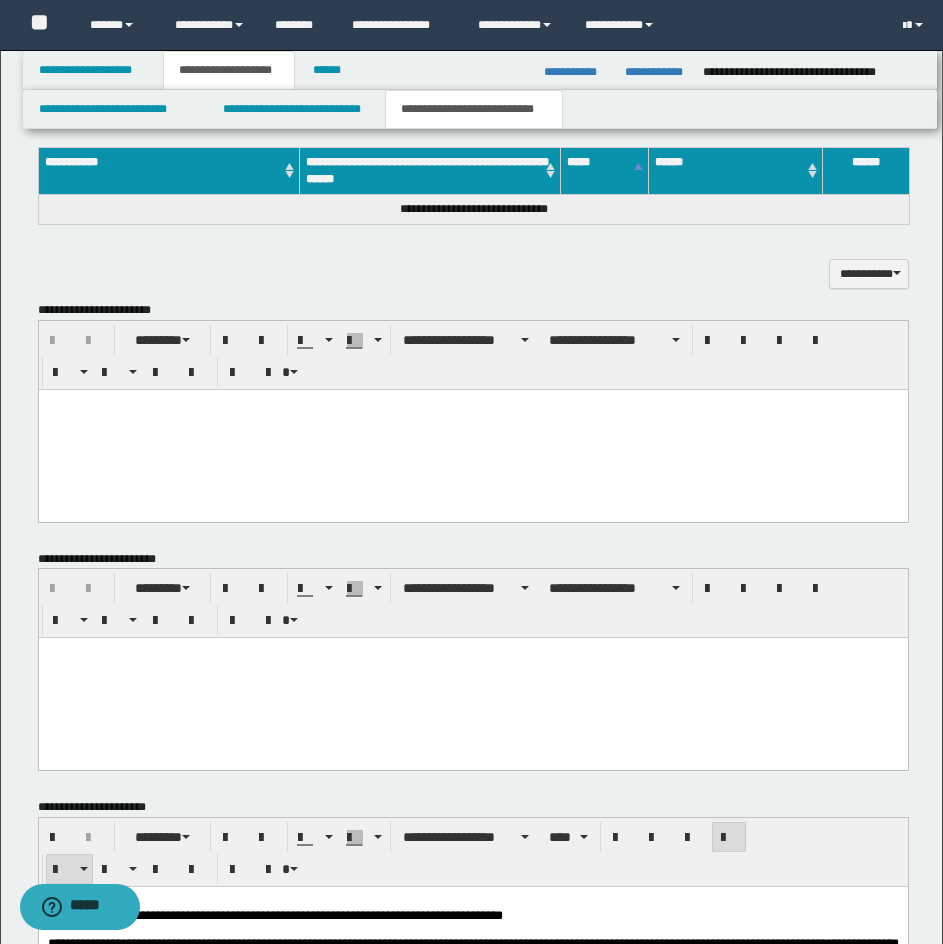 click at bounding box center (472, 429) 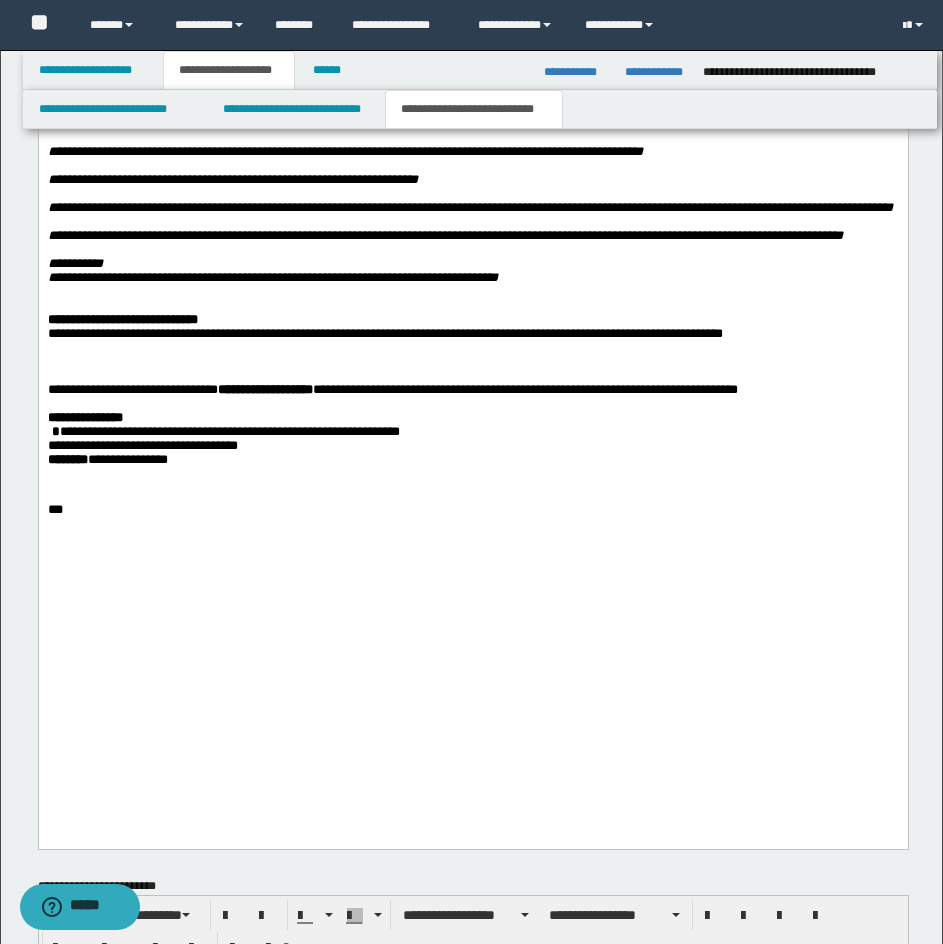 scroll, scrollTop: 2612, scrollLeft: 0, axis: vertical 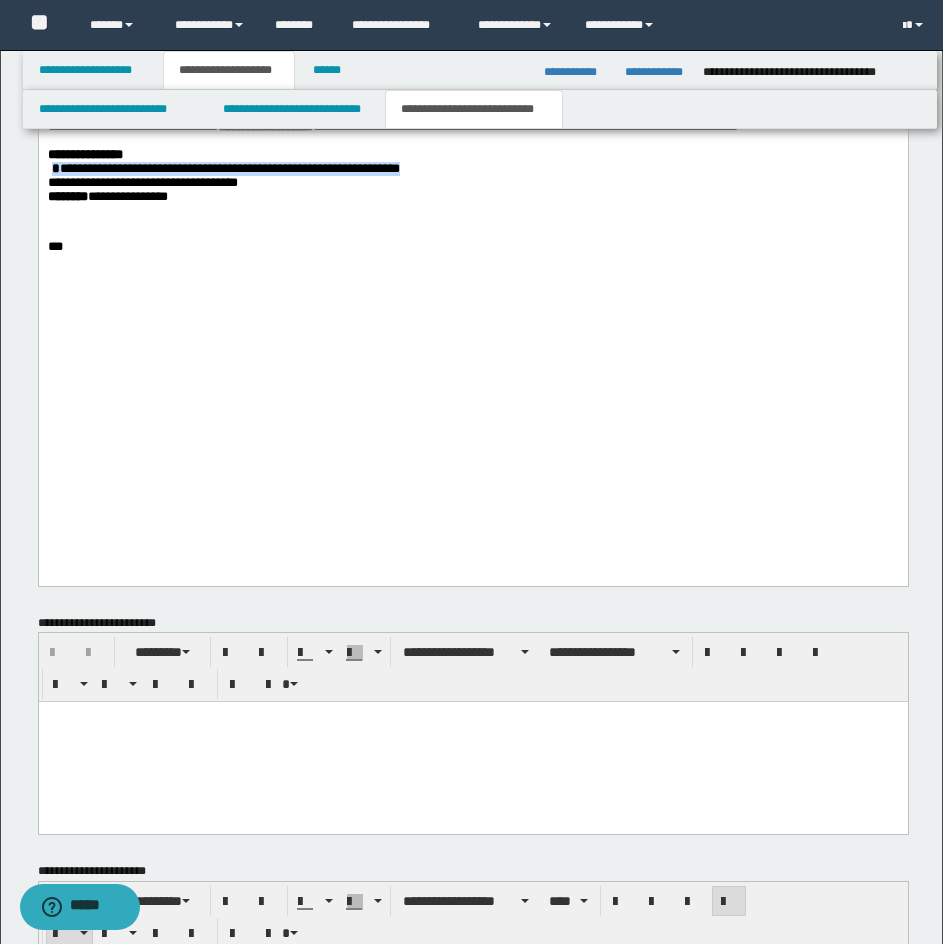 drag, startPoint x: 51, startPoint y: 378, endPoint x: 415, endPoint y: 382, distance: 364.02197 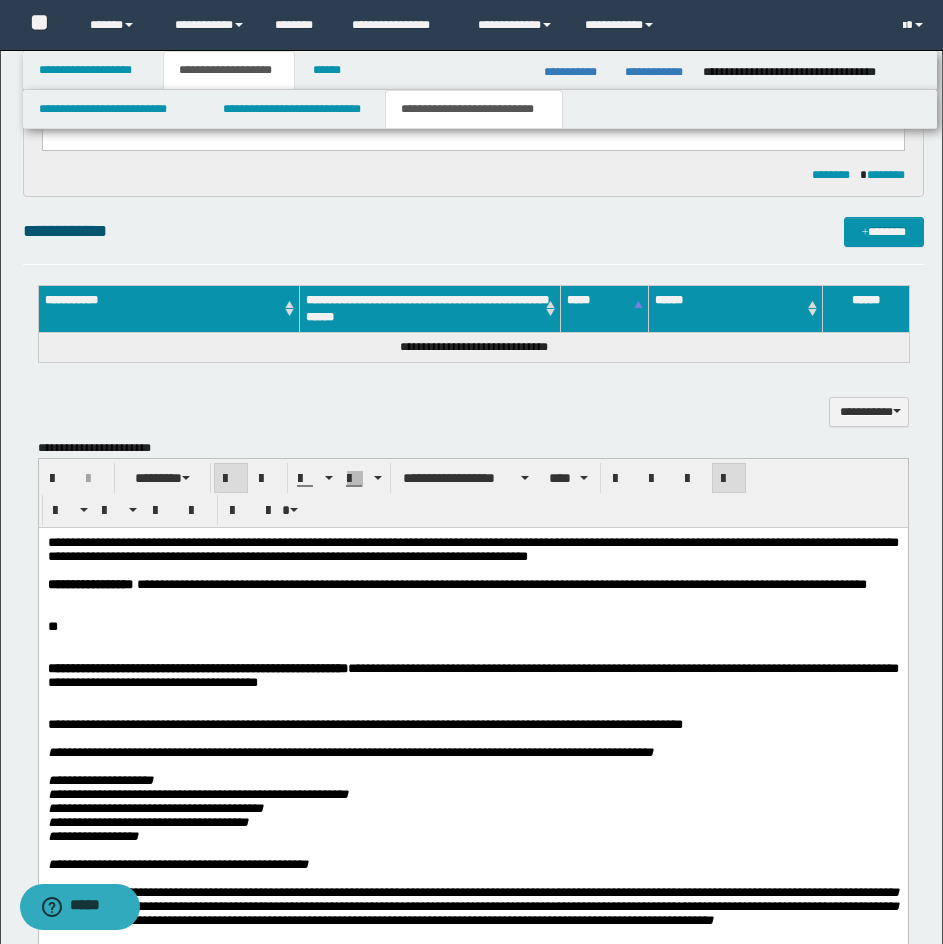 scroll, scrollTop: 1212, scrollLeft: 0, axis: vertical 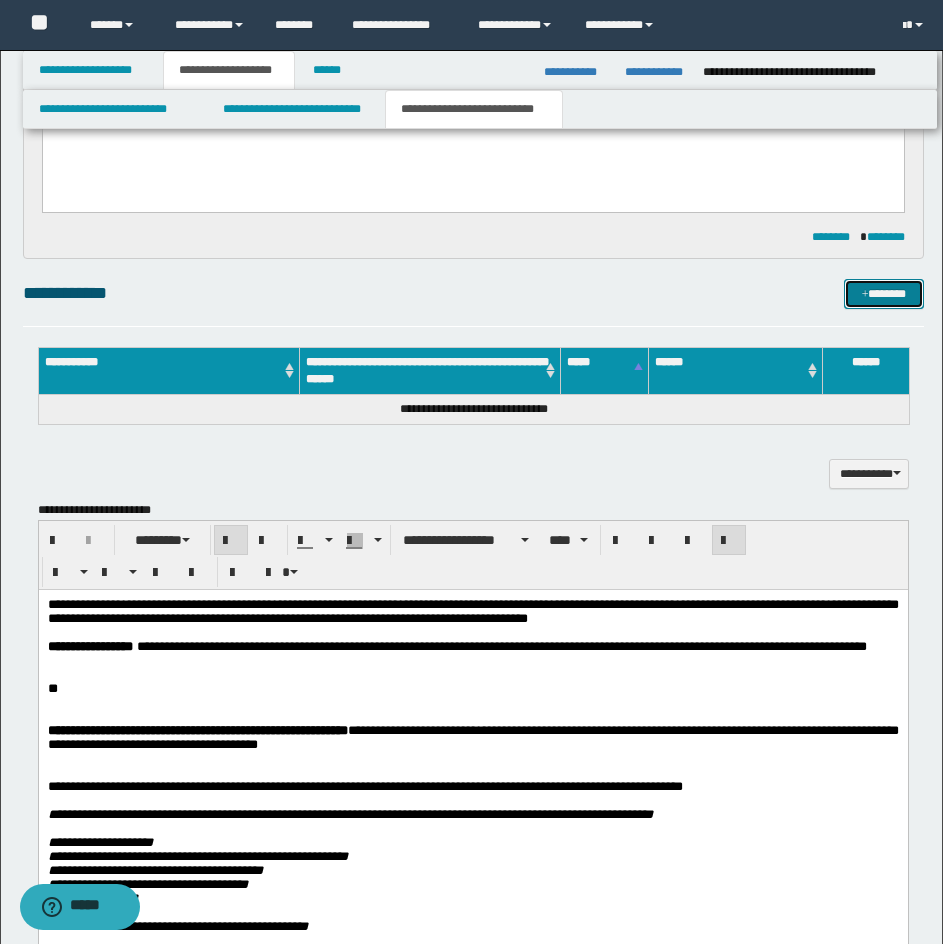 click at bounding box center [865, 295] 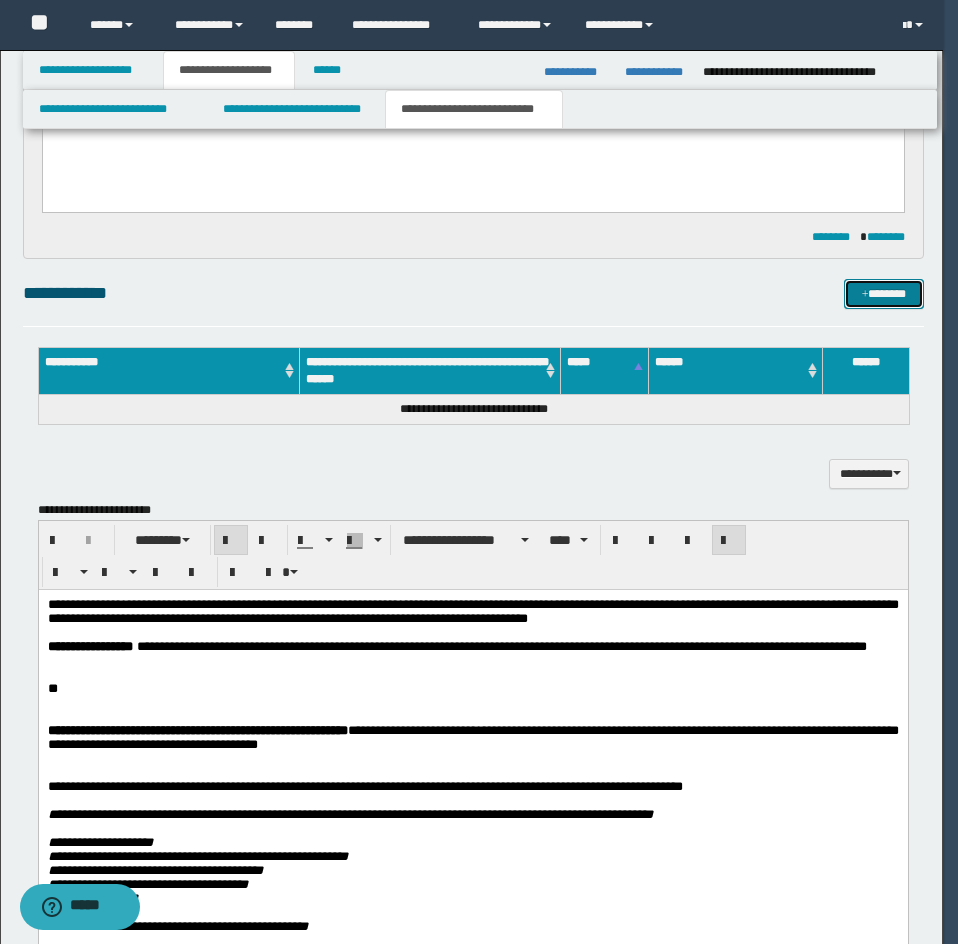 type 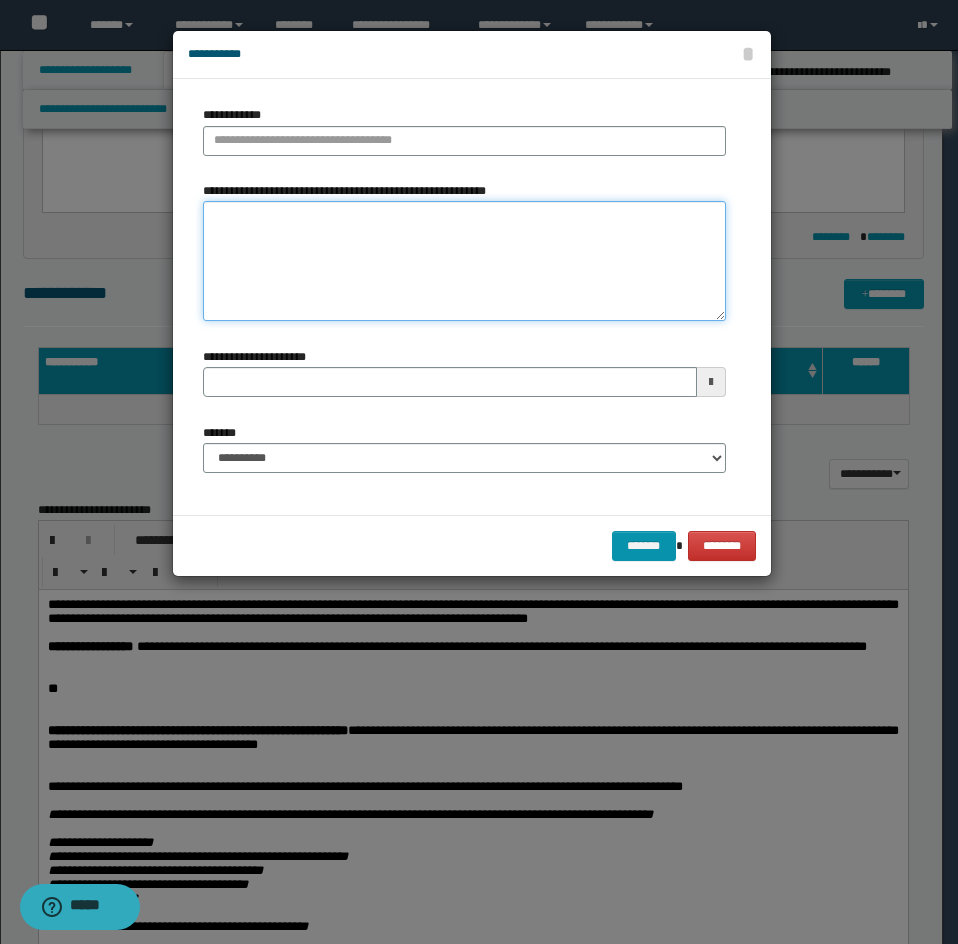 click on "**********" at bounding box center (464, 261) 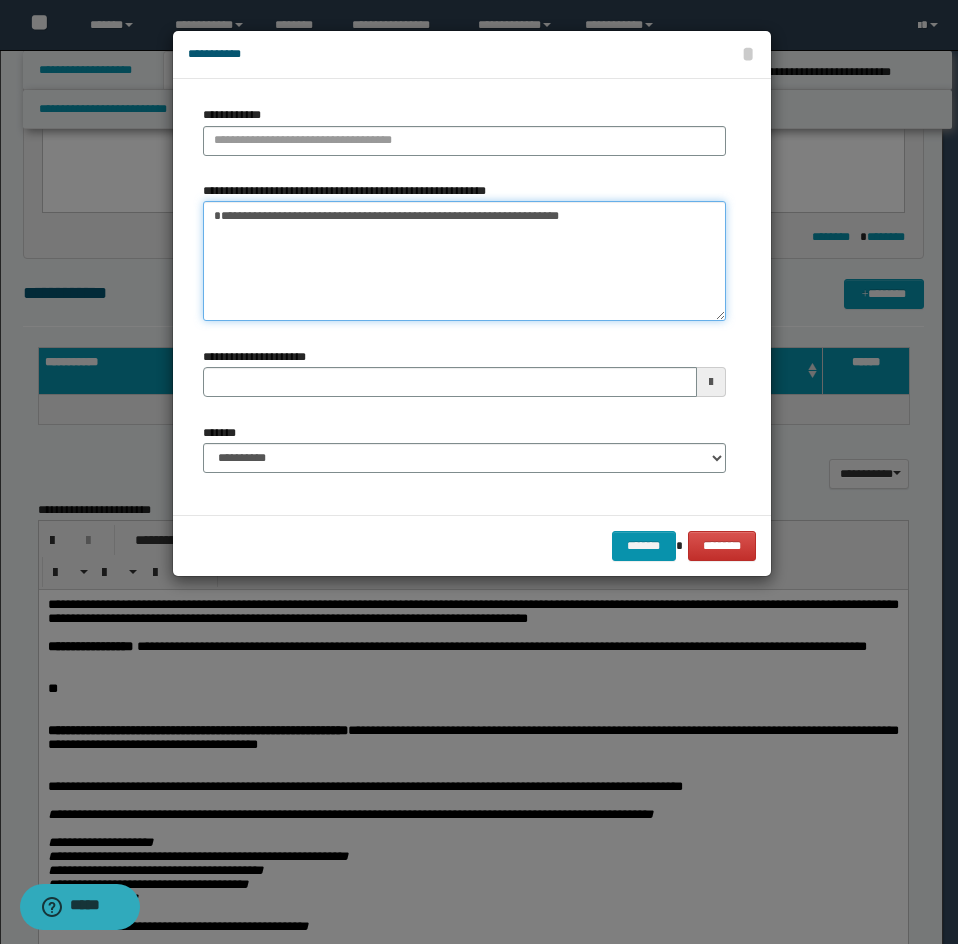 drag, startPoint x: 533, startPoint y: 216, endPoint x: 203, endPoint y: 217, distance: 330.00153 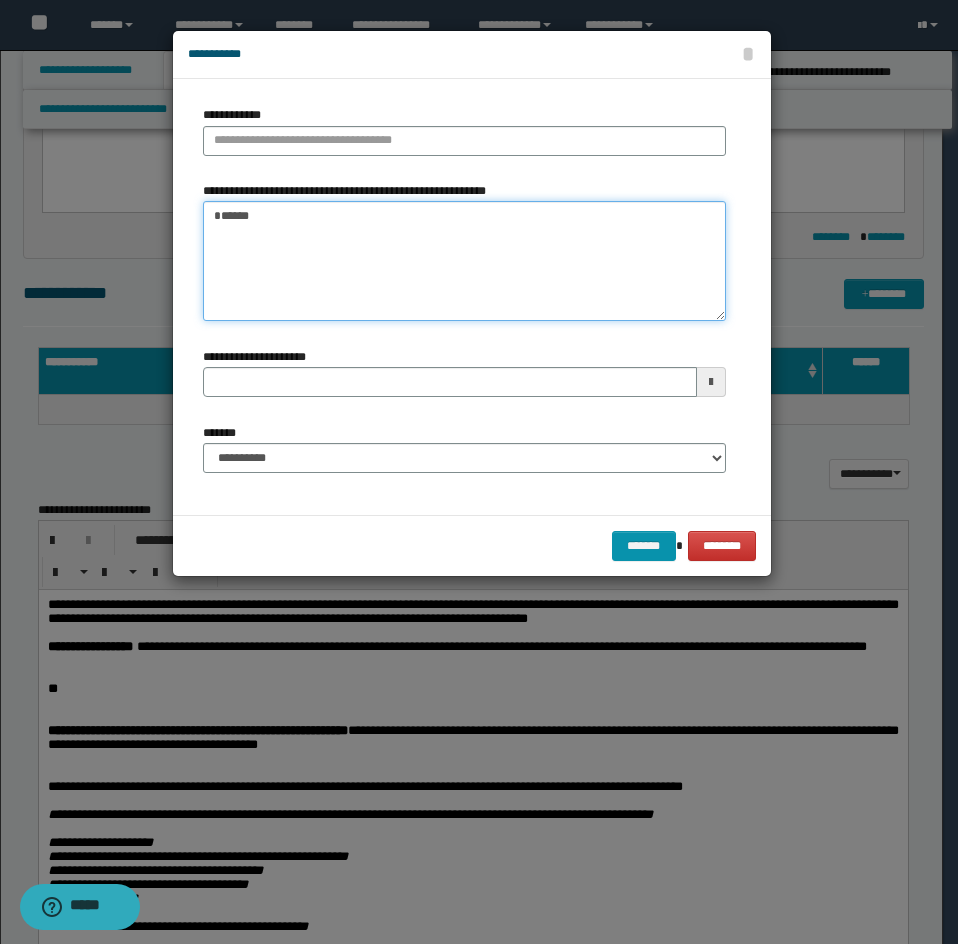type on "******" 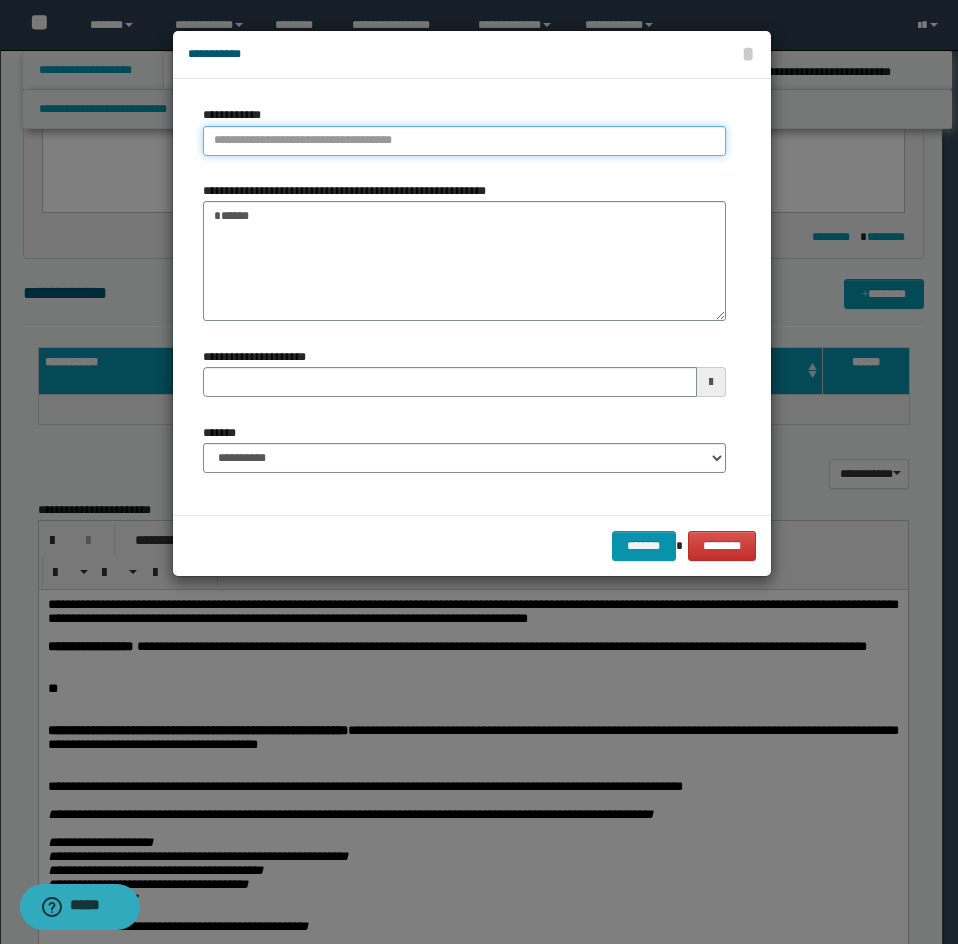 click on "**********" at bounding box center [464, 141] 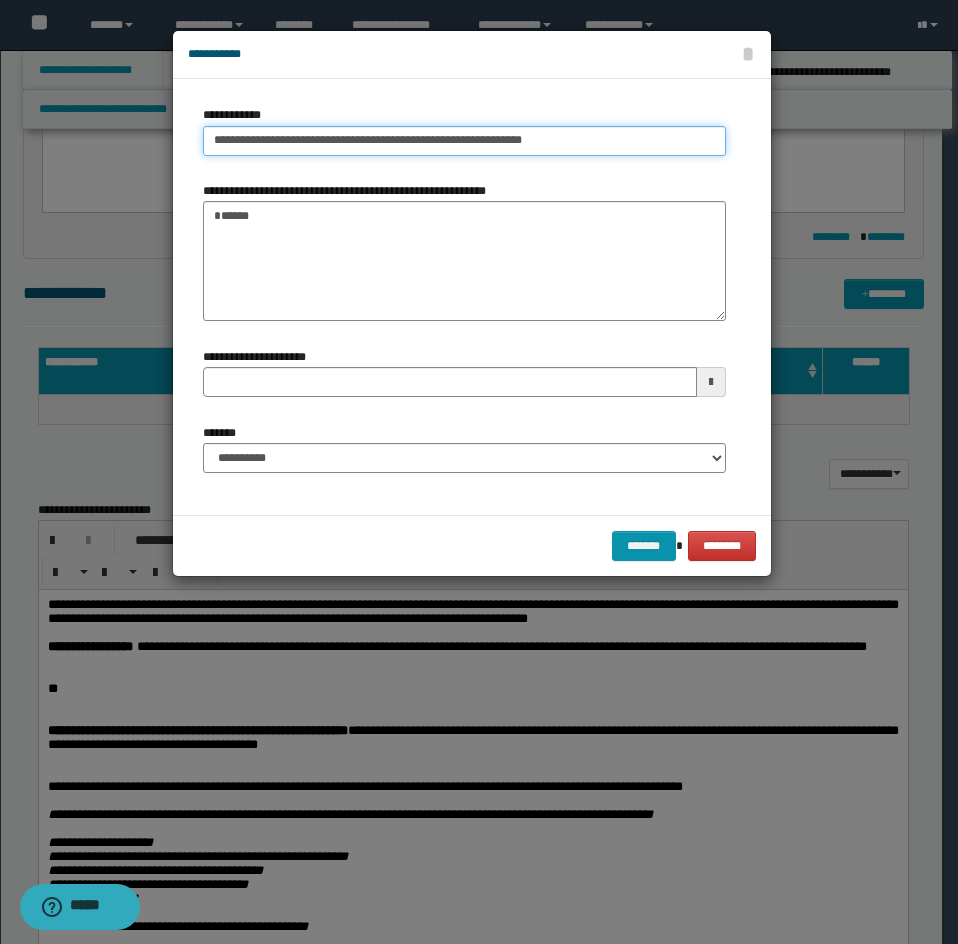 type on "**********" 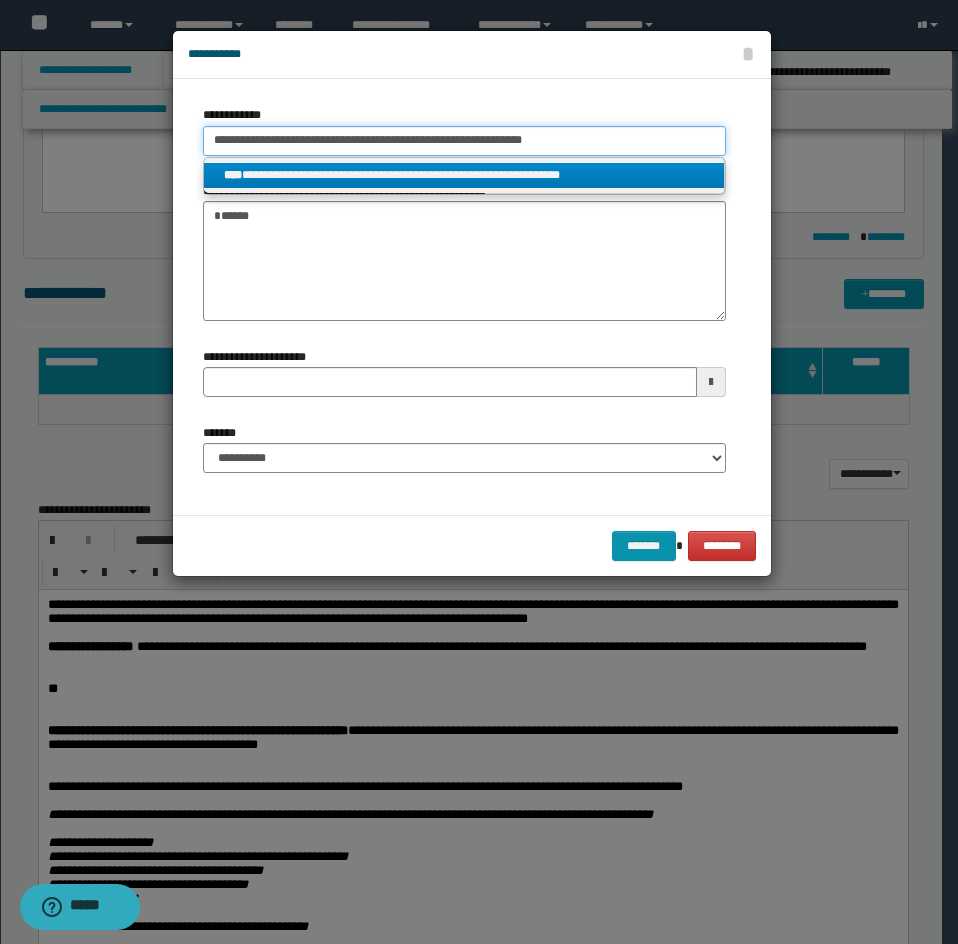 type on "**********" 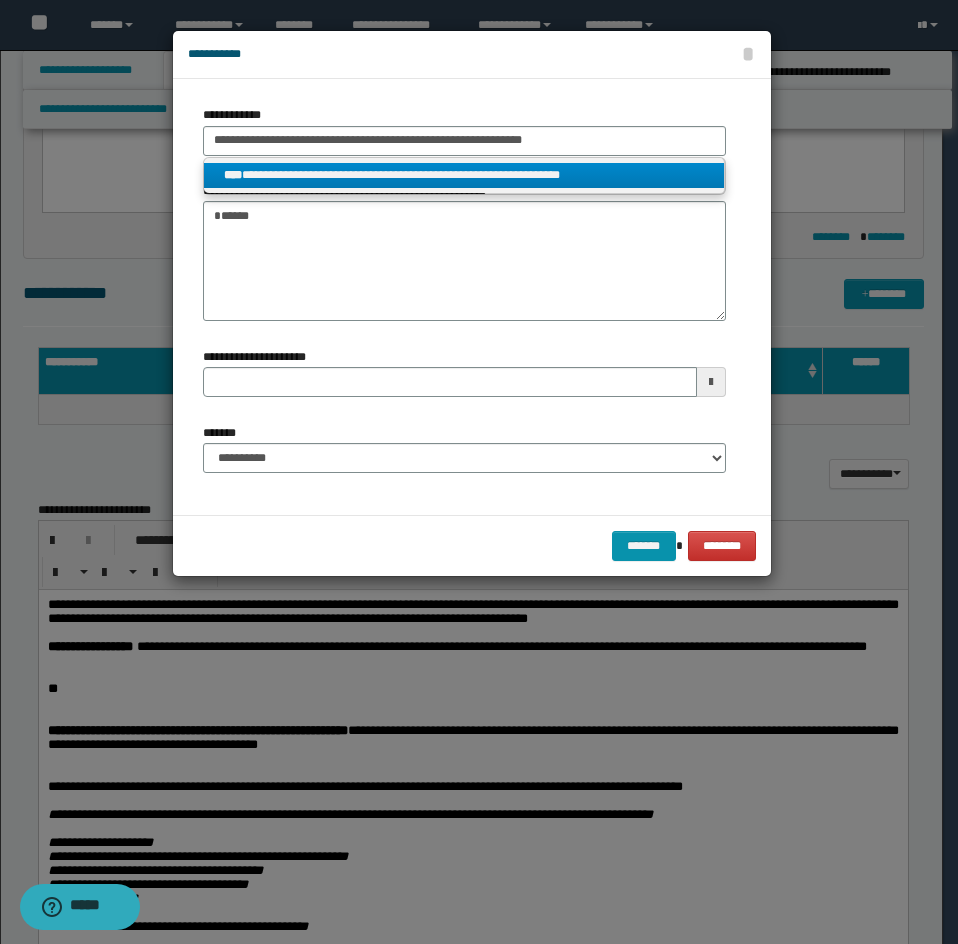 click on "**********" at bounding box center [464, 175] 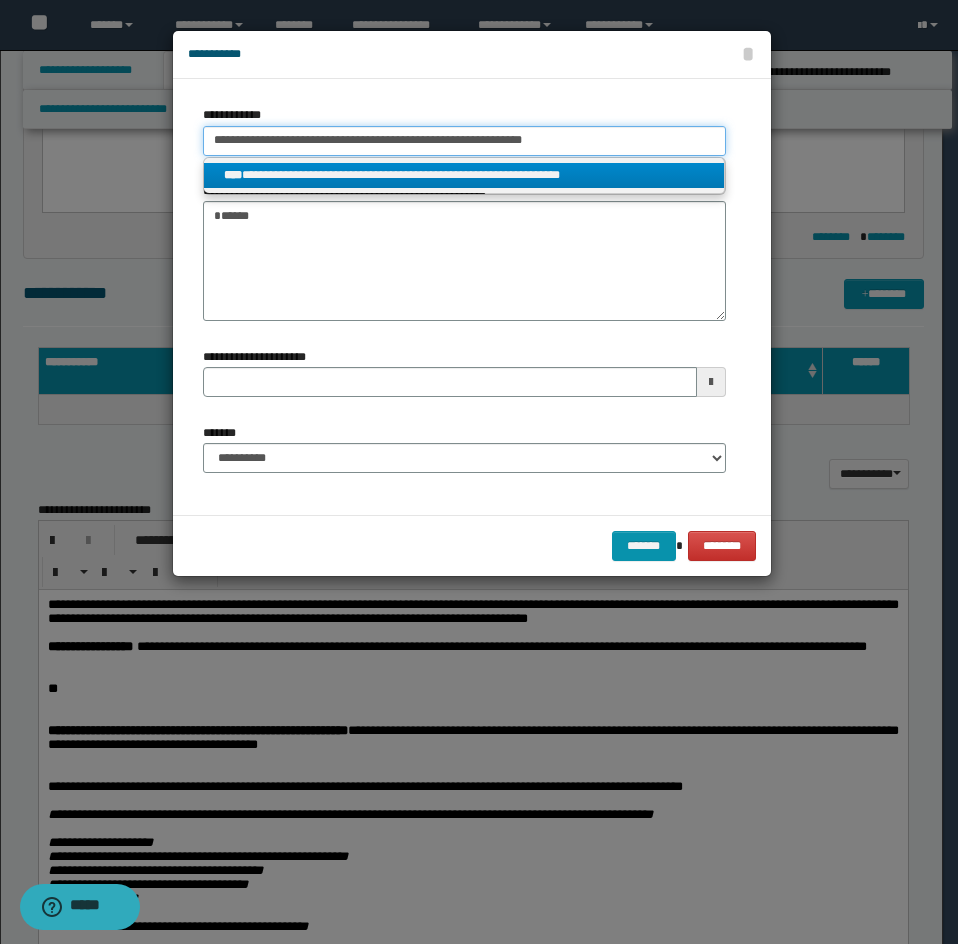 type 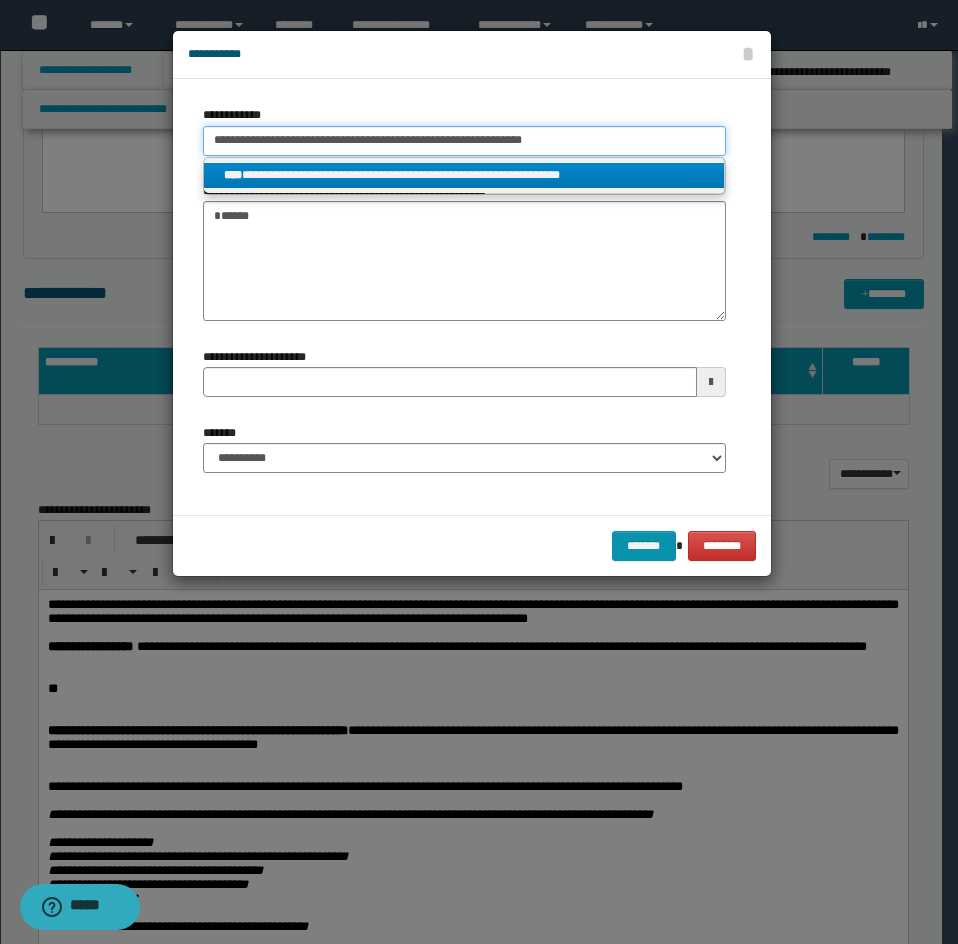 type on "**********" 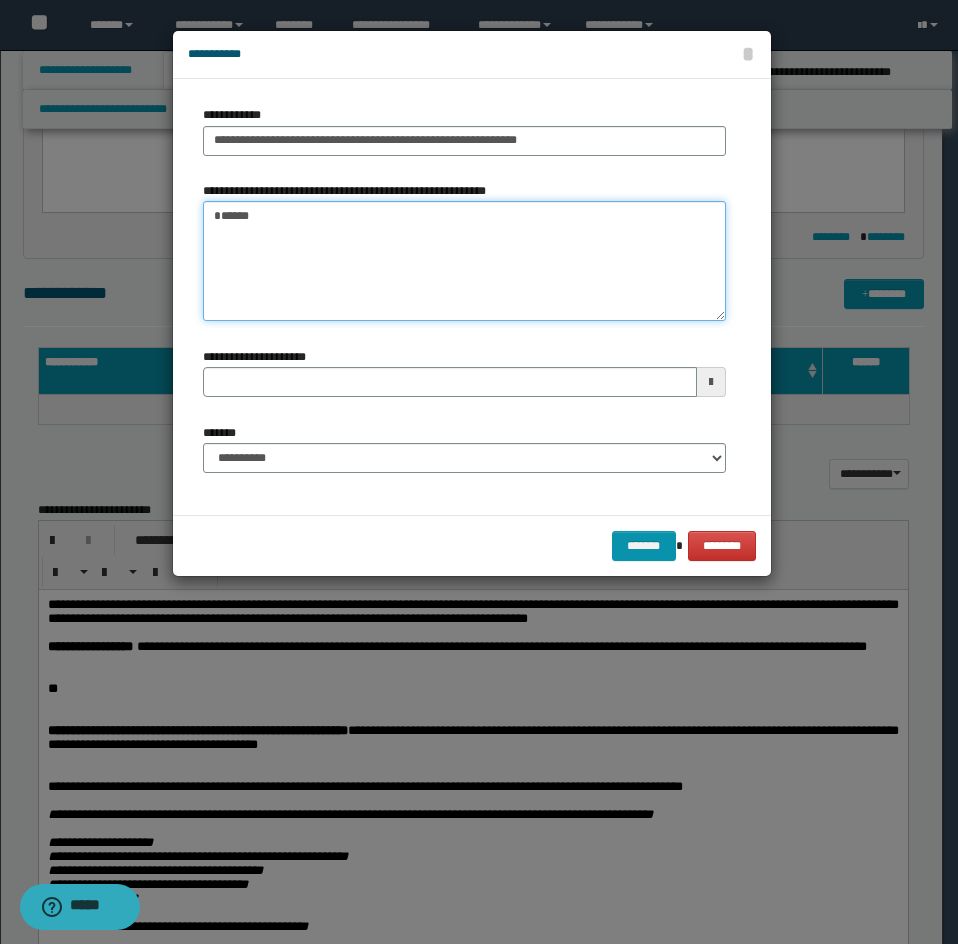 drag, startPoint x: 215, startPoint y: 213, endPoint x: 294, endPoint y: 272, distance: 98.600204 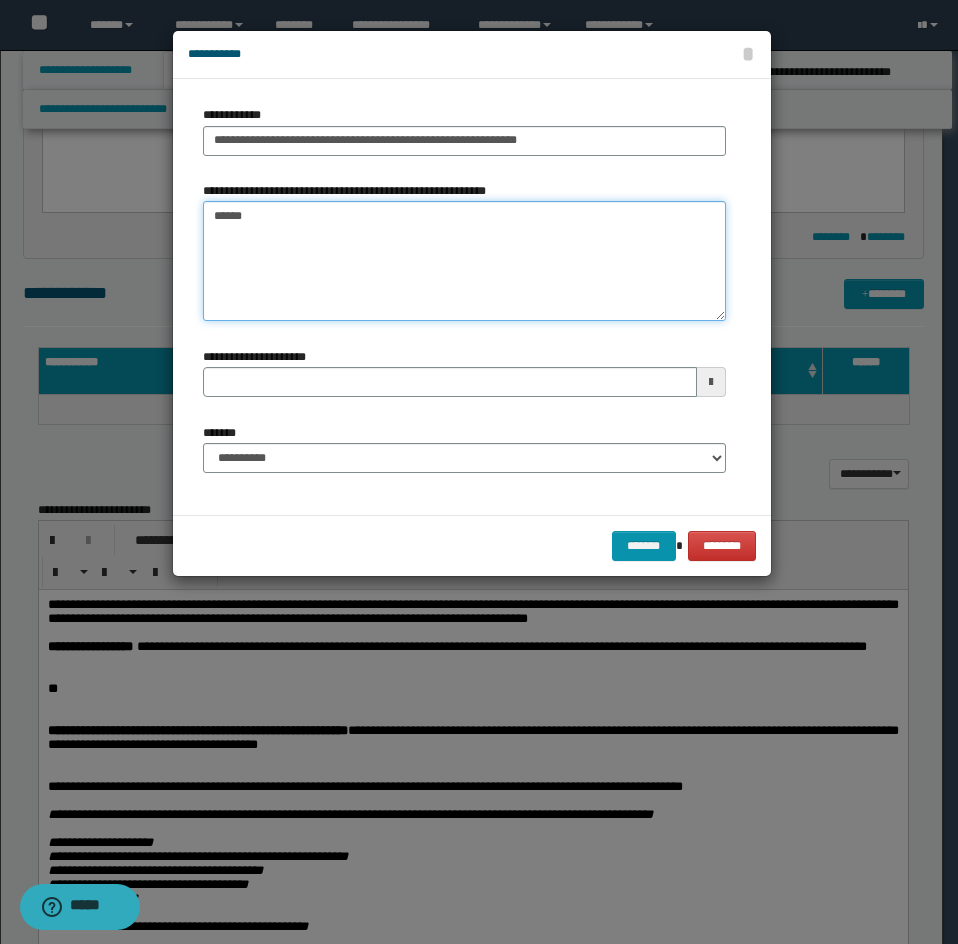 type 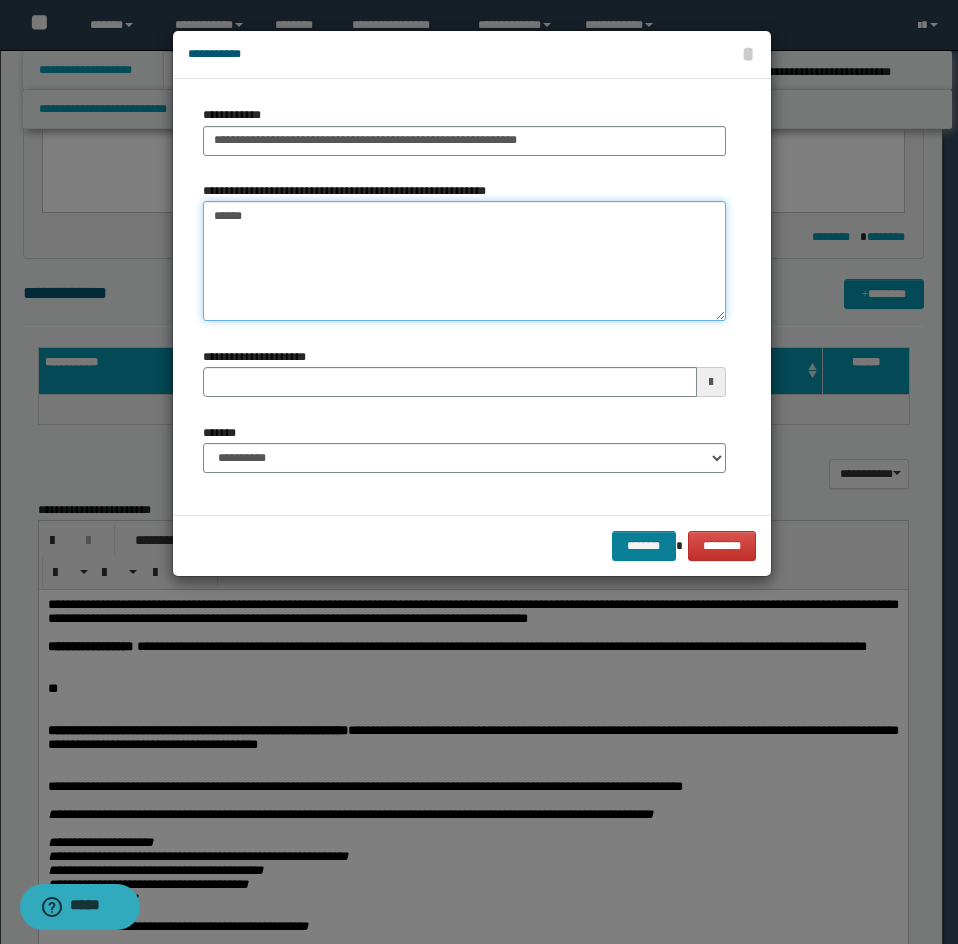 type on "******" 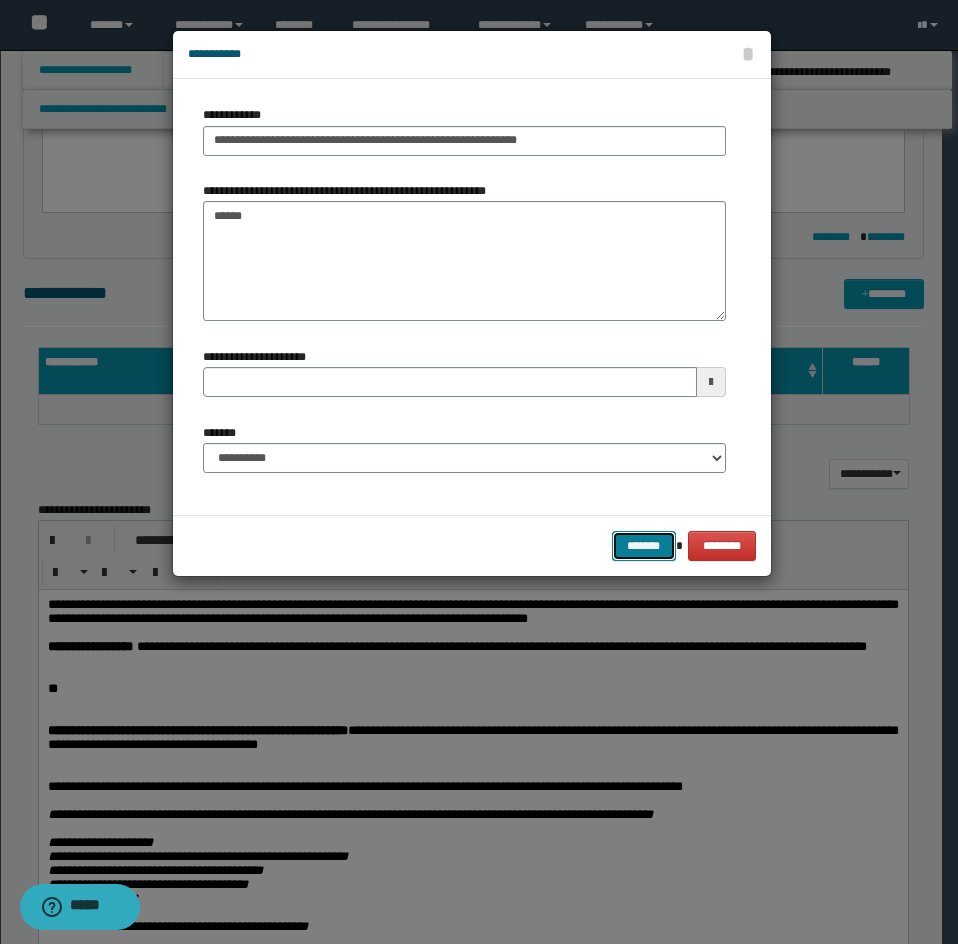 click on "*******" at bounding box center (644, 546) 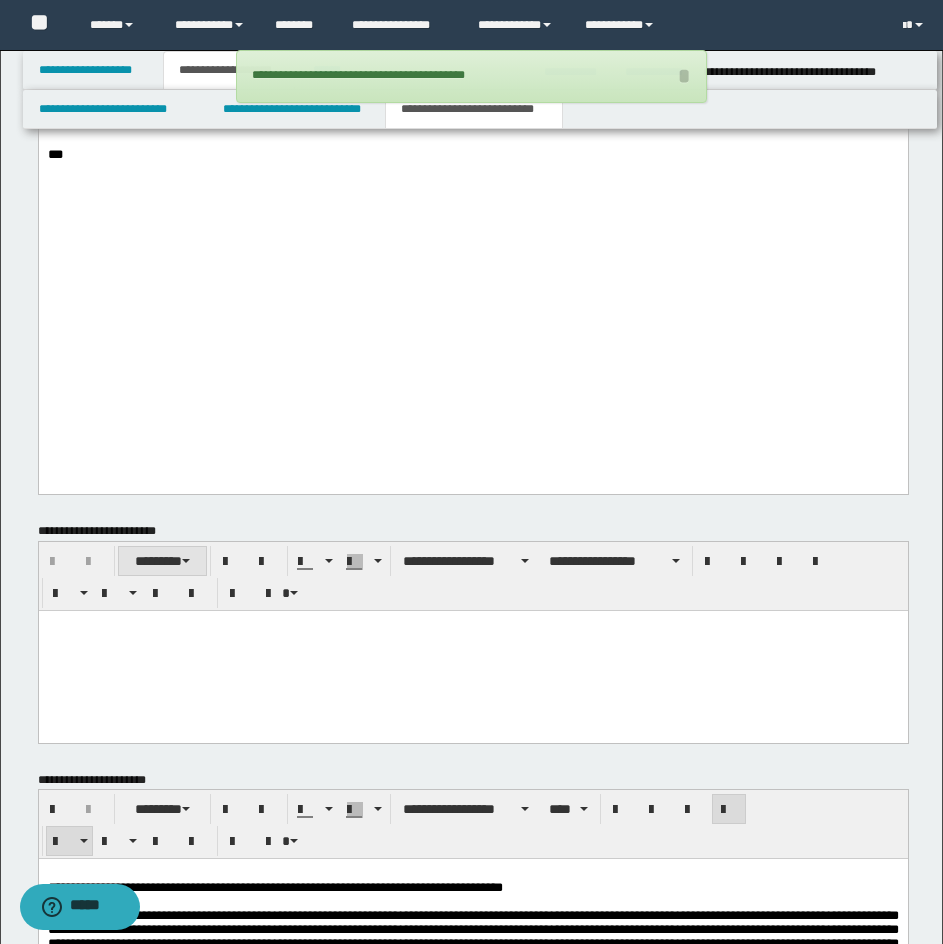 scroll, scrollTop: 2712, scrollLeft: 0, axis: vertical 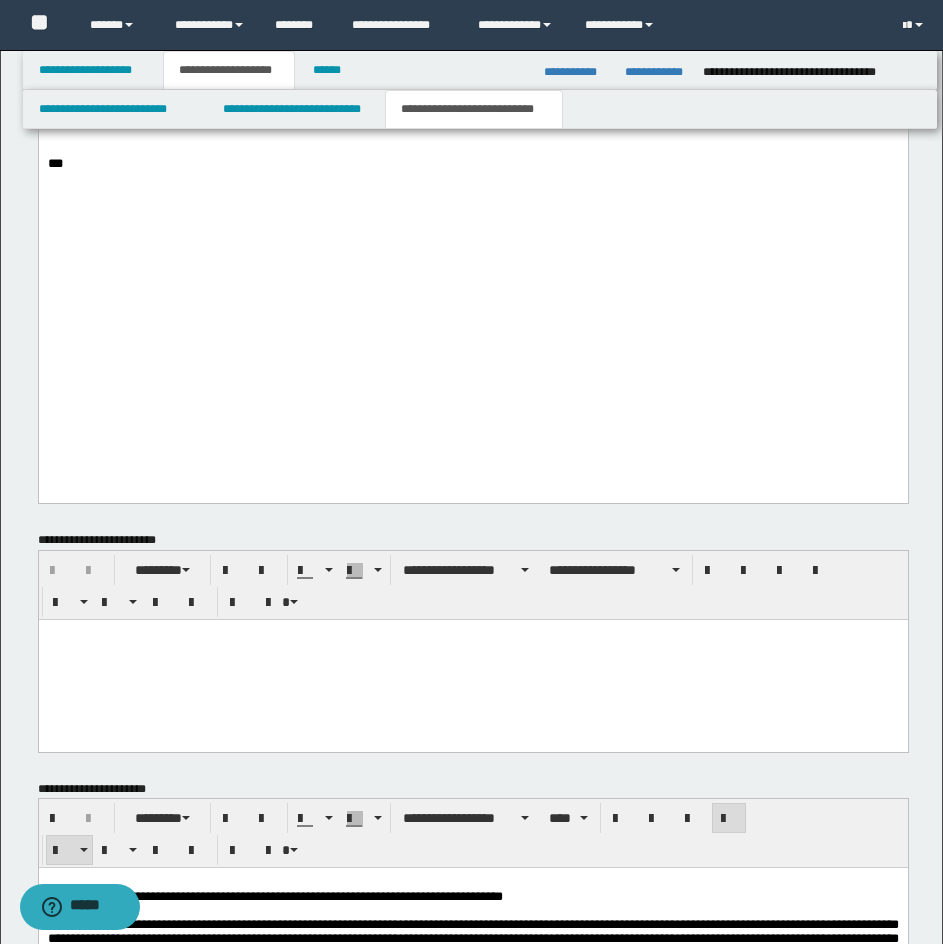 drag, startPoint x: 53, startPoint y: 312, endPoint x: 177, endPoint y: 312, distance: 124 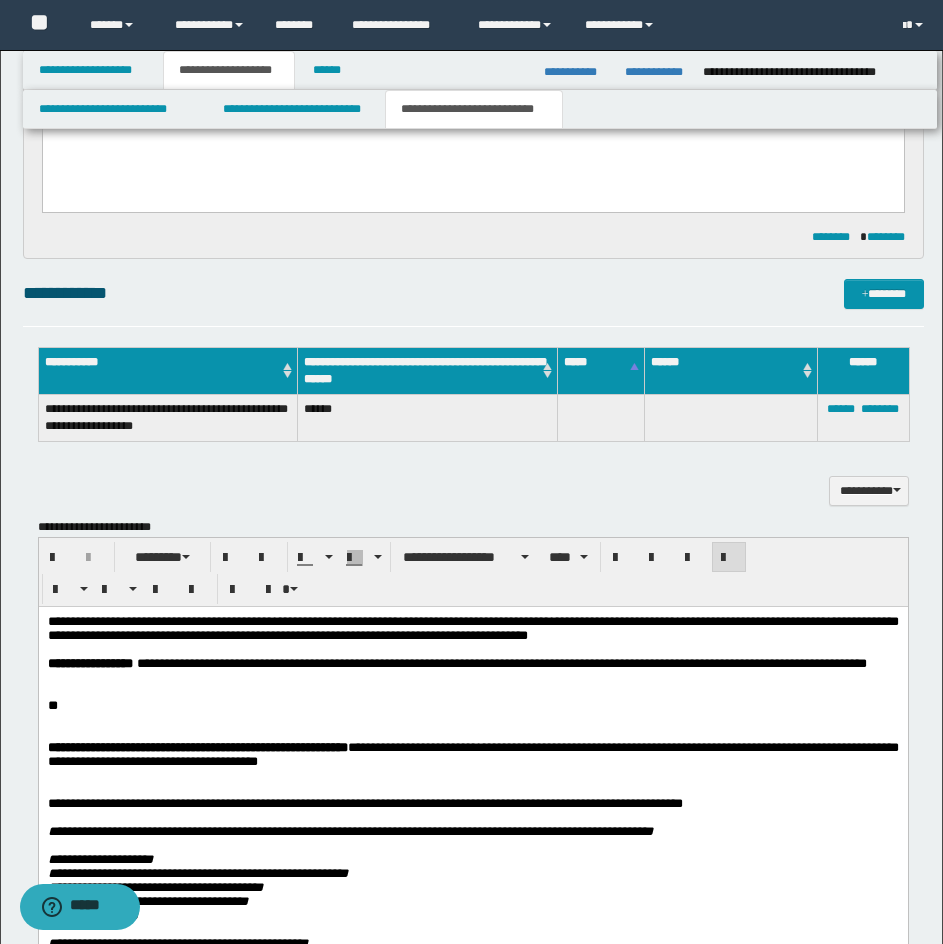 scroll, scrollTop: 1012, scrollLeft: 0, axis: vertical 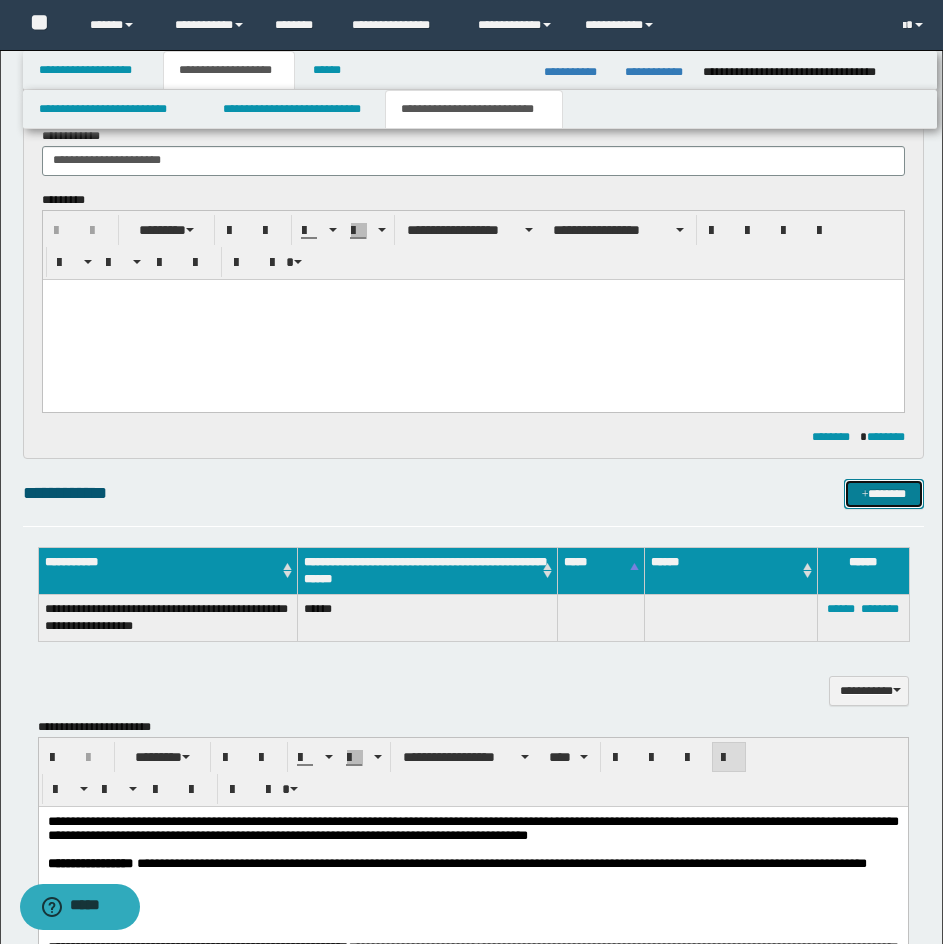 click on "*******" at bounding box center (884, 494) 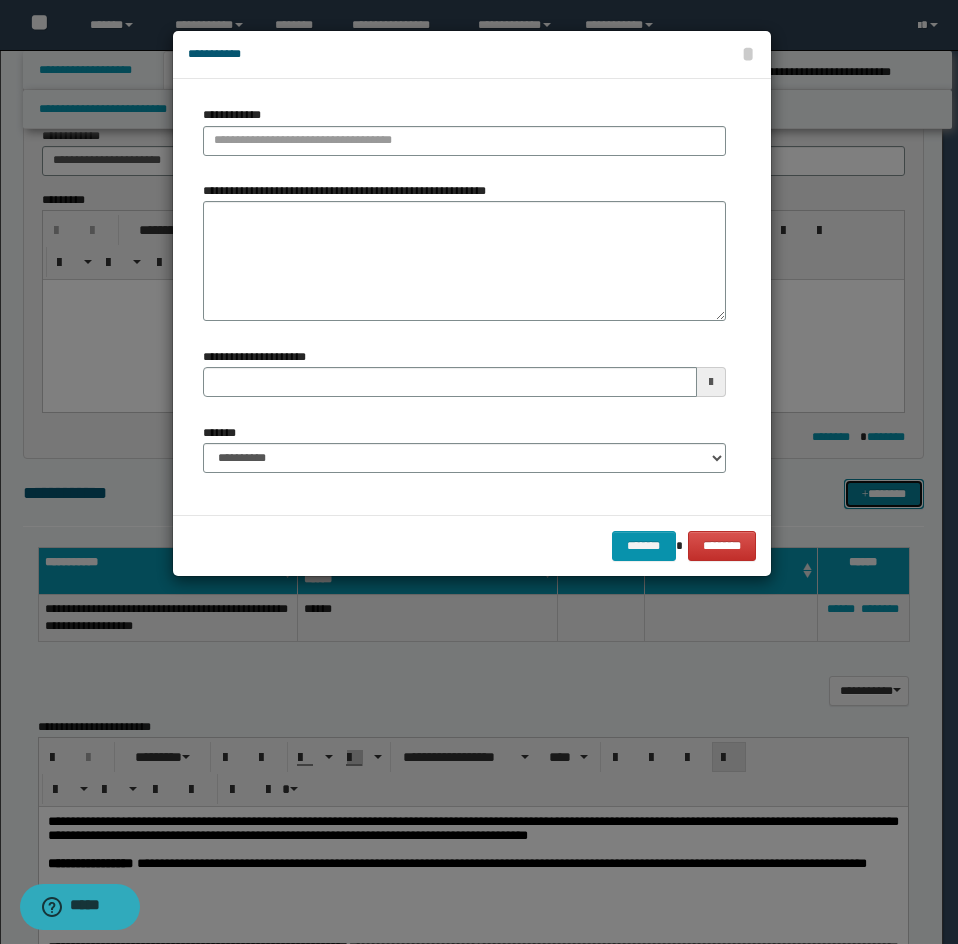type 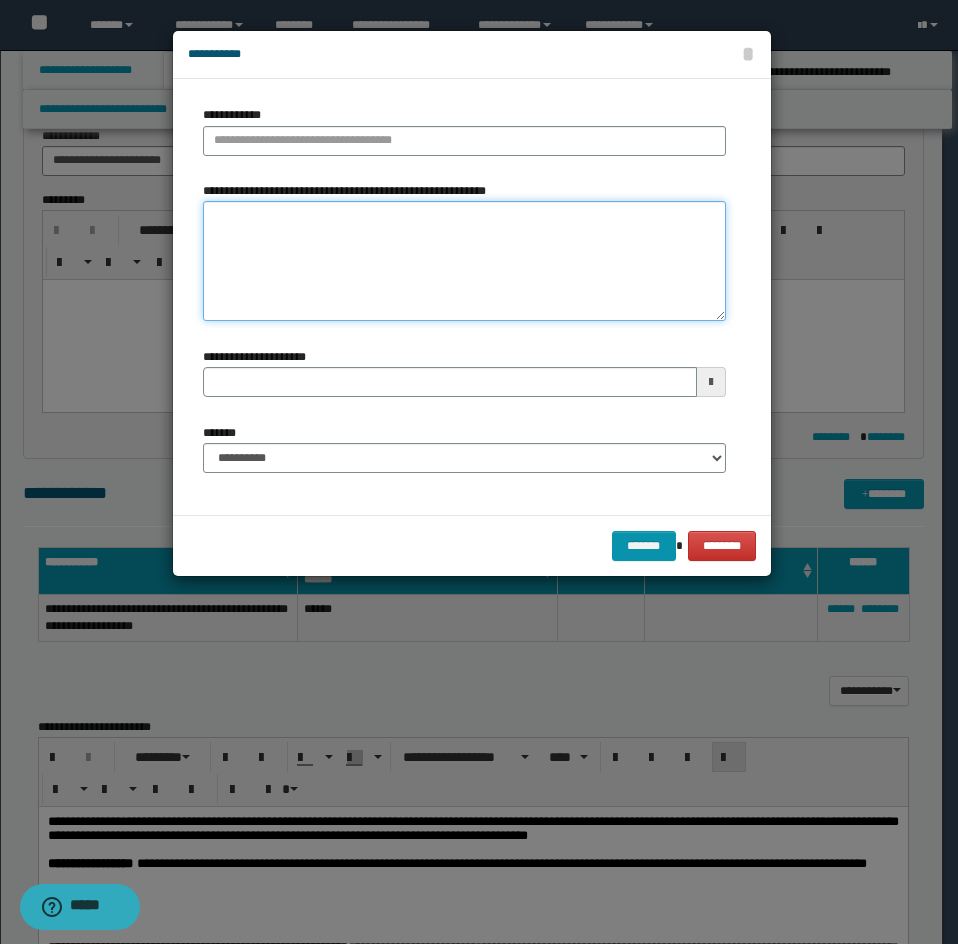 click on "**********" at bounding box center (464, 261) 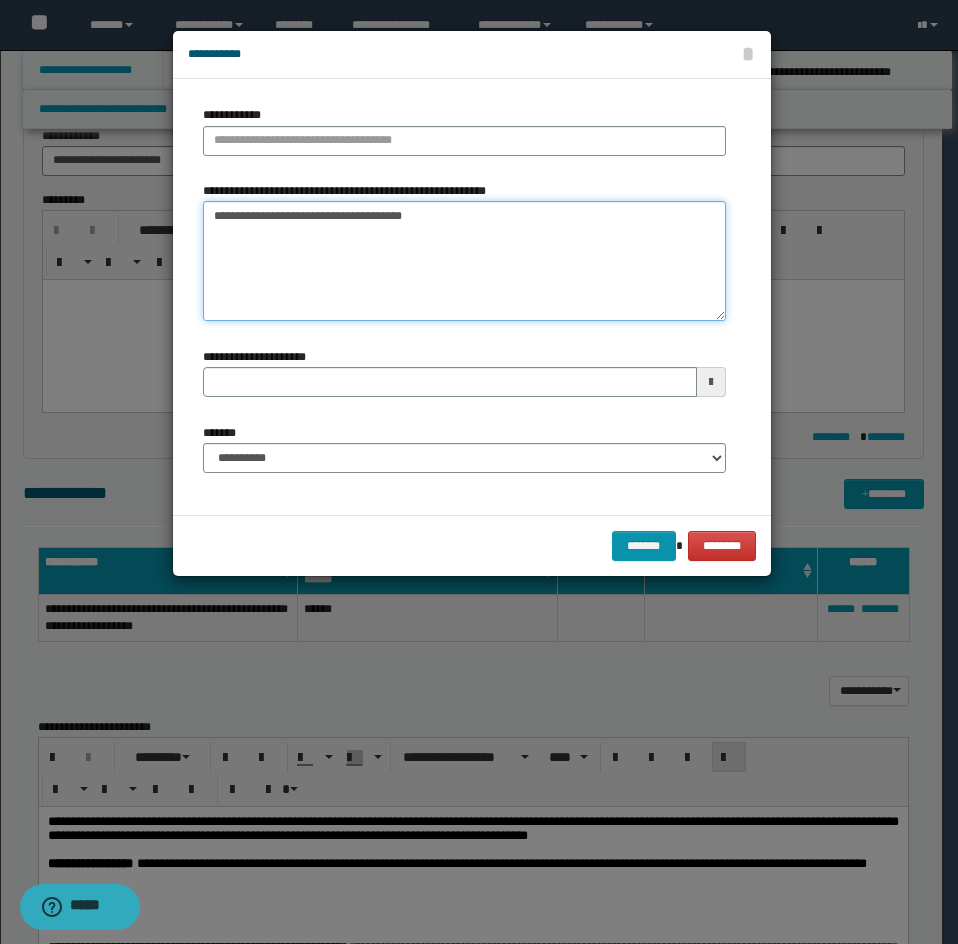 type on "**********" 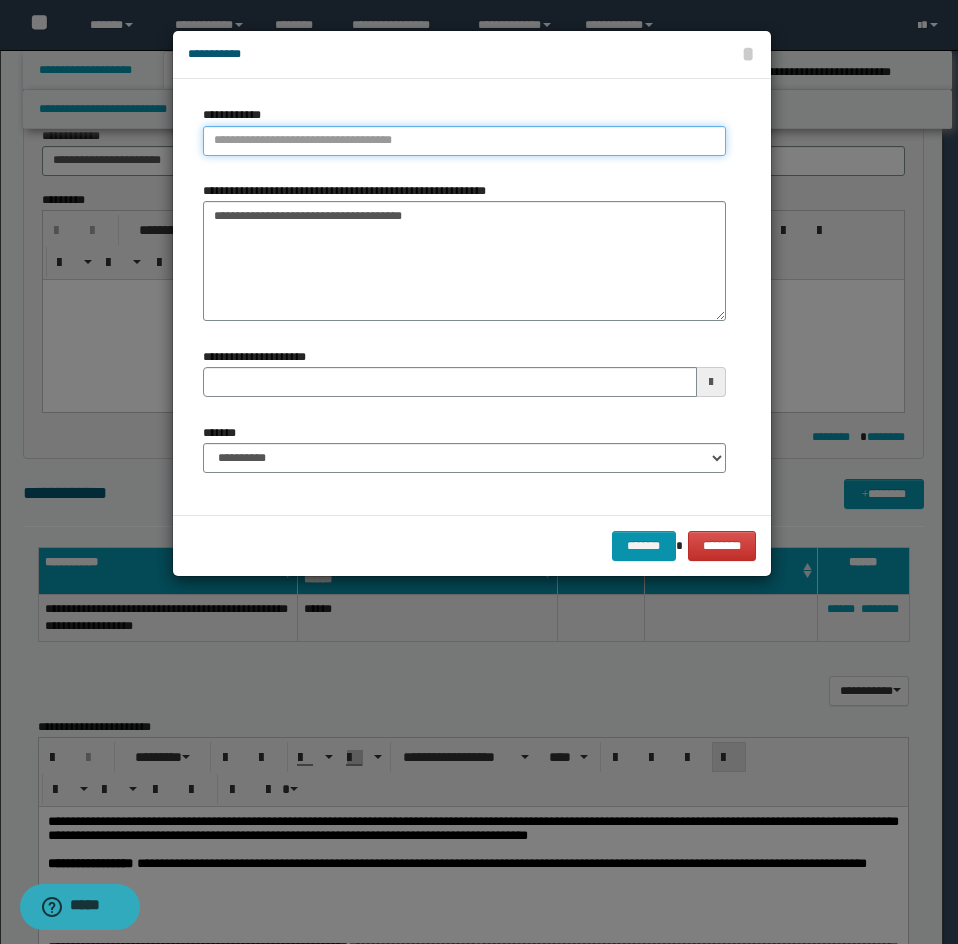 type on "**********" 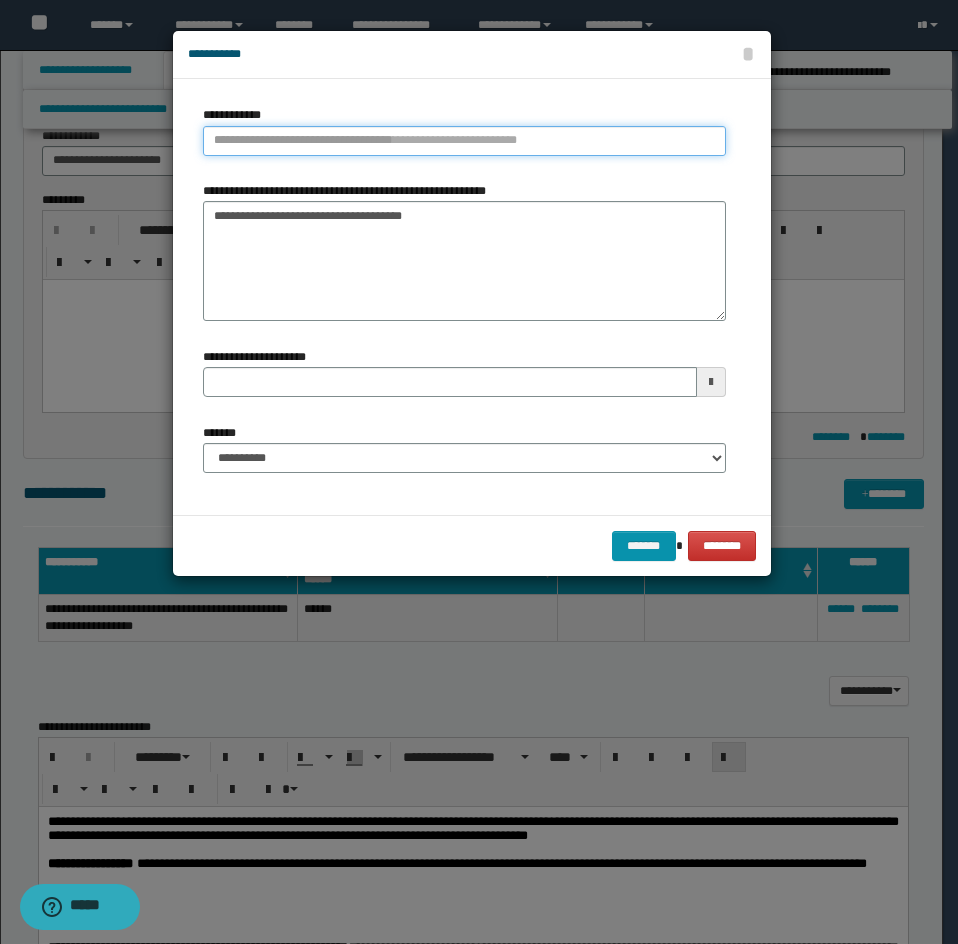 click on "**********" at bounding box center (464, 141) 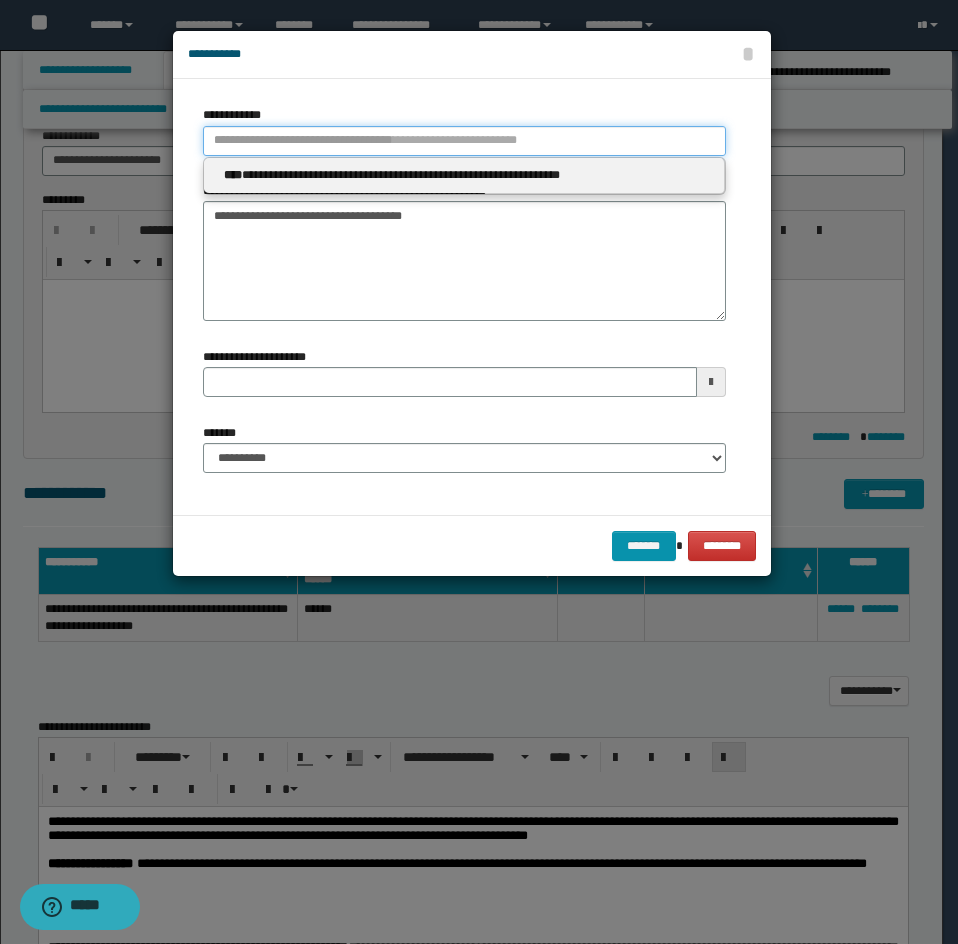 paste on "**********" 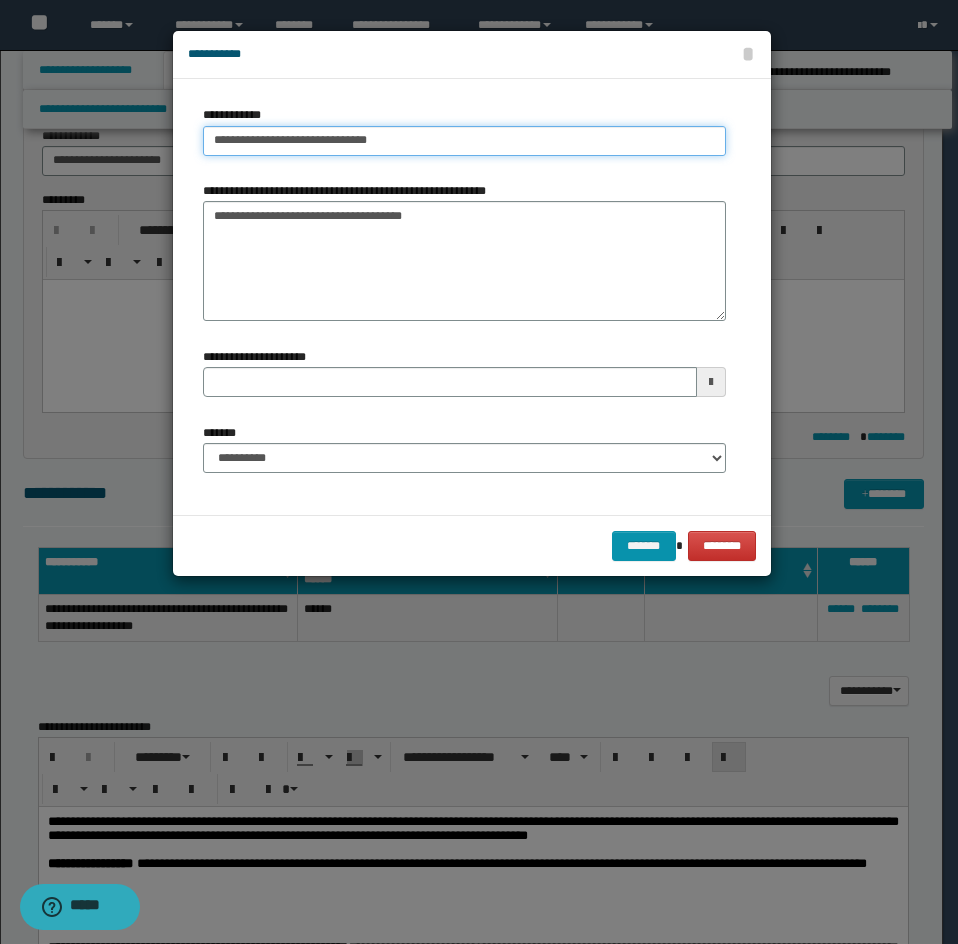 type on "**********" 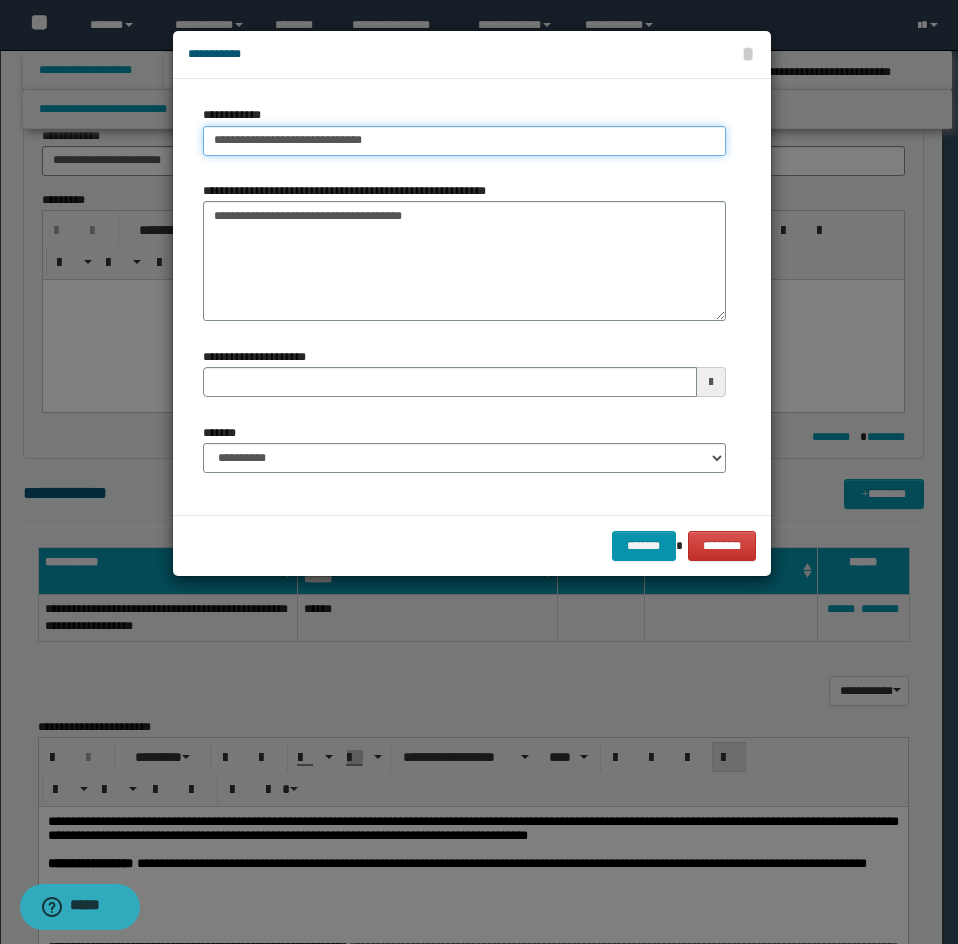 type on "**********" 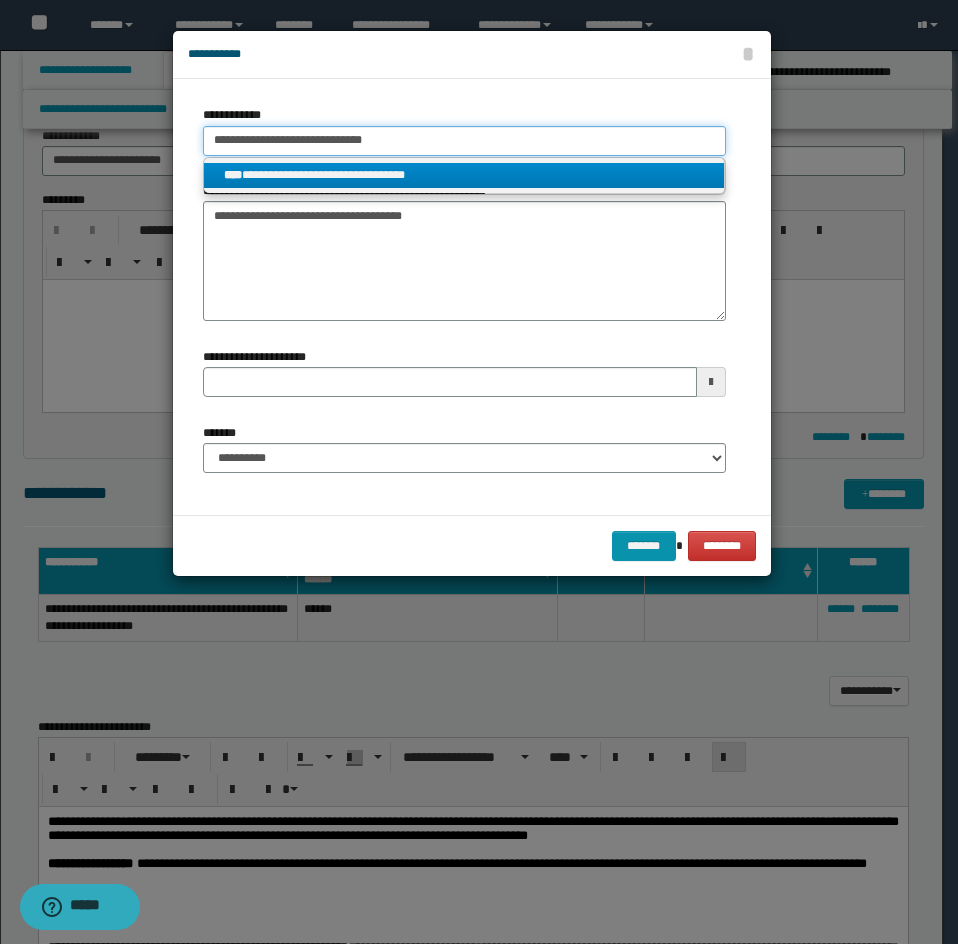 type on "**********" 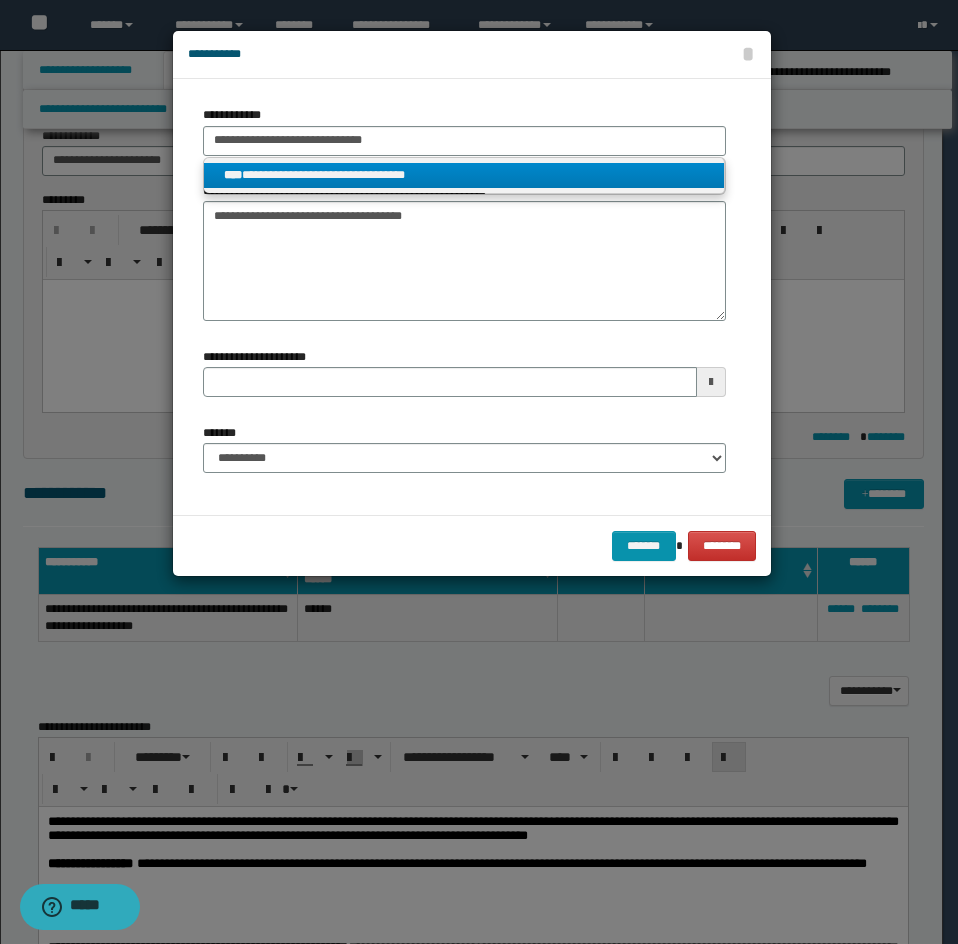 click on "**********" at bounding box center (464, 175) 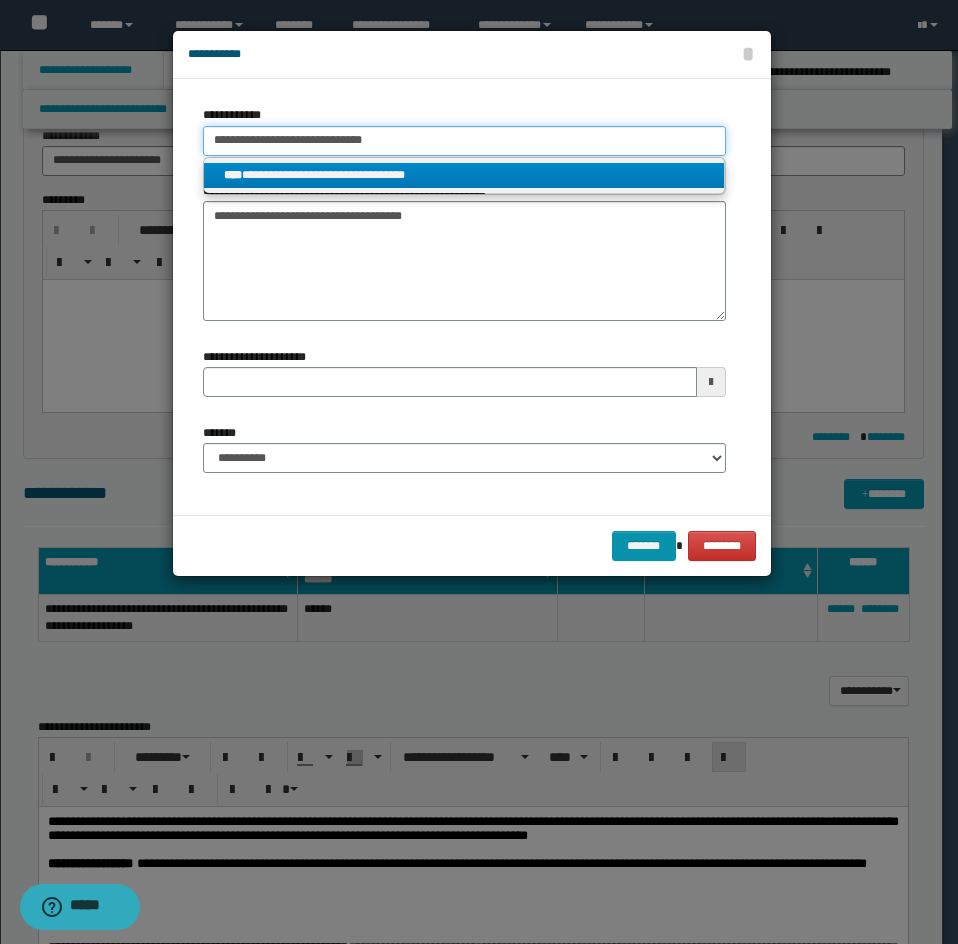 type 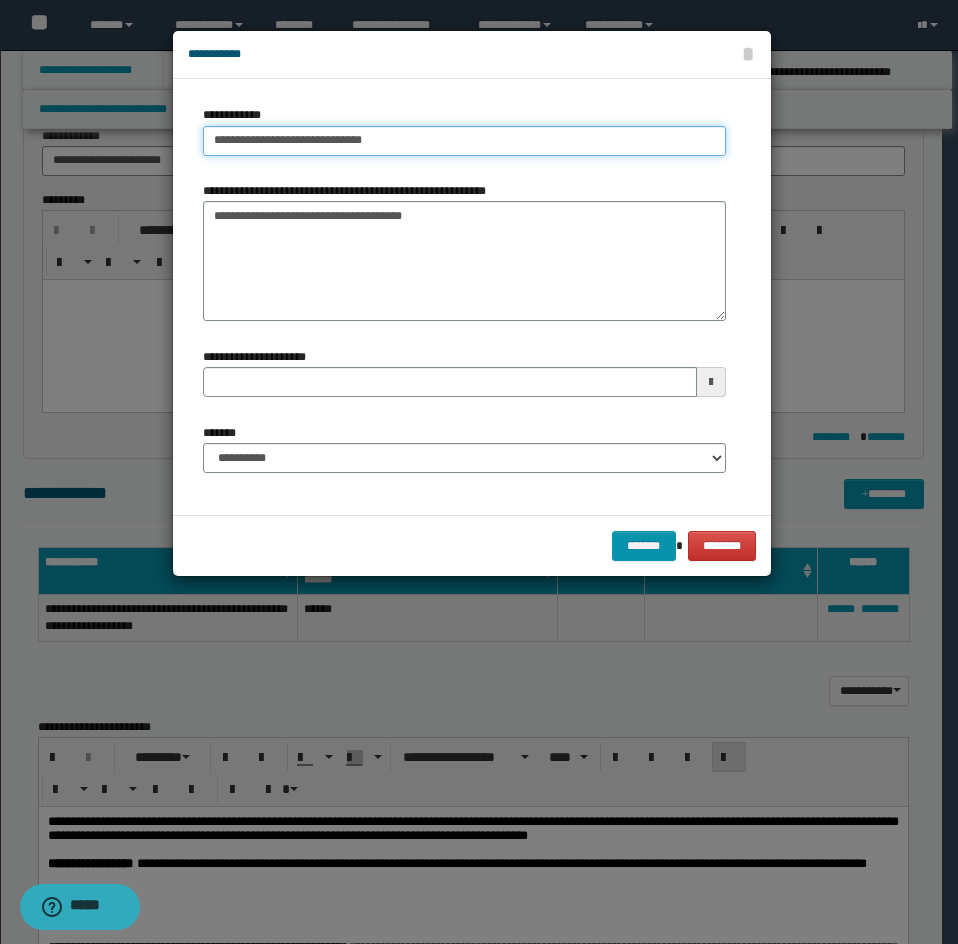 type 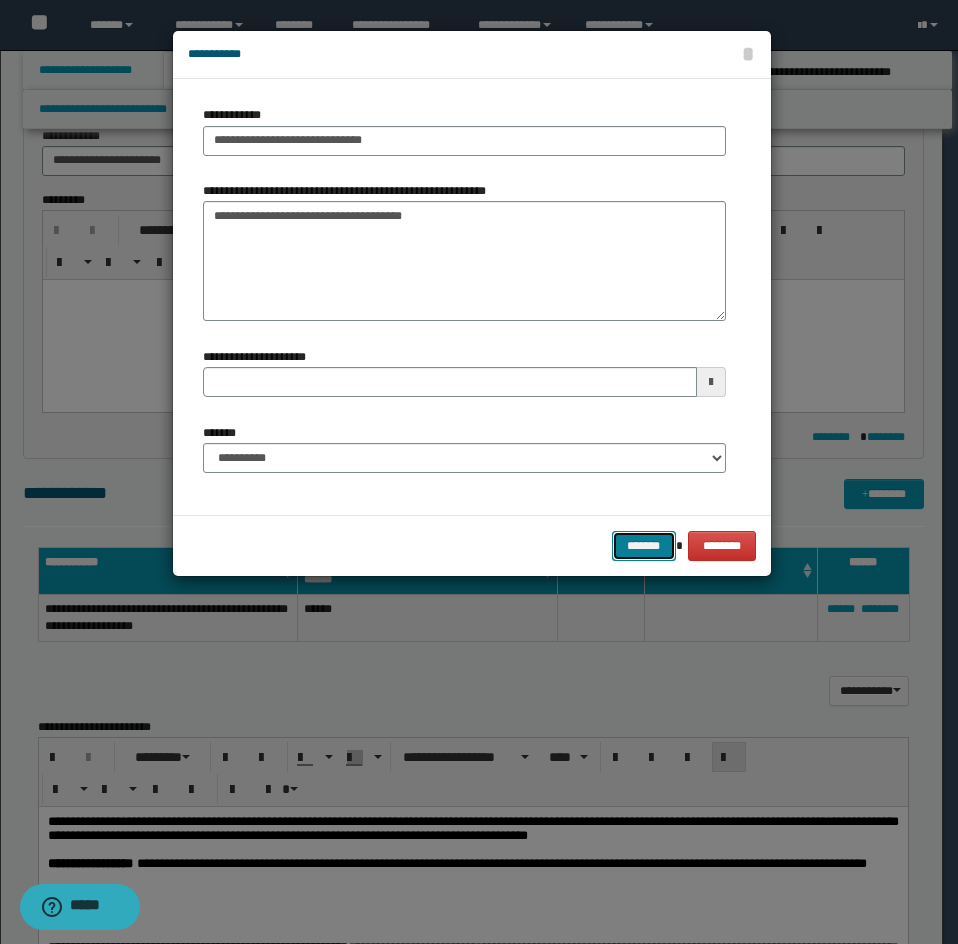 click on "*******" at bounding box center (644, 546) 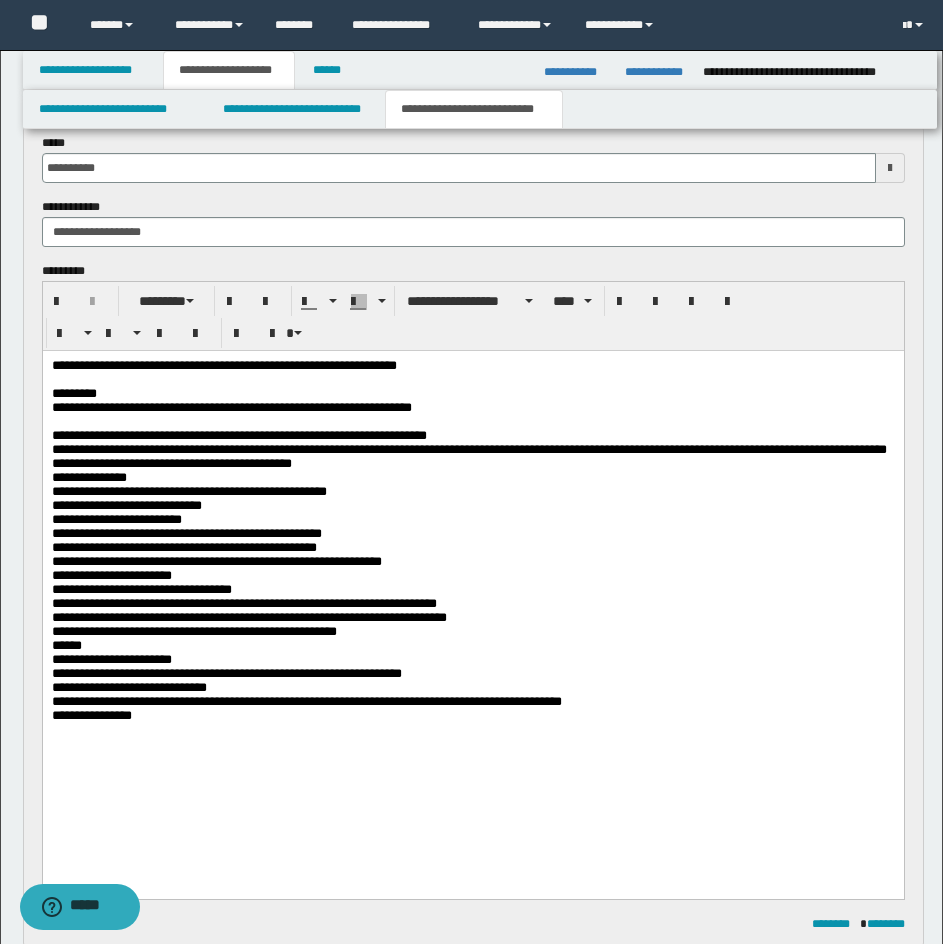 scroll, scrollTop: 0, scrollLeft: 0, axis: both 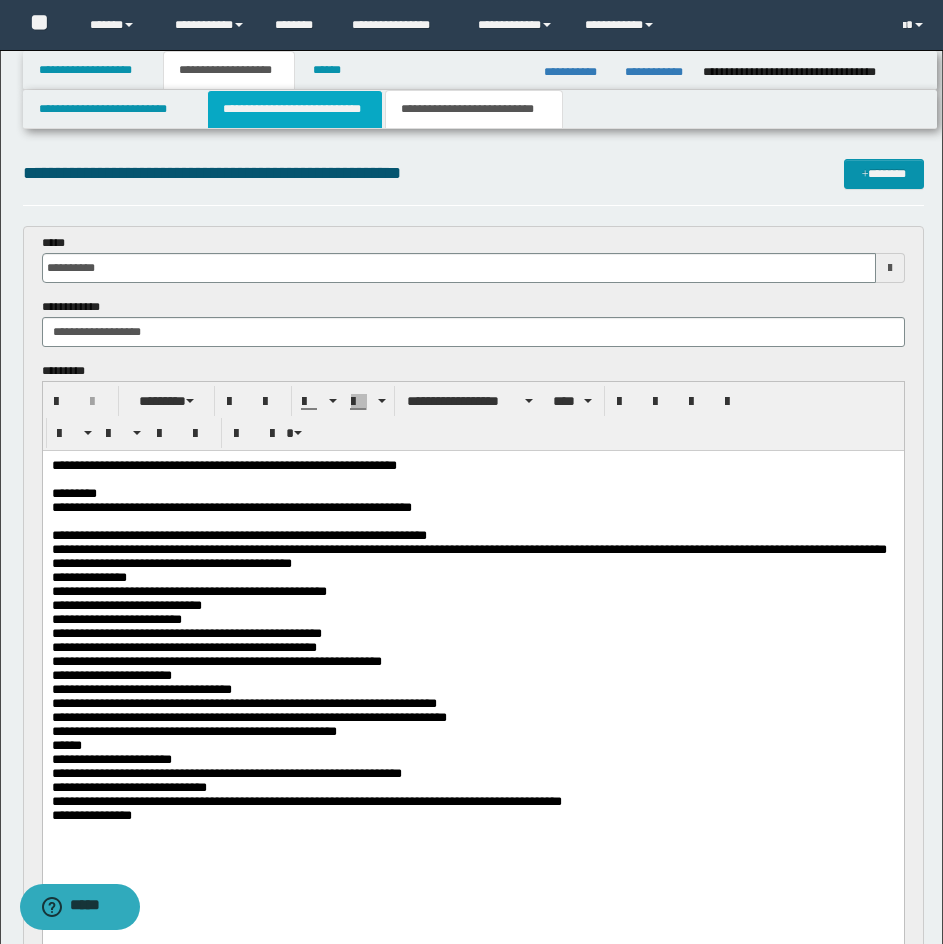 click on "**********" at bounding box center [295, 109] 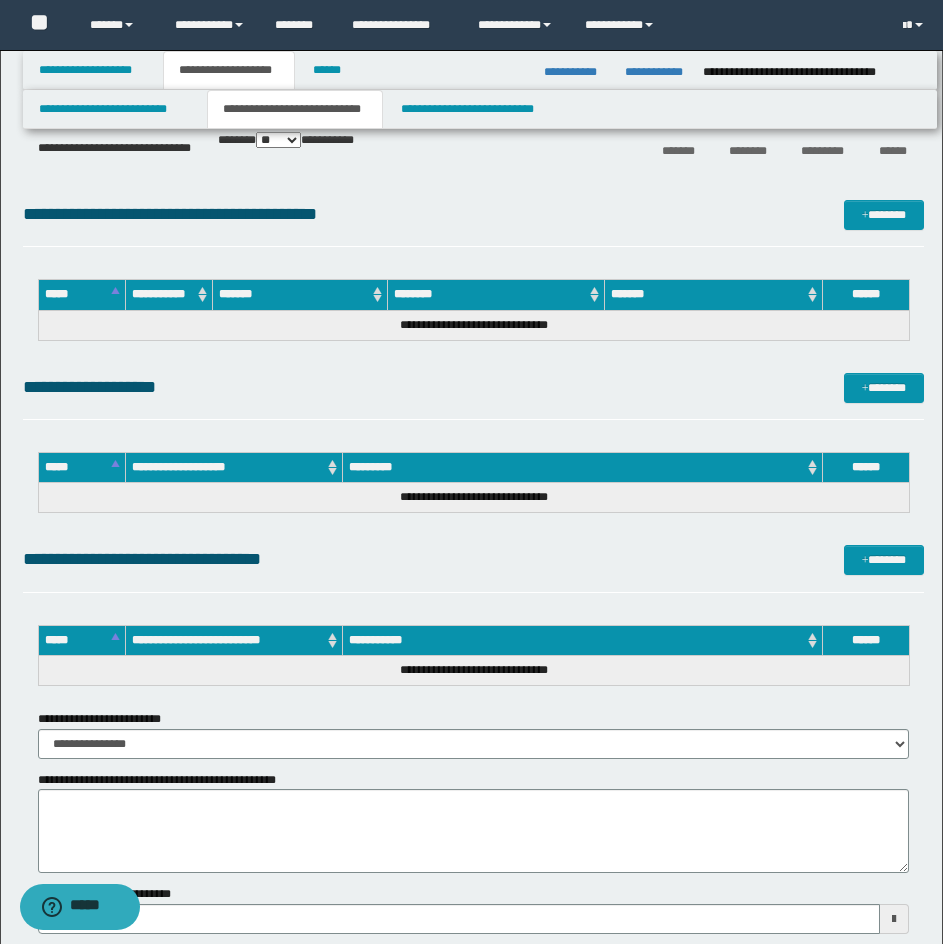 scroll, scrollTop: 700, scrollLeft: 0, axis: vertical 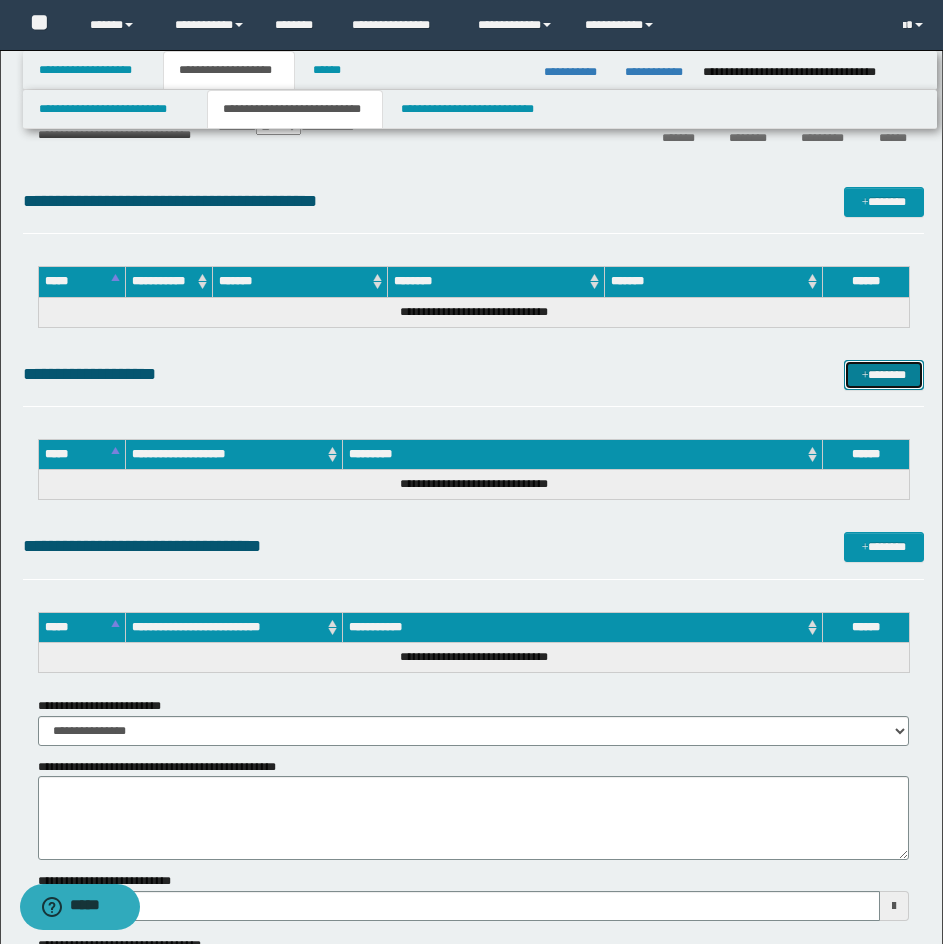 click on "*******" at bounding box center [884, 375] 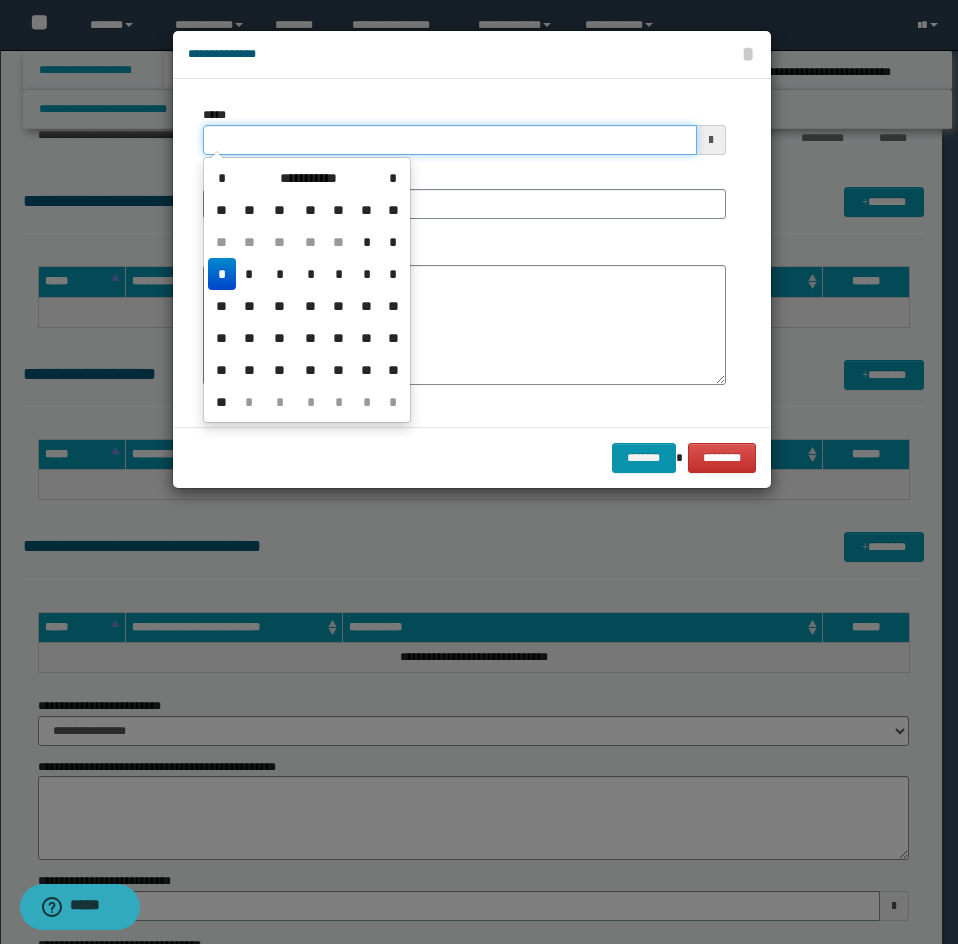 click on "*****" at bounding box center (450, 140) 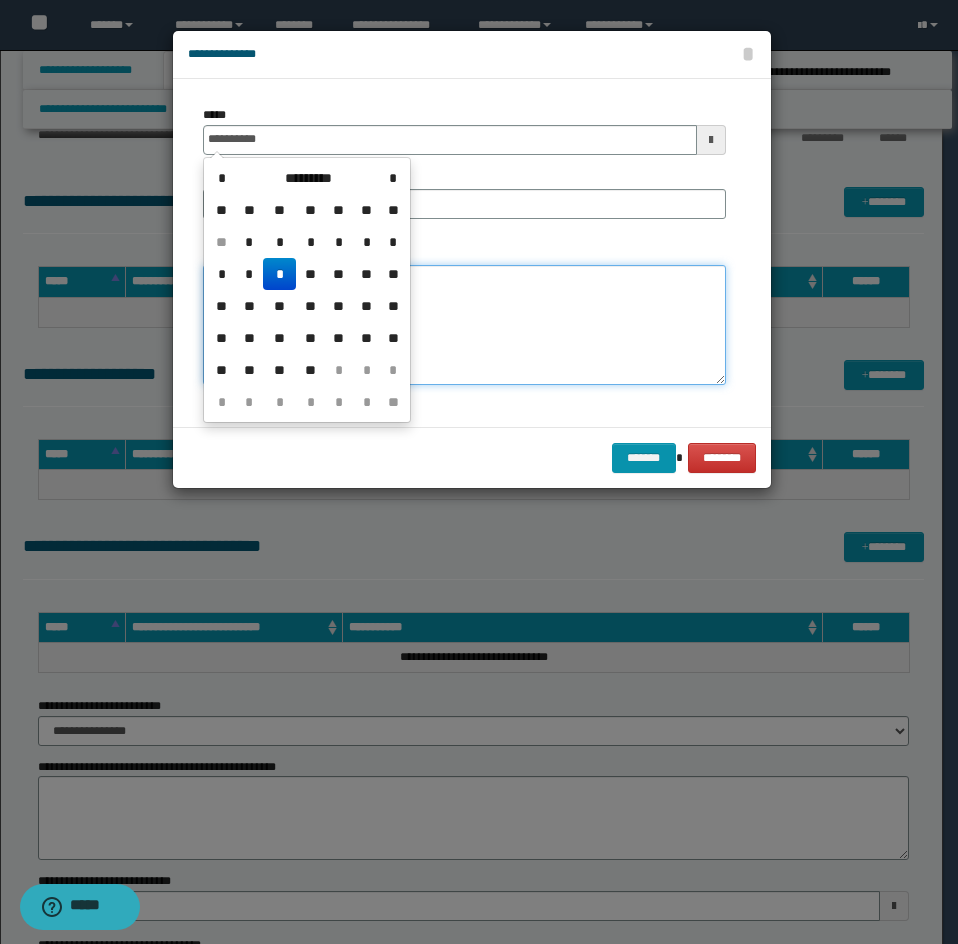 type on "**********" 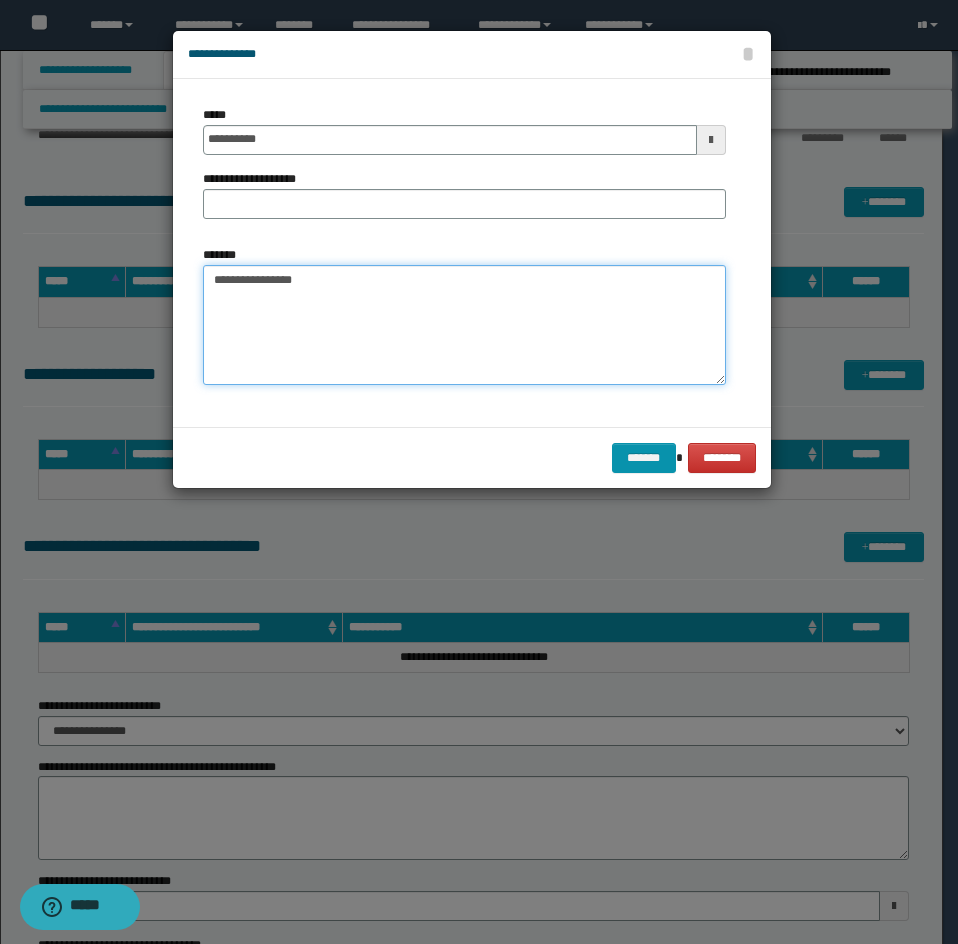 drag, startPoint x: 313, startPoint y: 283, endPoint x: 191, endPoint y: 285, distance: 122.016396 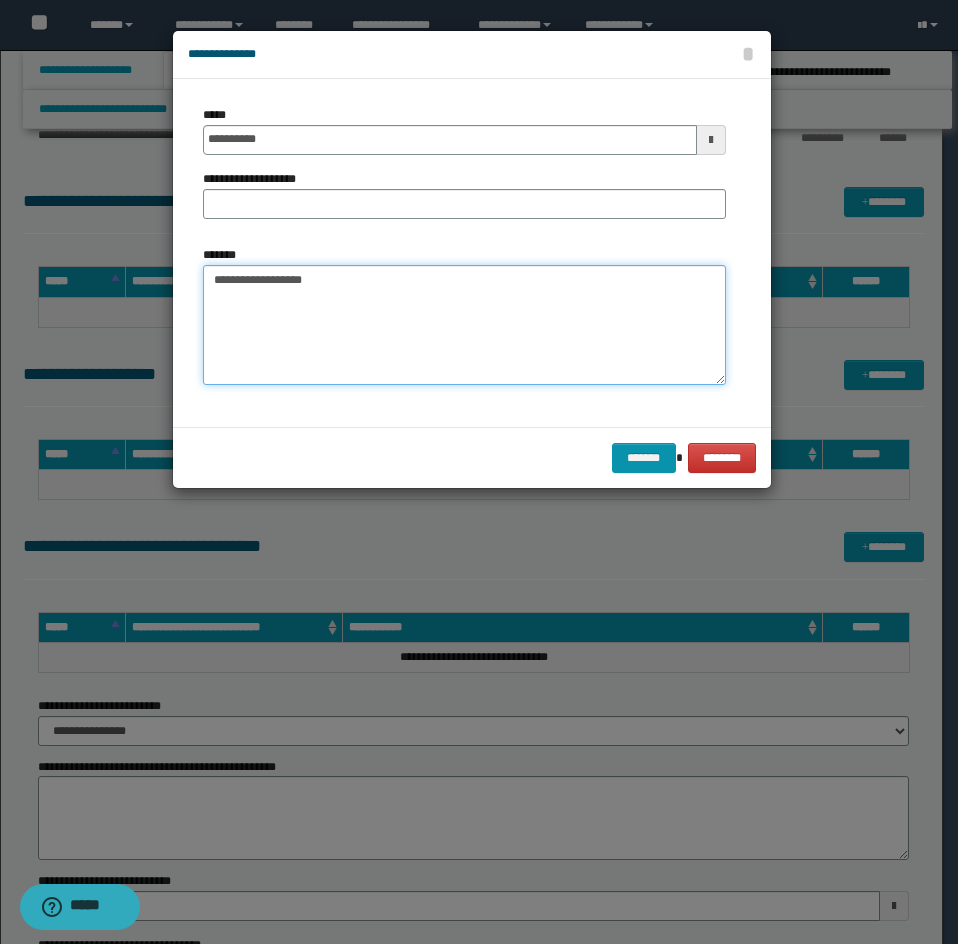 type on "**********" 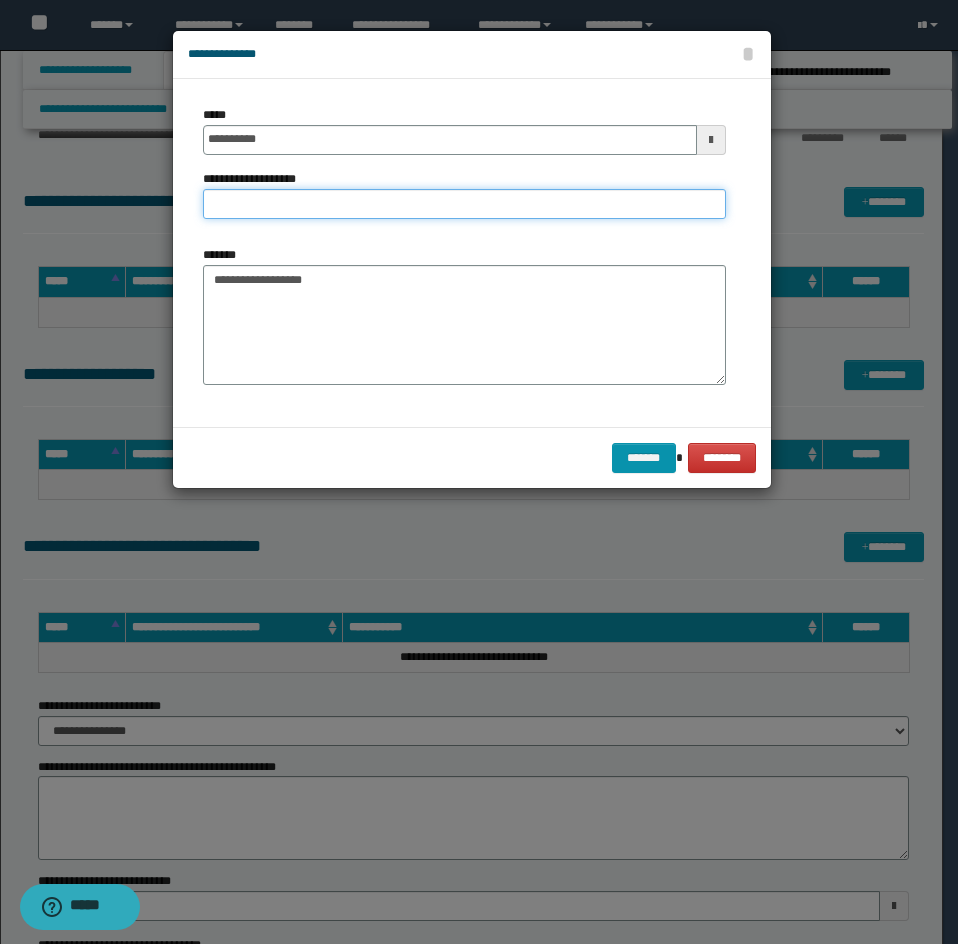click on "**********" at bounding box center (464, 204) 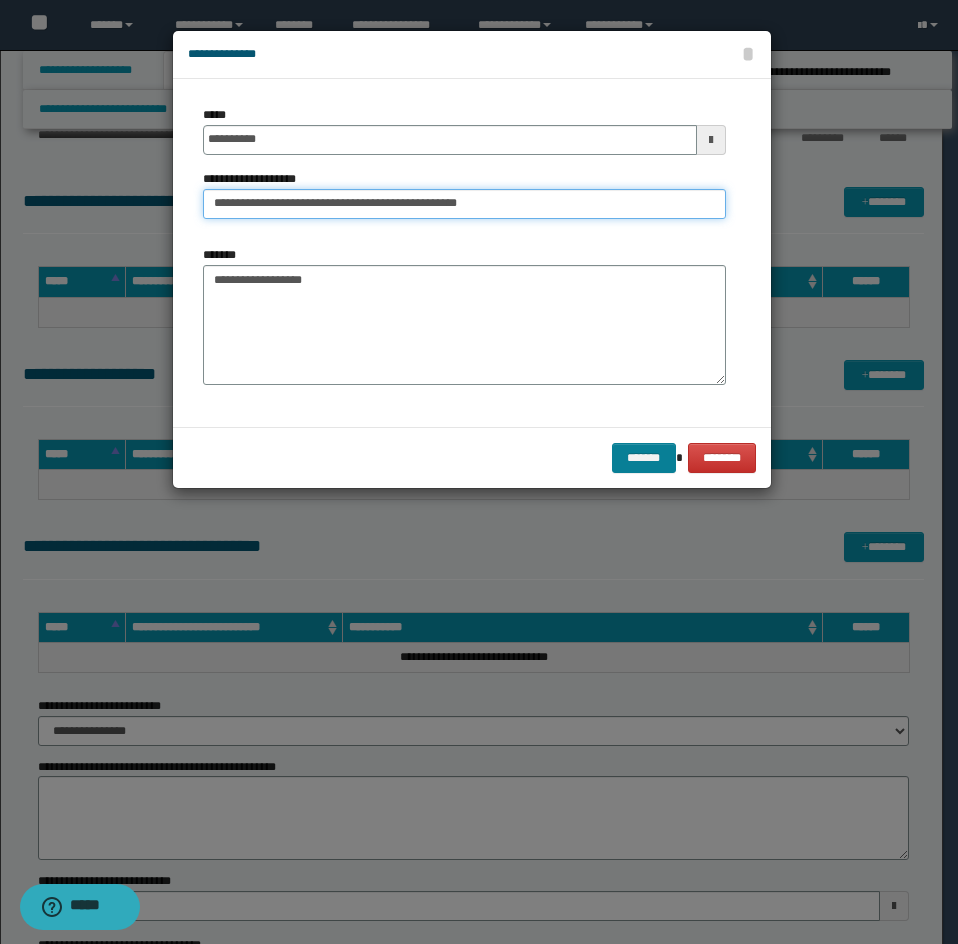 type on "**********" 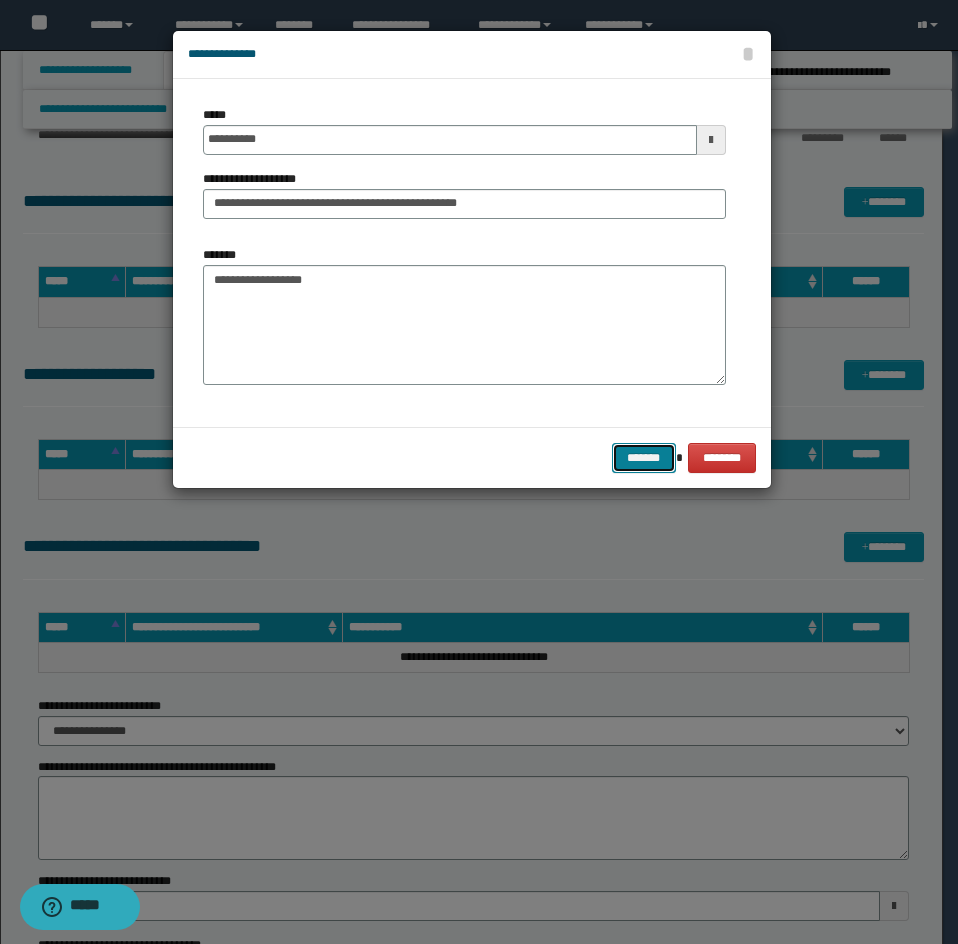 click on "*******" at bounding box center (644, 458) 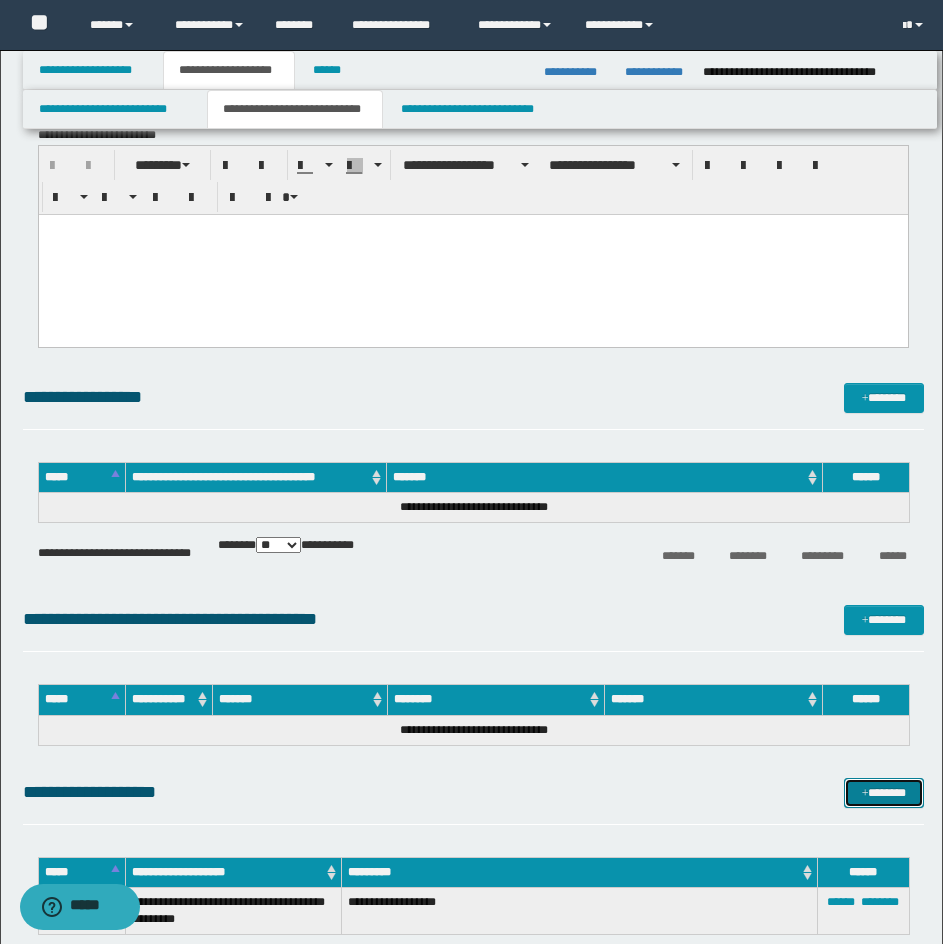scroll, scrollTop: 300, scrollLeft: 0, axis: vertical 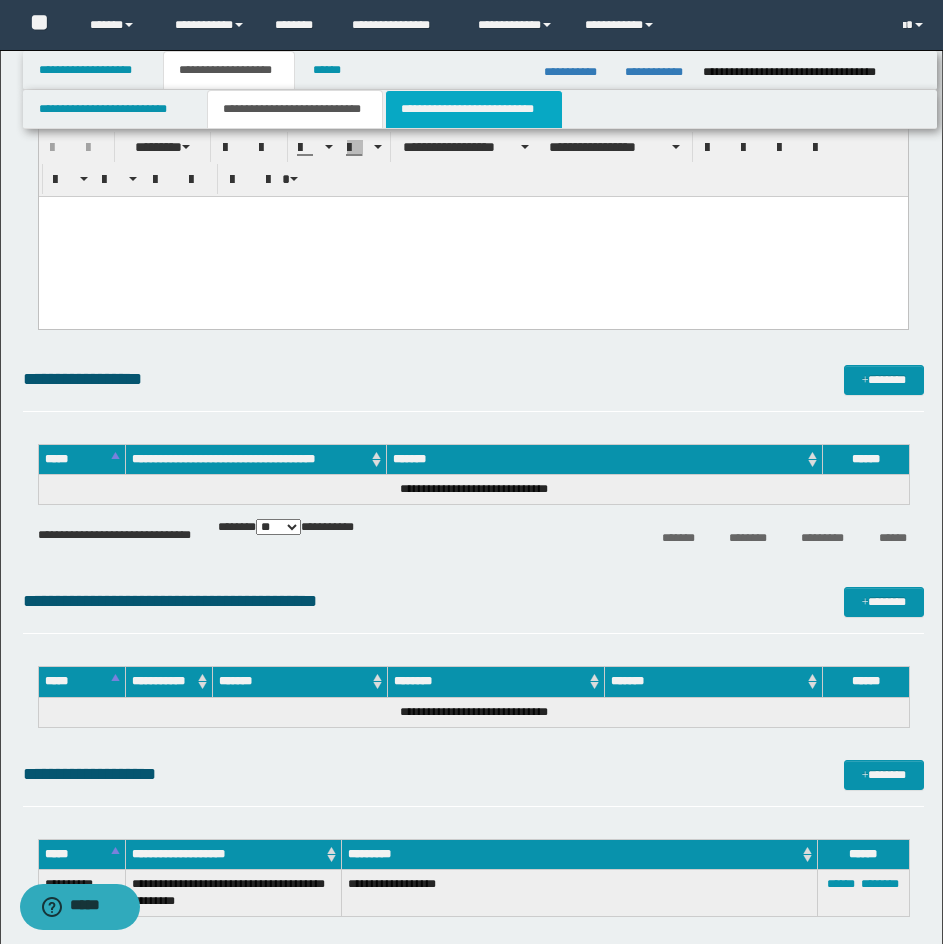 click on "**********" at bounding box center (474, 109) 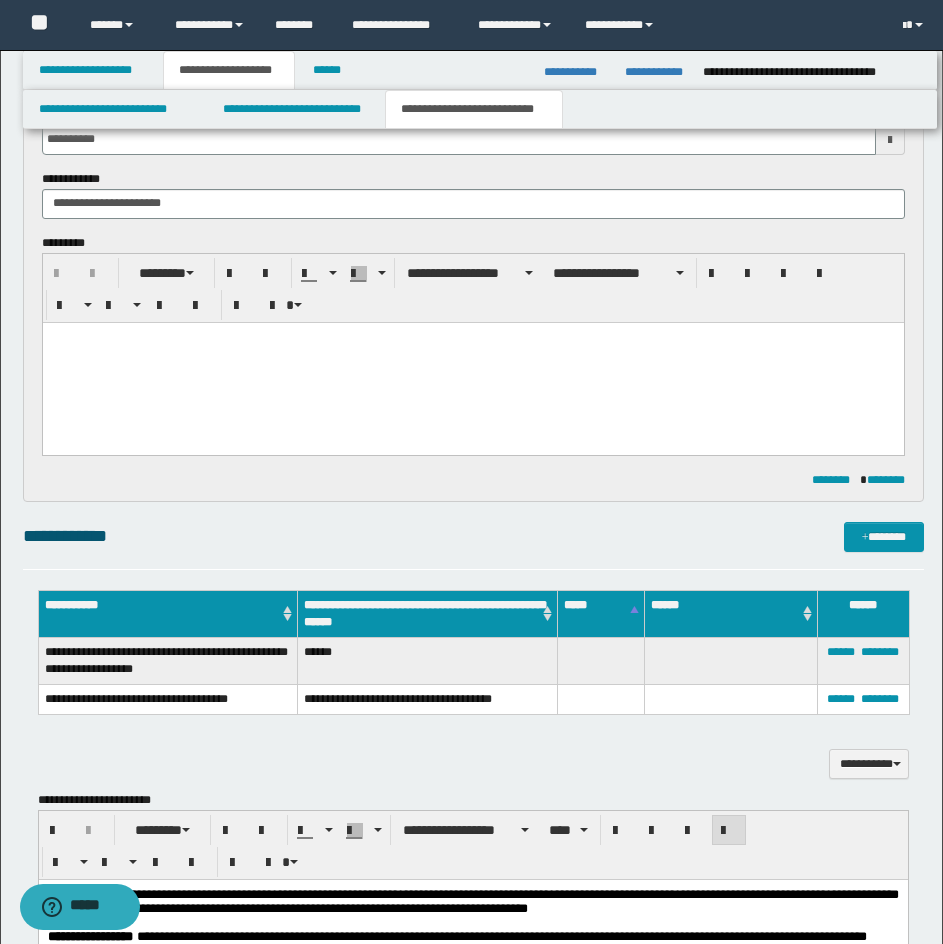scroll, scrollTop: 1000, scrollLeft: 0, axis: vertical 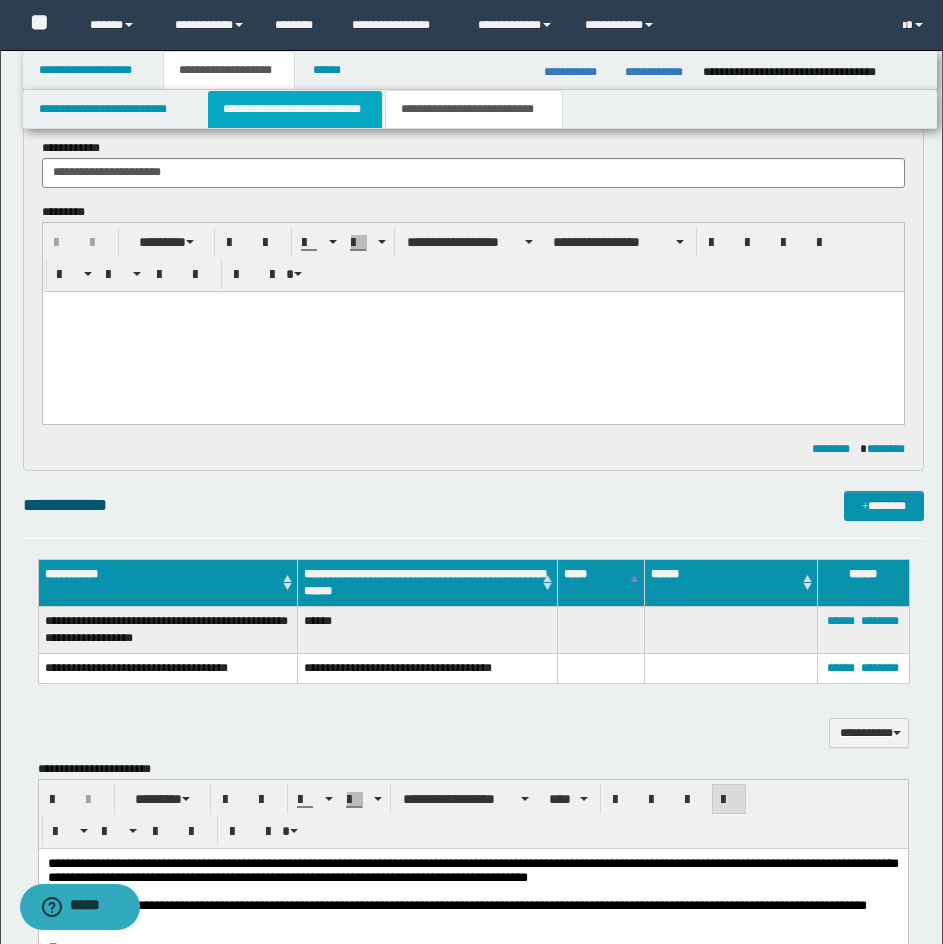click on "**********" at bounding box center (295, 109) 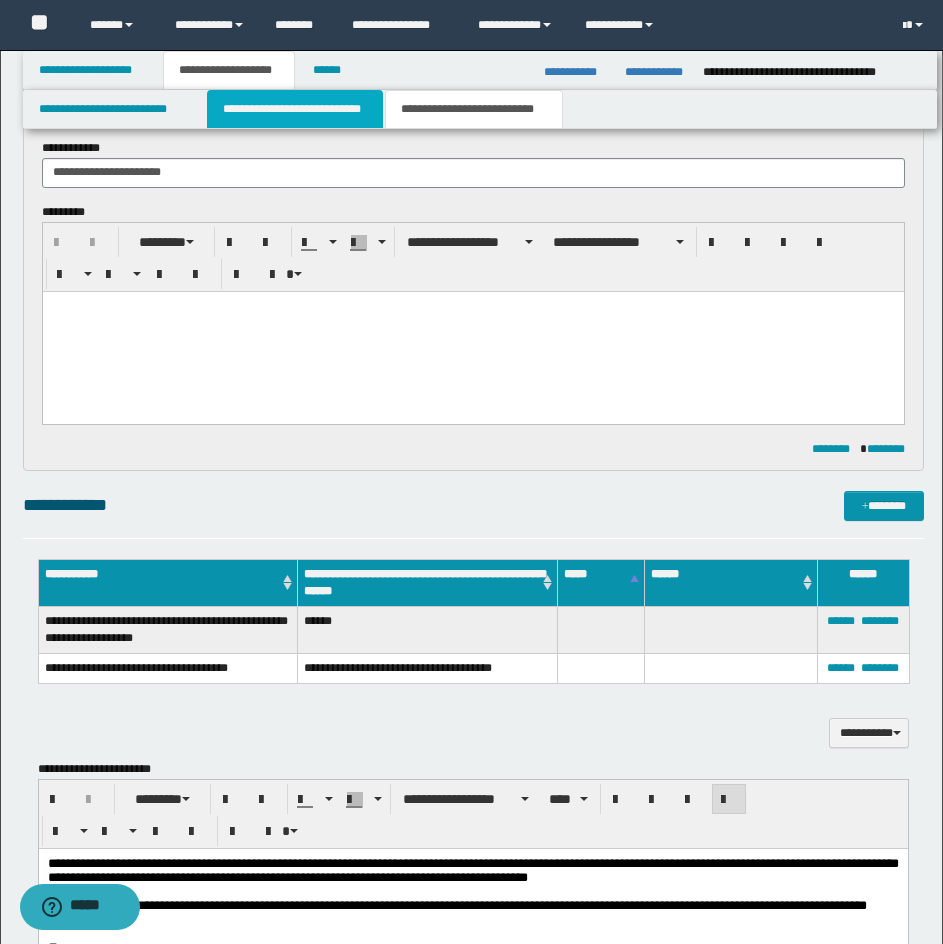 scroll, scrollTop: 946, scrollLeft: 0, axis: vertical 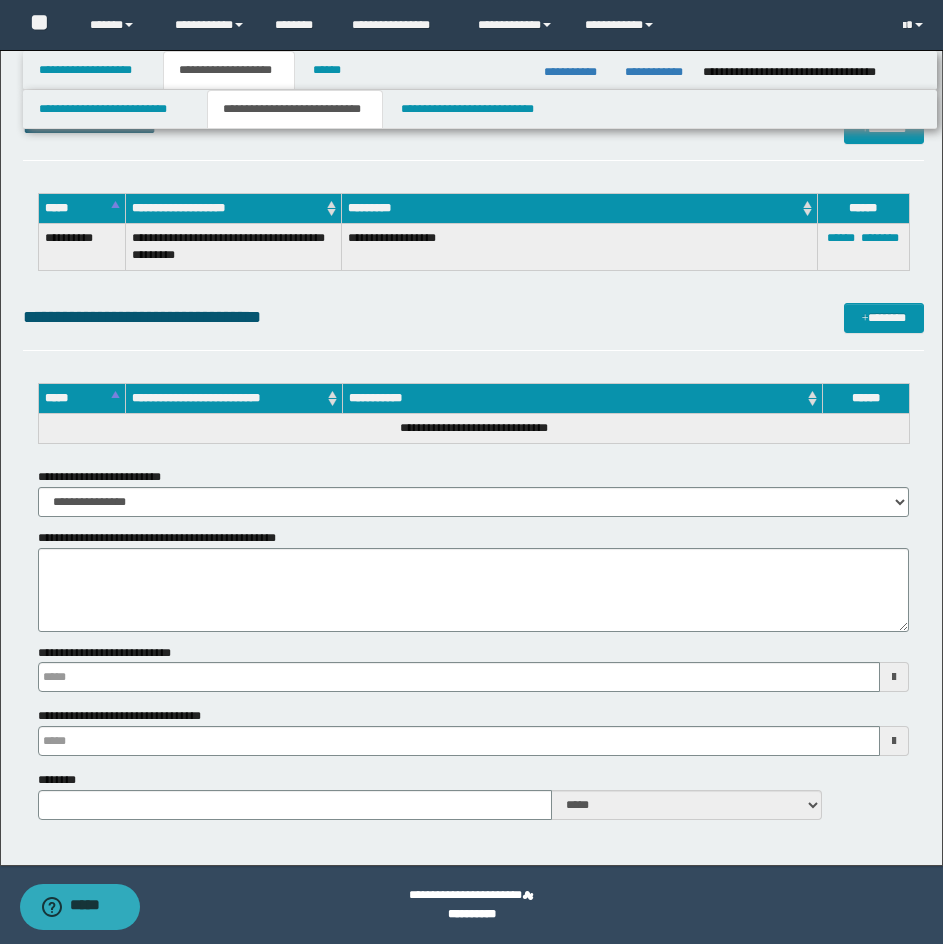 type 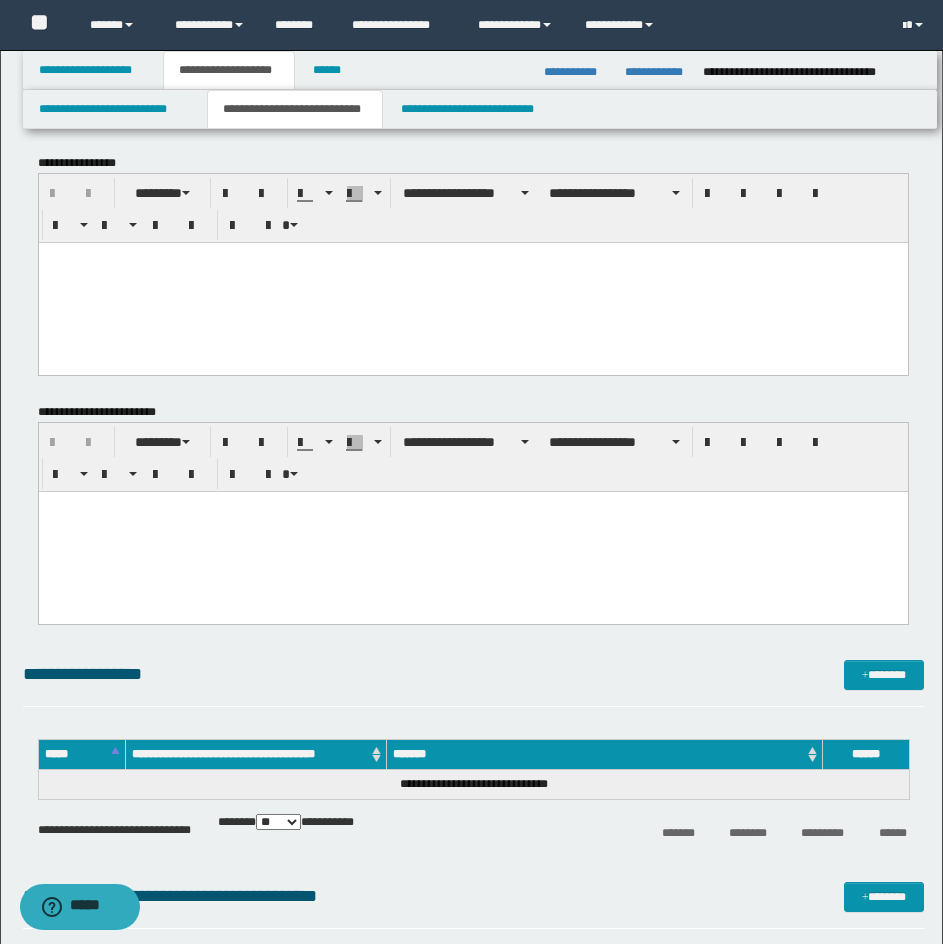 scroll, scrollTop: 0, scrollLeft: 0, axis: both 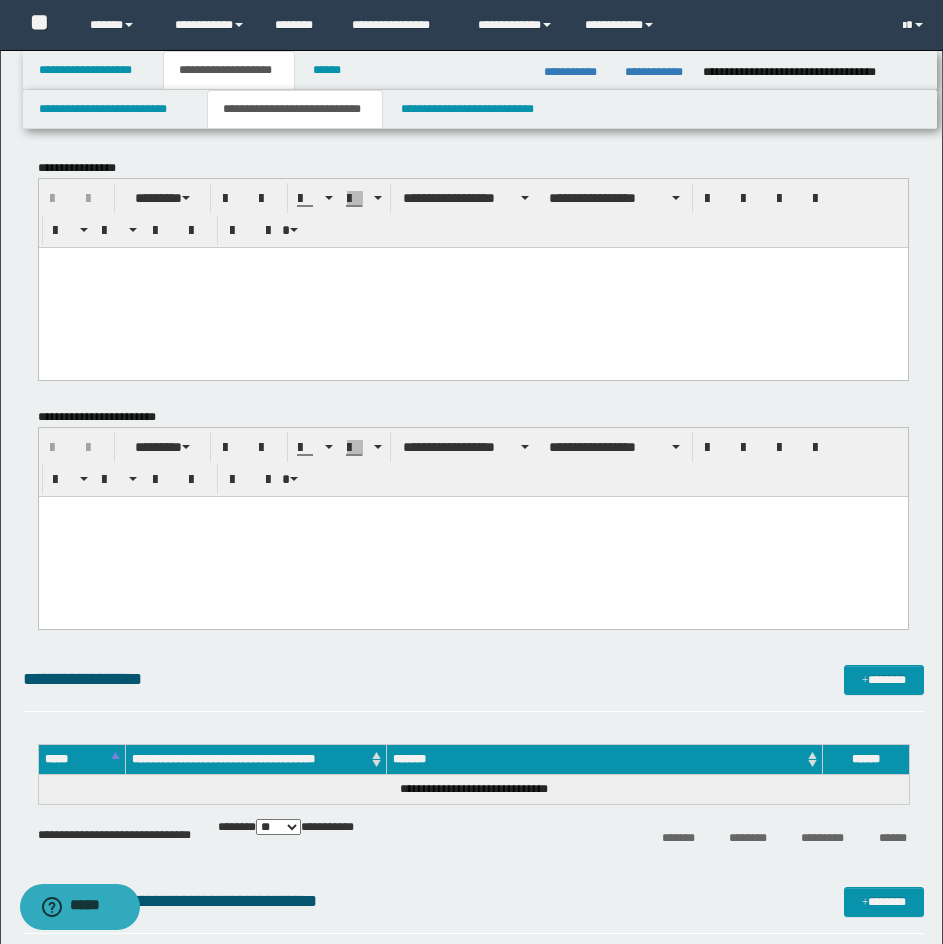 click at bounding box center (472, 262) 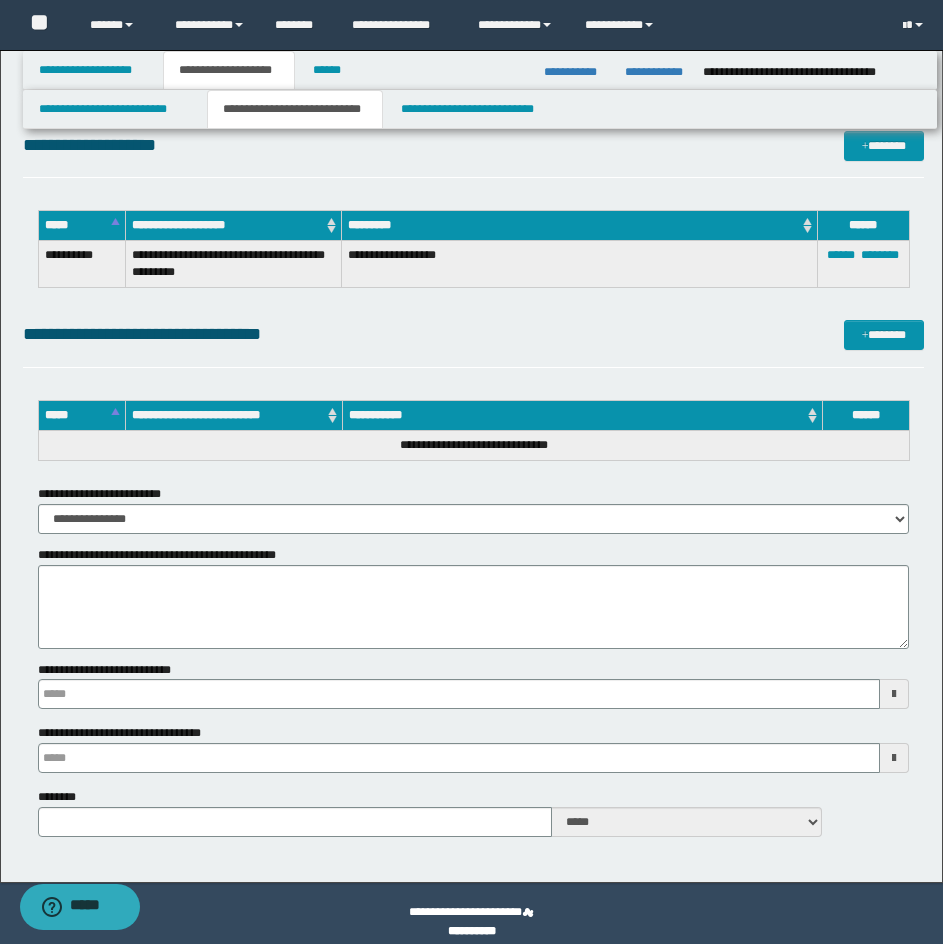 scroll, scrollTop: 3066, scrollLeft: 0, axis: vertical 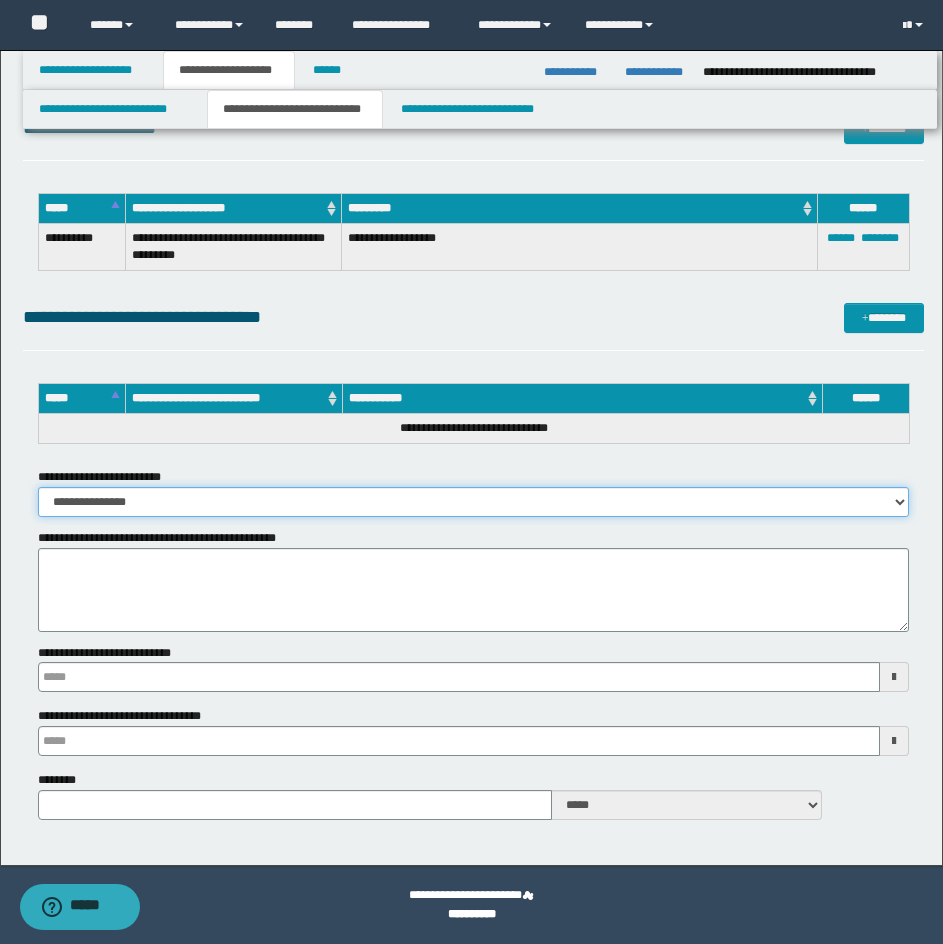 click on "**********" at bounding box center [473, 502] 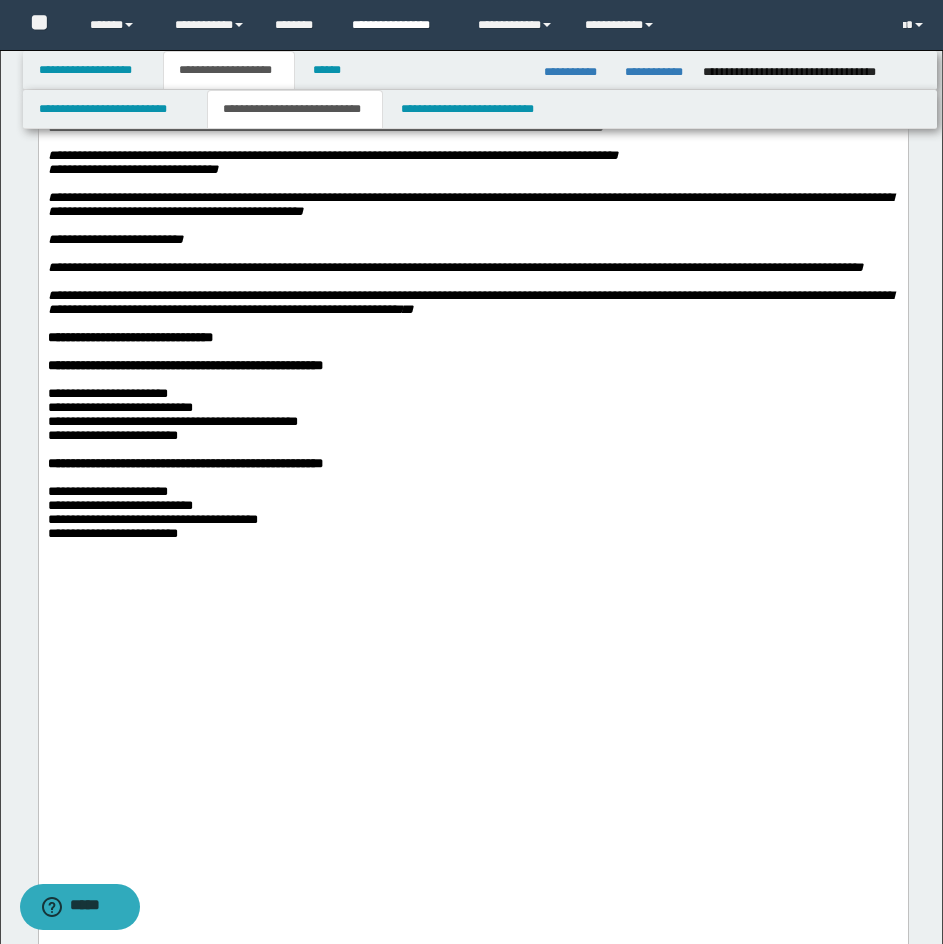 scroll, scrollTop: 1466, scrollLeft: 0, axis: vertical 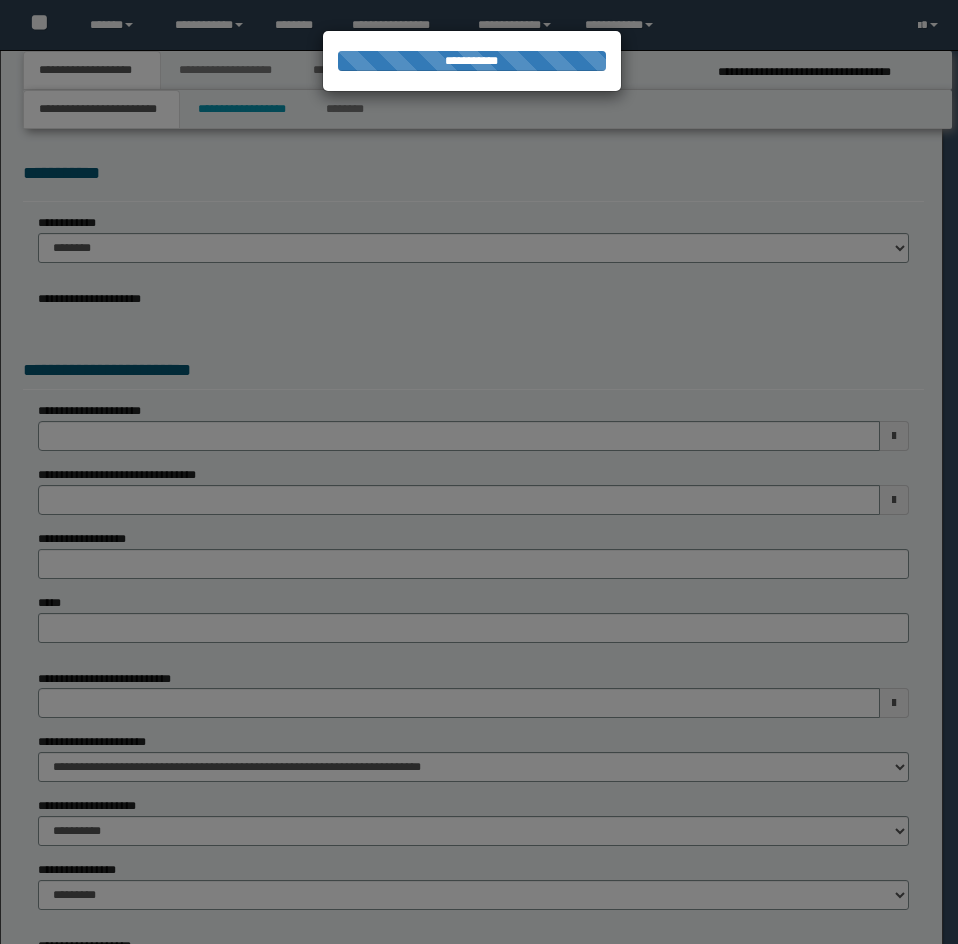 select on "*" 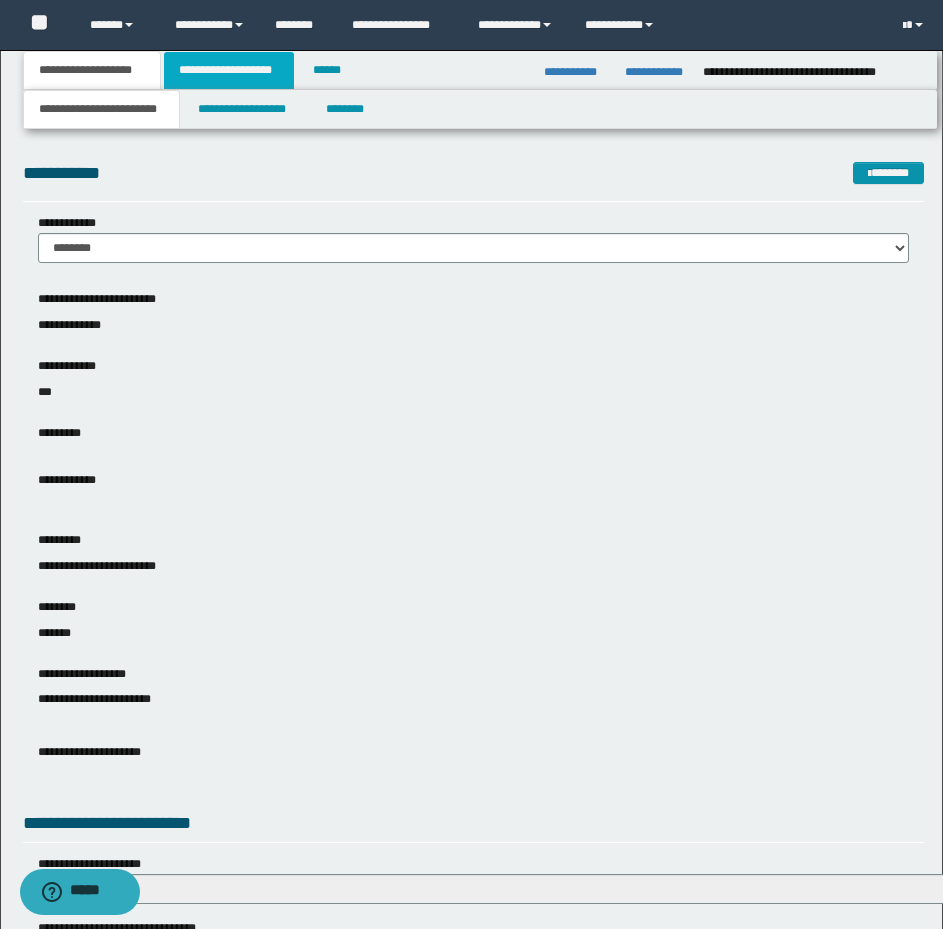 click on "**********" at bounding box center [229, 70] 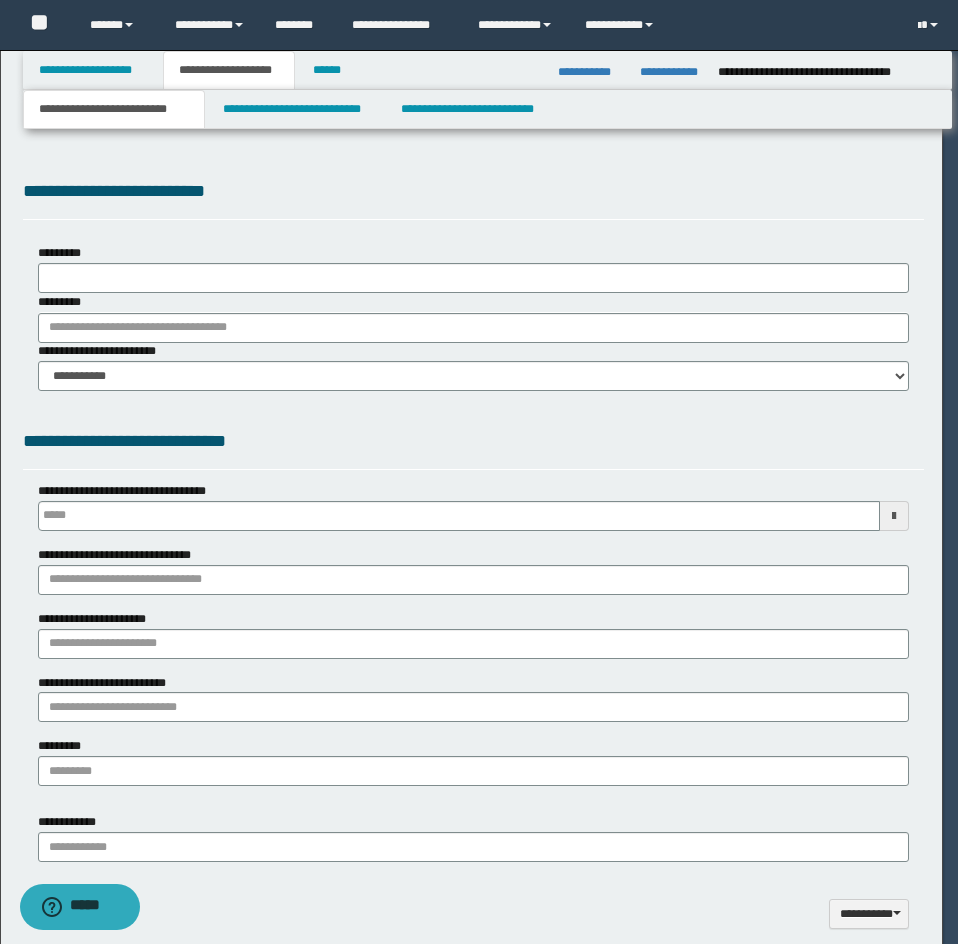 scroll, scrollTop: 0, scrollLeft: 0, axis: both 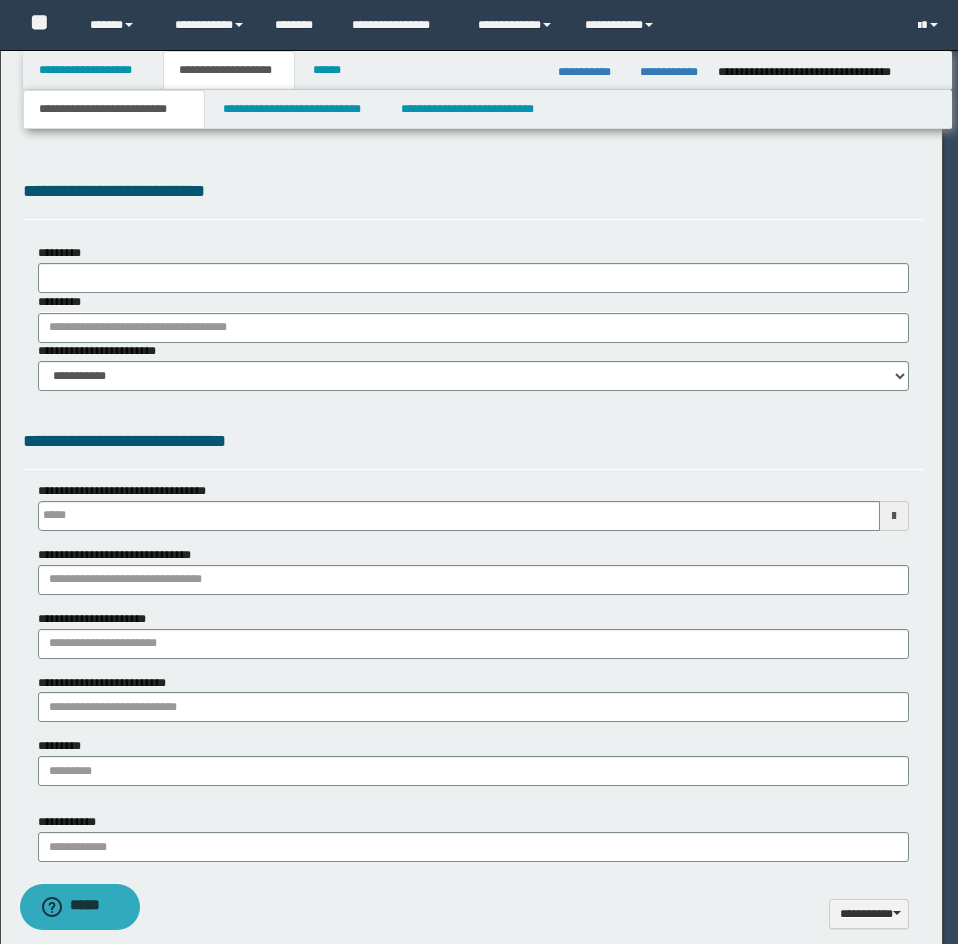 select on "*" 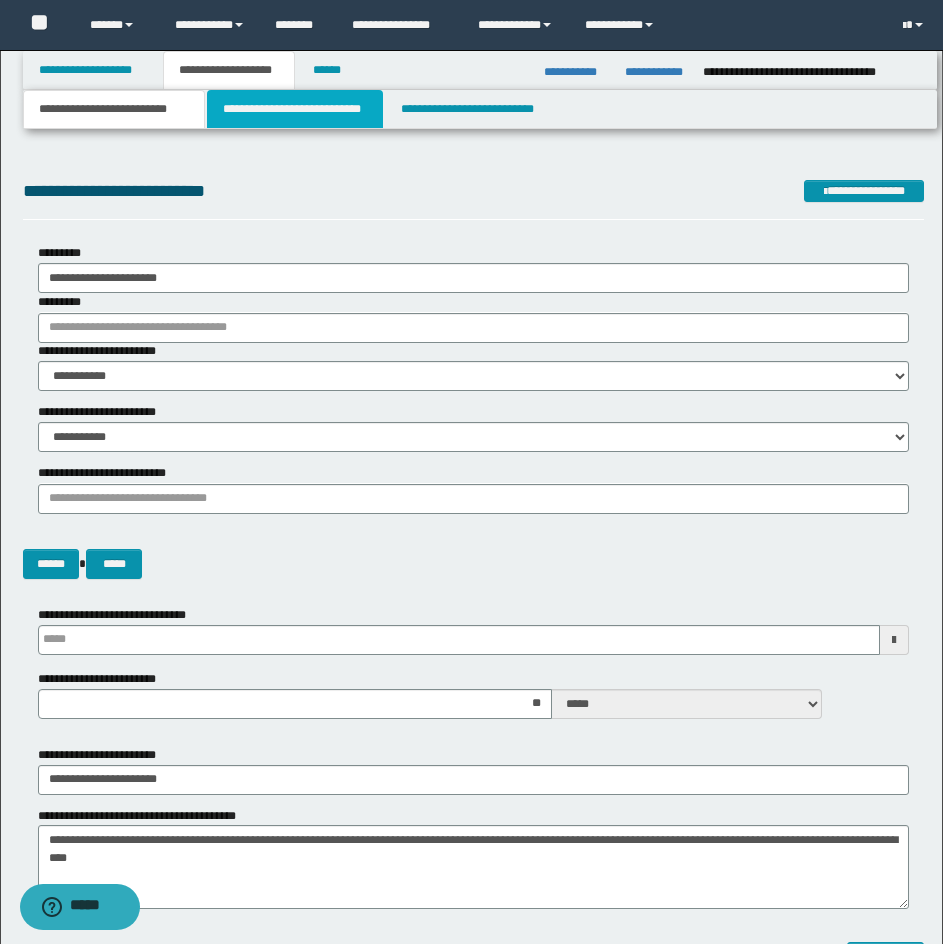 click on "**********" at bounding box center (295, 109) 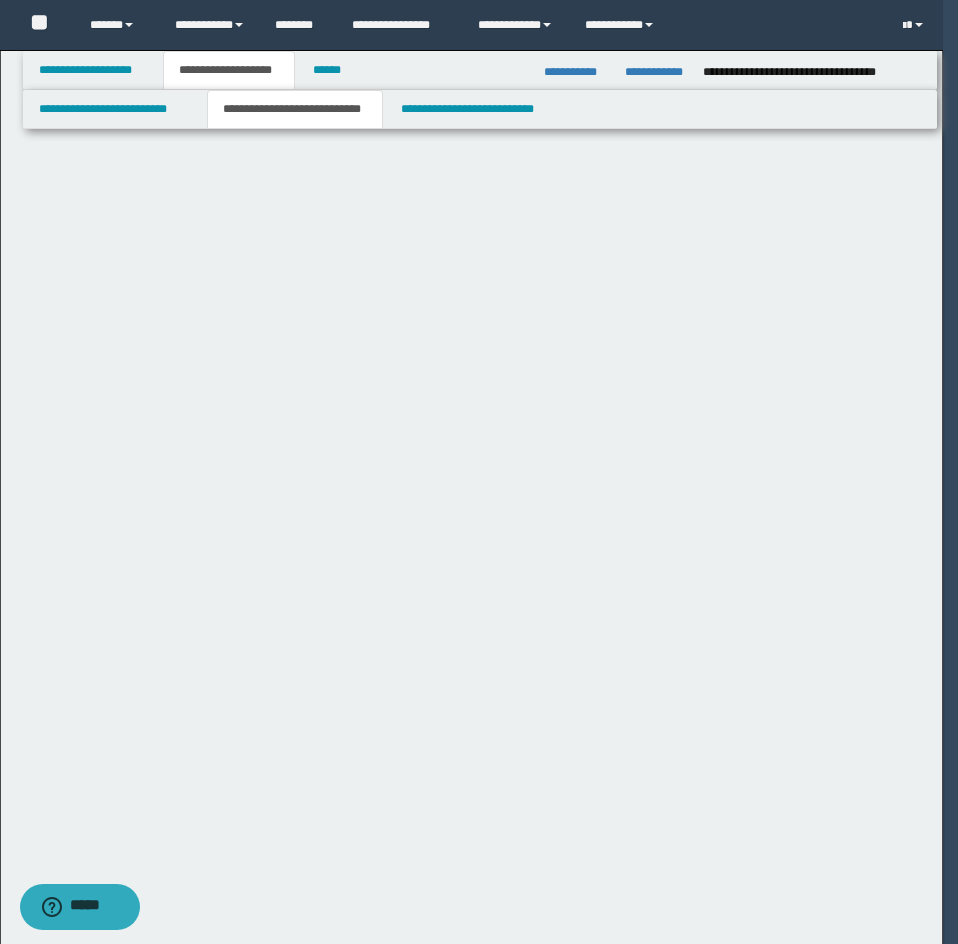 select on "*" 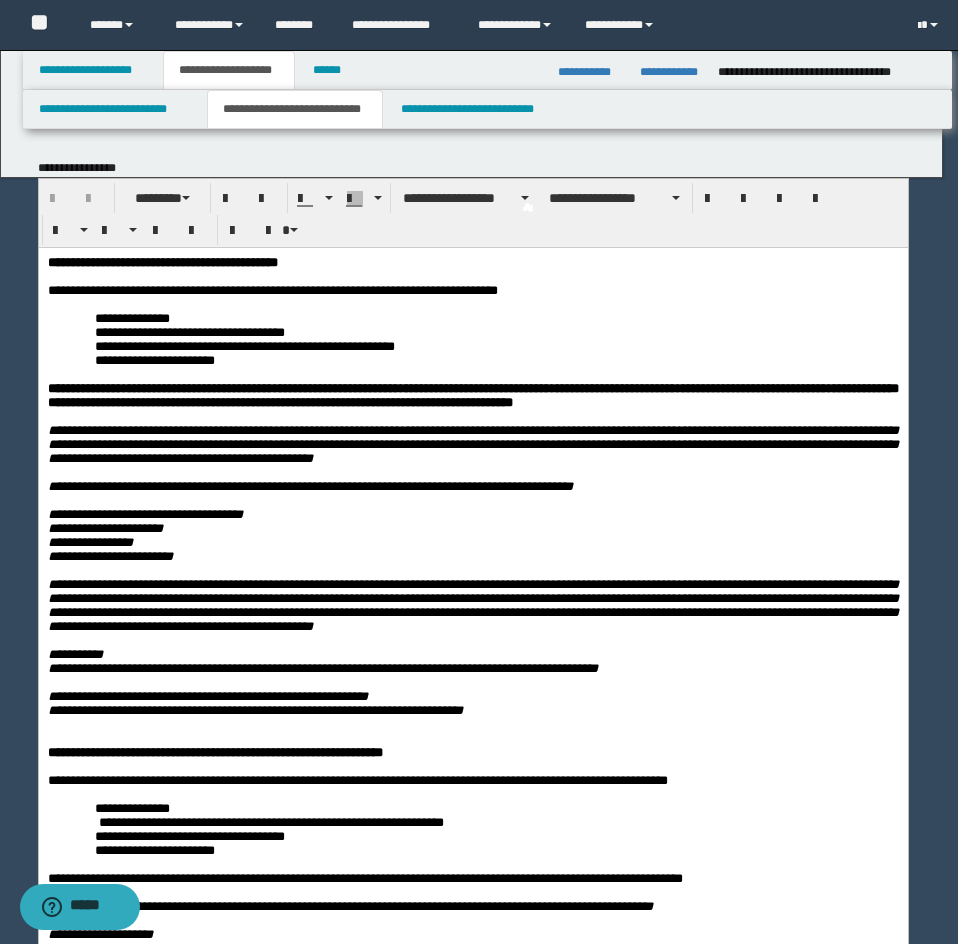 scroll, scrollTop: 0, scrollLeft: 0, axis: both 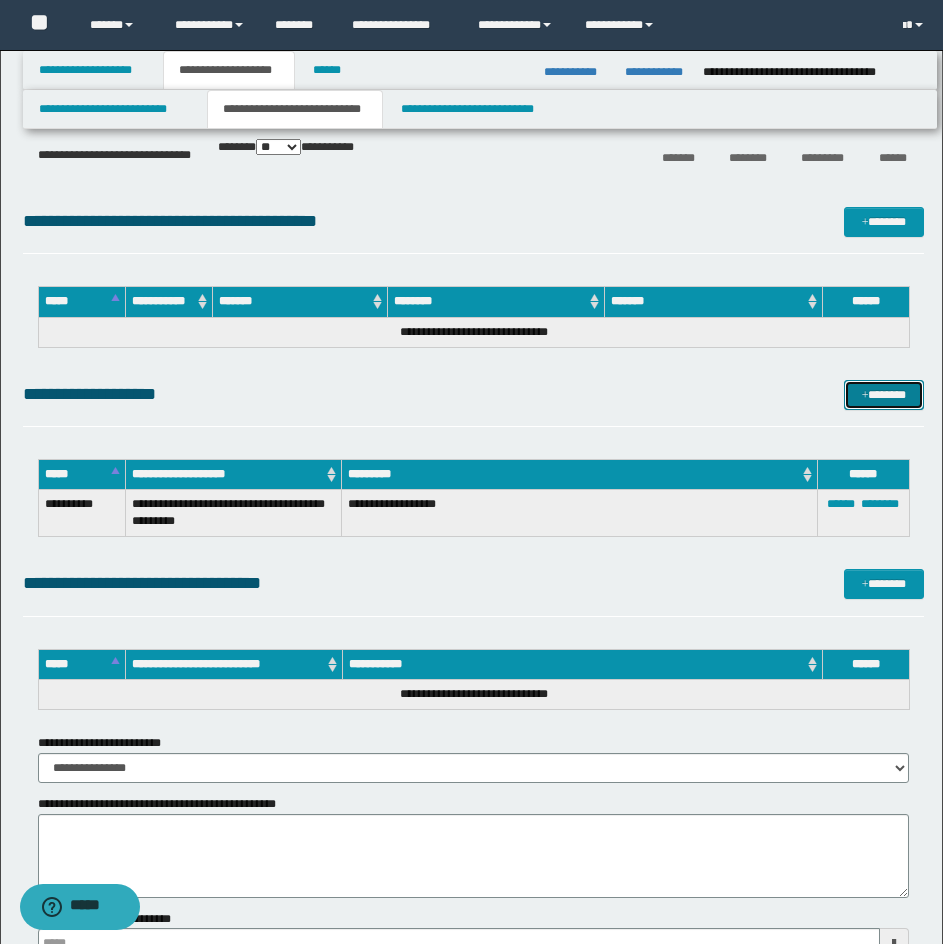 click on "*******" at bounding box center [884, 395] 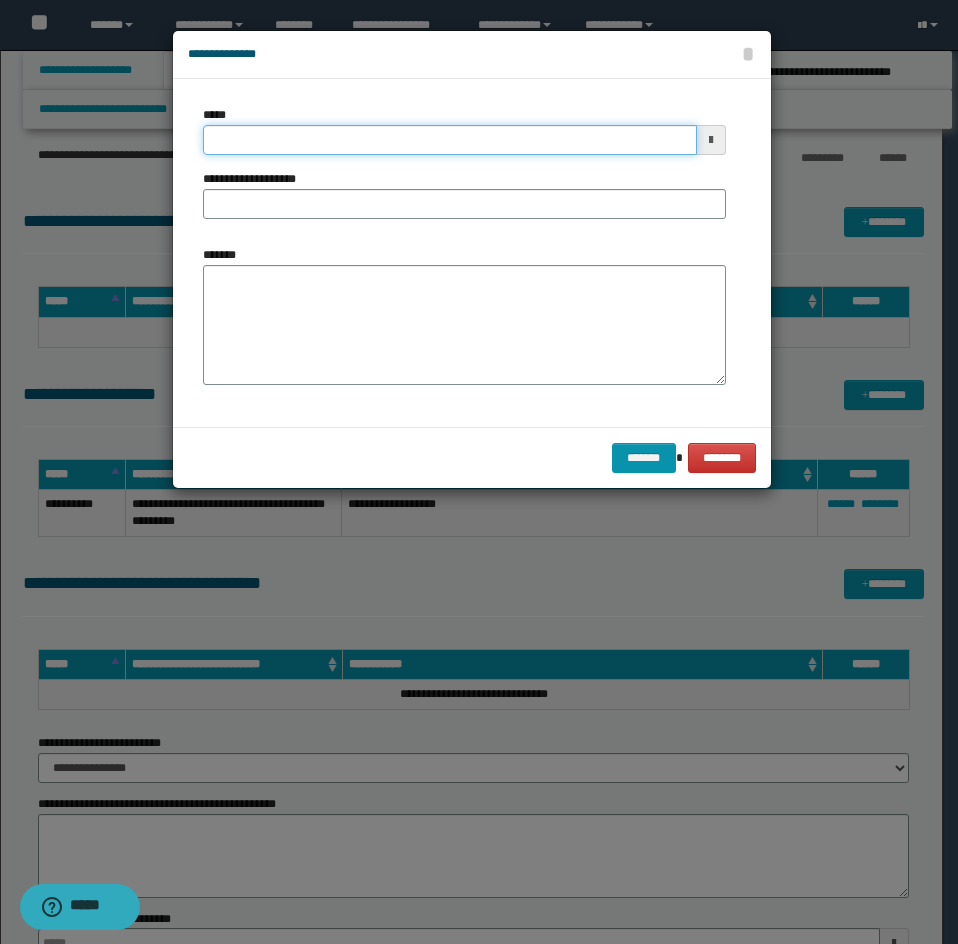 click on "*****" at bounding box center [450, 140] 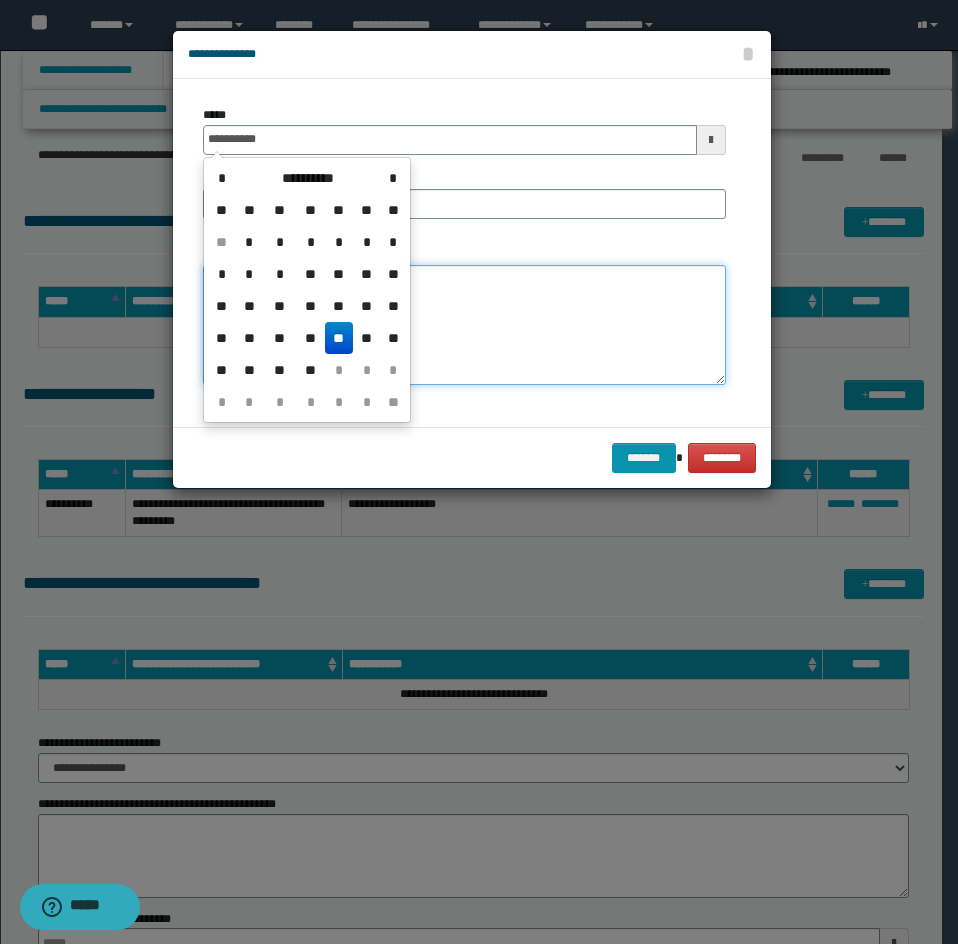 type on "**********" 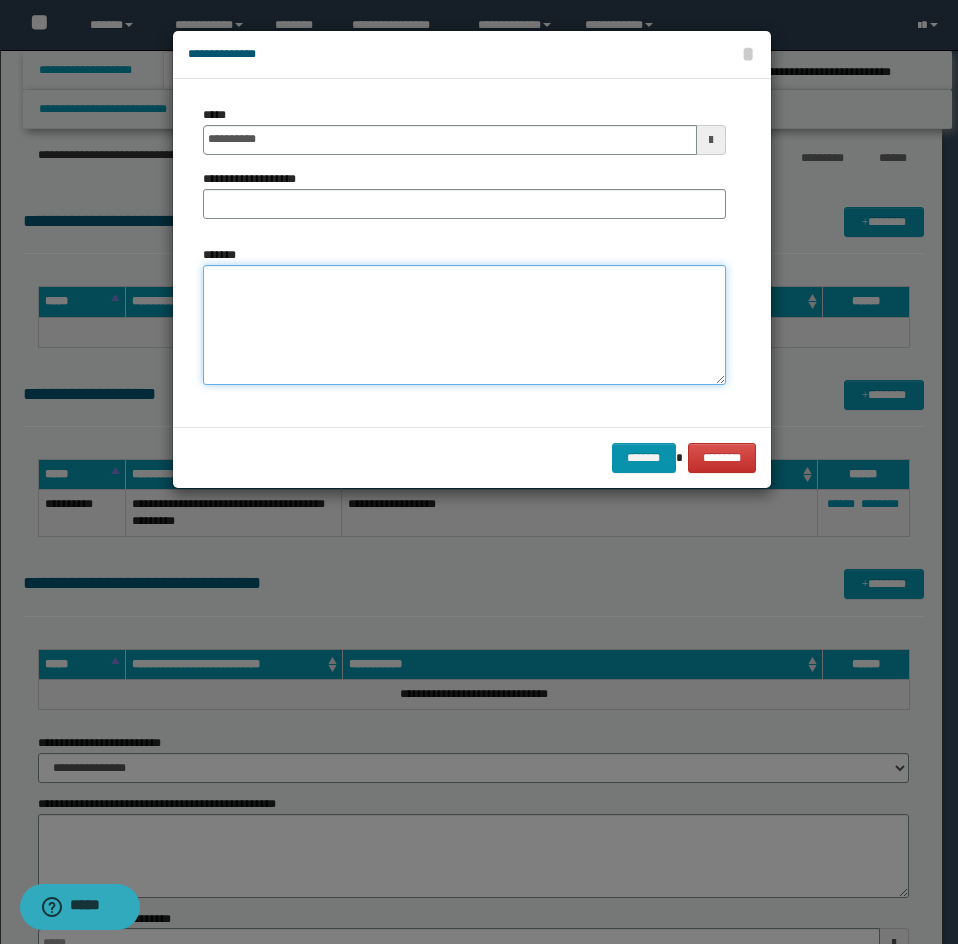 click on "*******" at bounding box center (464, 325) 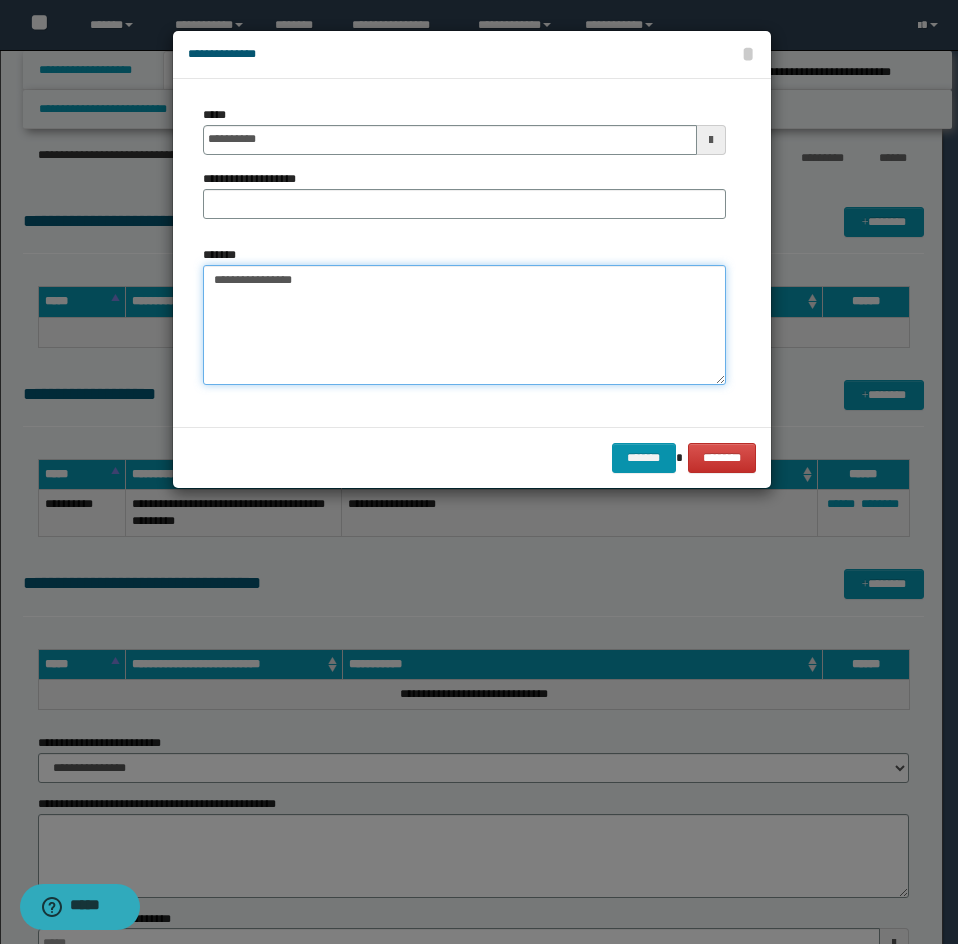 drag, startPoint x: 334, startPoint y: 288, endPoint x: 194, endPoint y: 287, distance: 140.00357 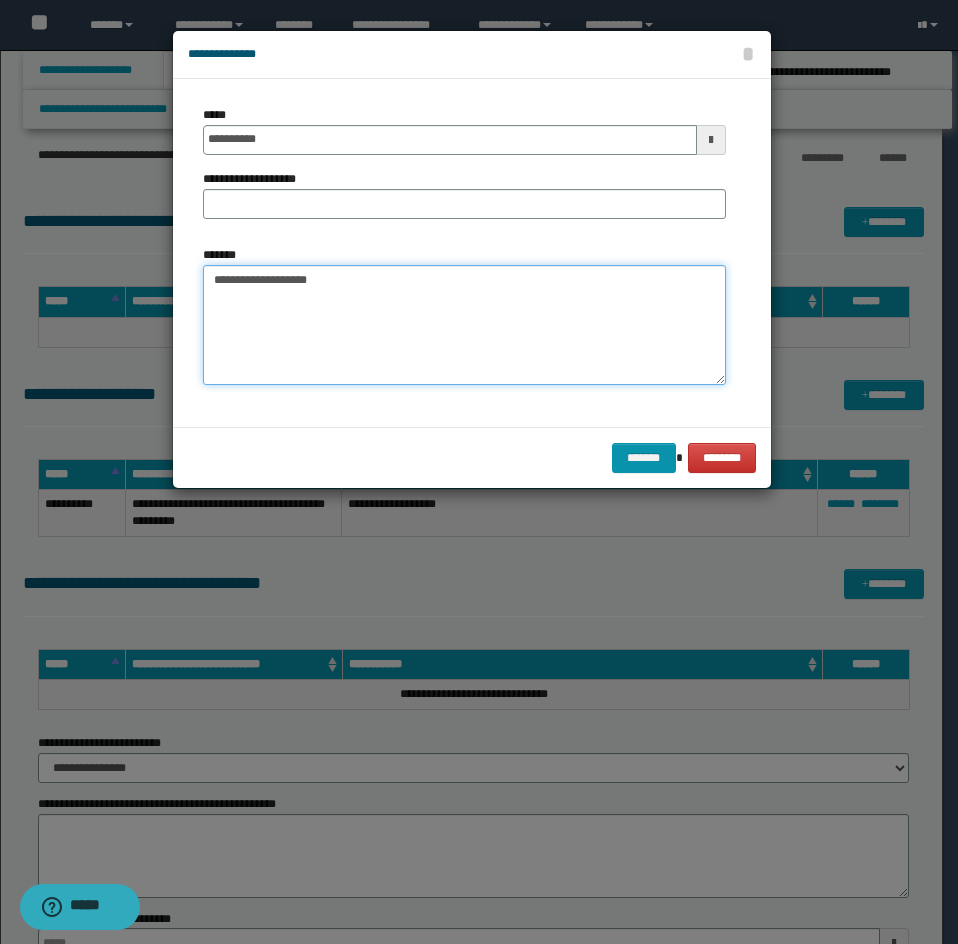 type on "**********" 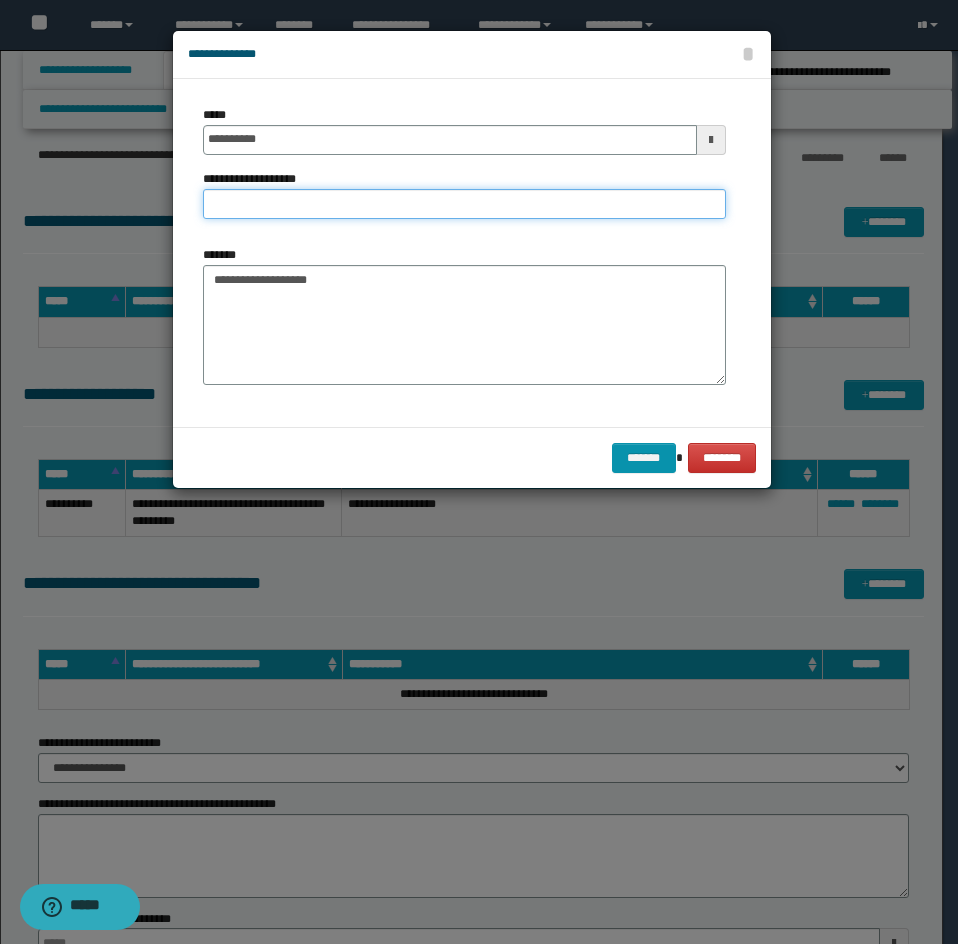 click on "**********" at bounding box center [464, 204] 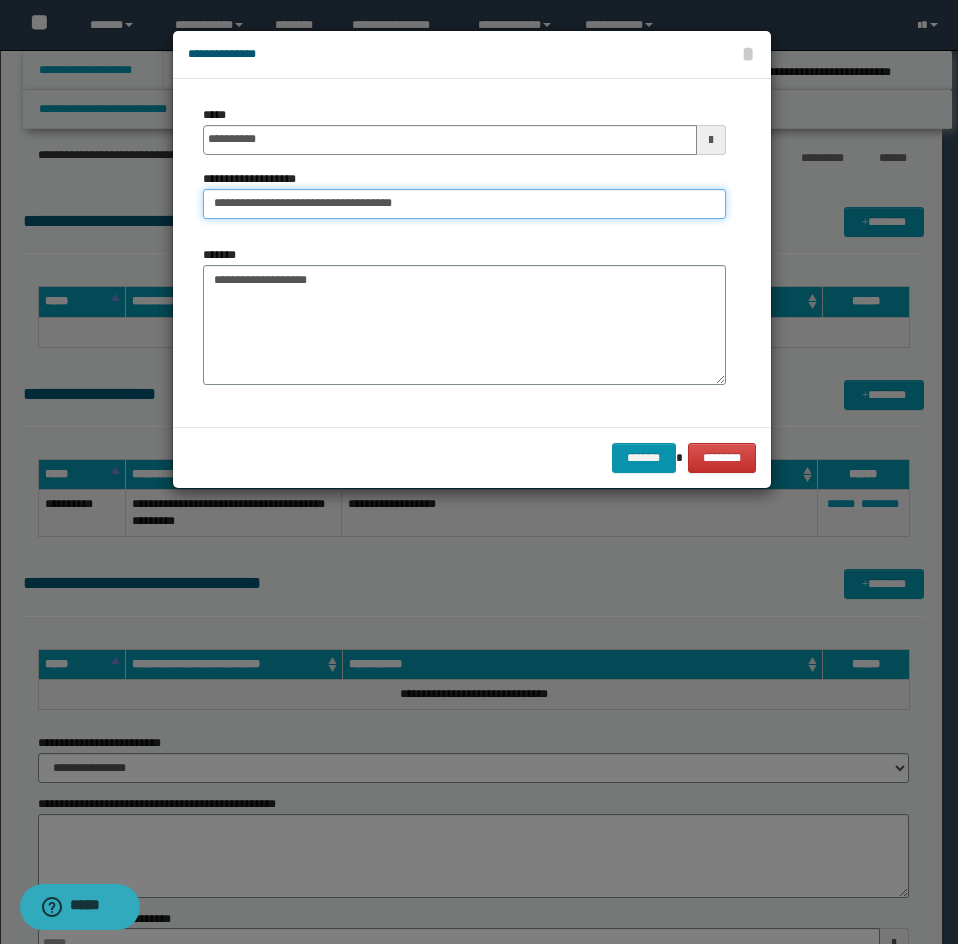 click on "**********" at bounding box center [464, 204] 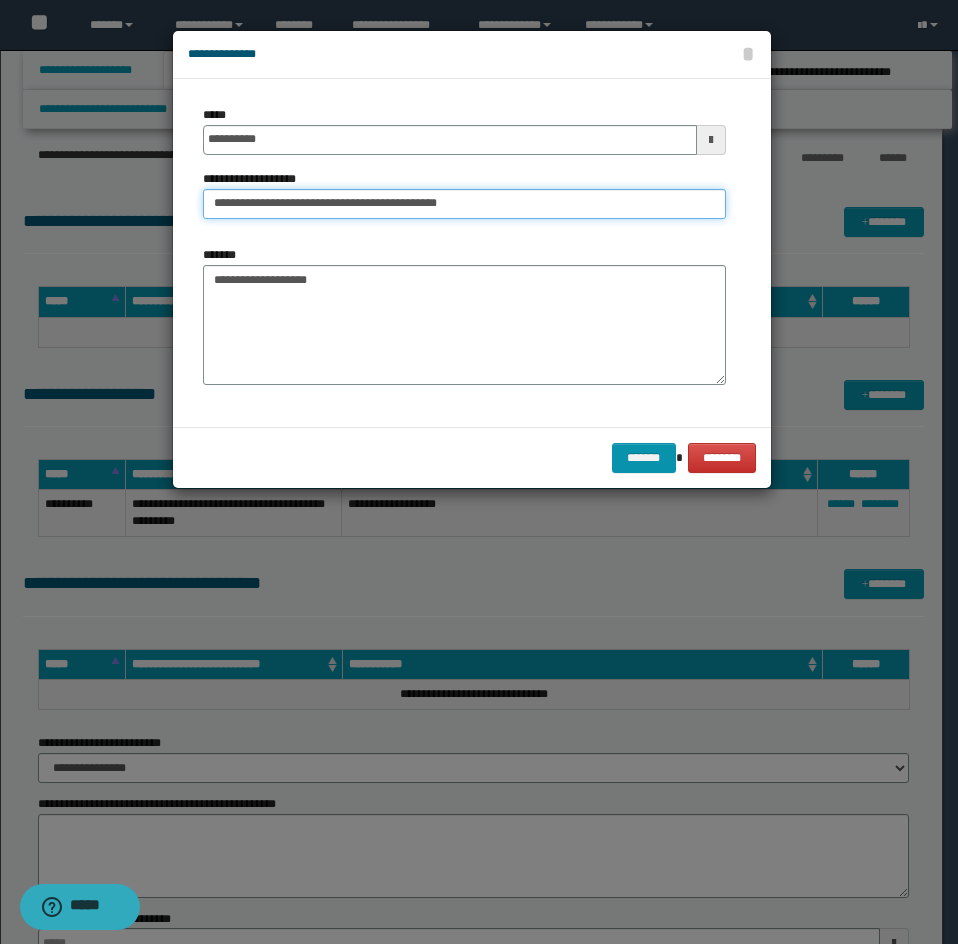 type on "**********" 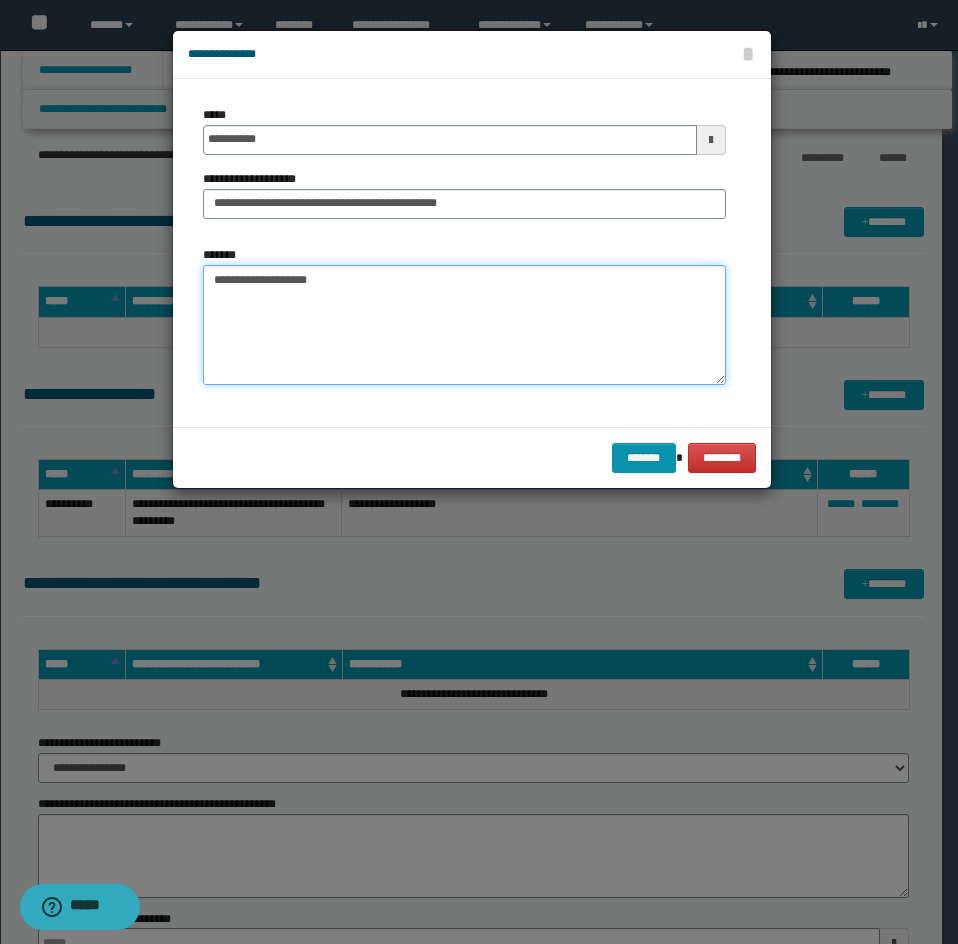 click on "**********" at bounding box center (464, 325) 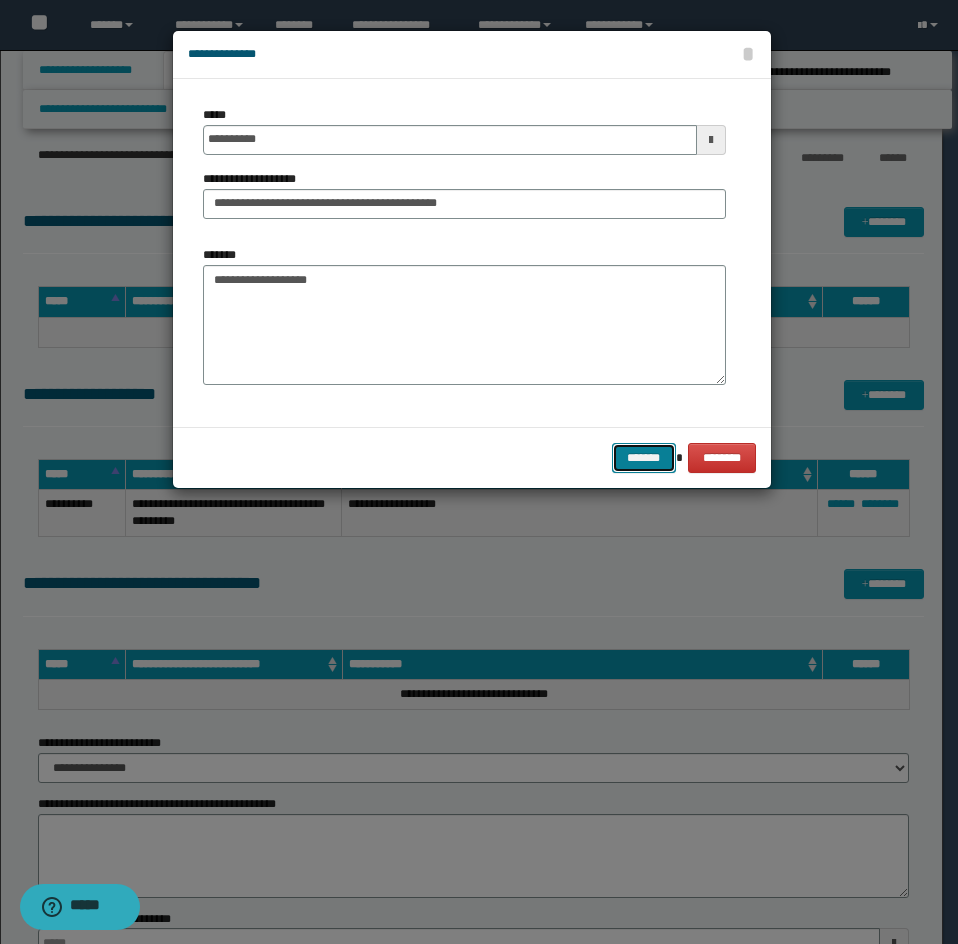 click on "*******" at bounding box center [644, 458] 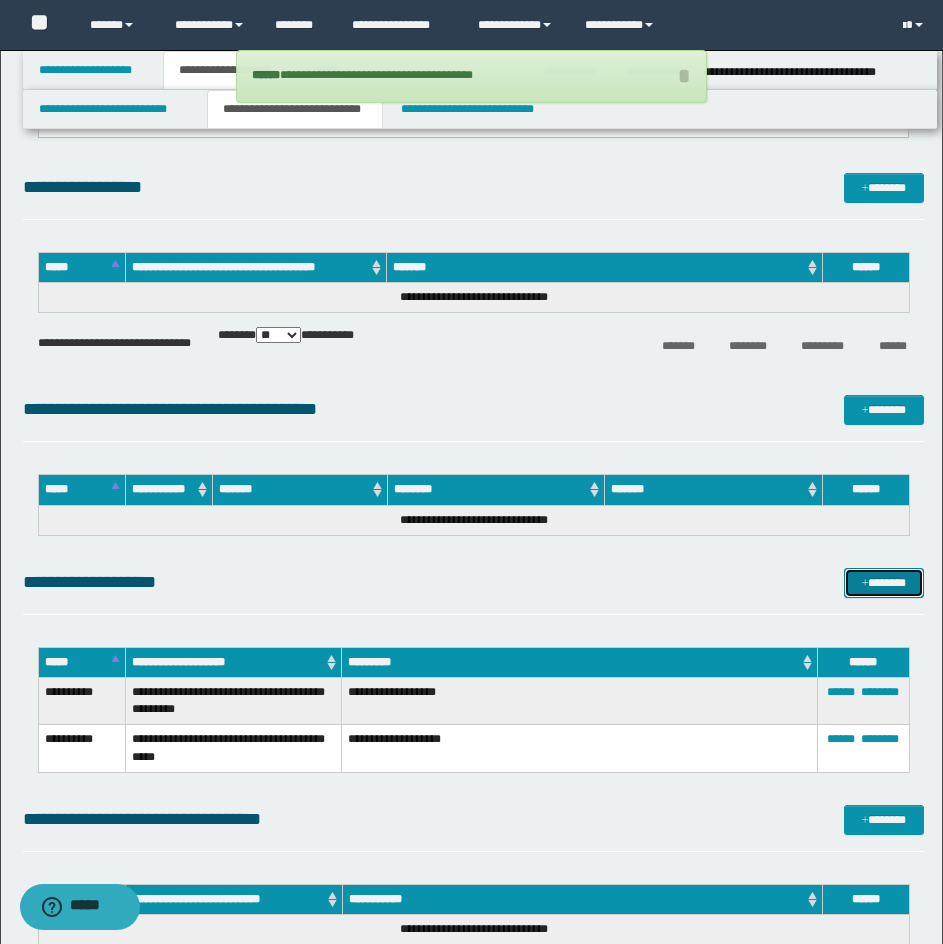 scroll, scrollTop: 2600, scrollLeft: 0, axis: vertical 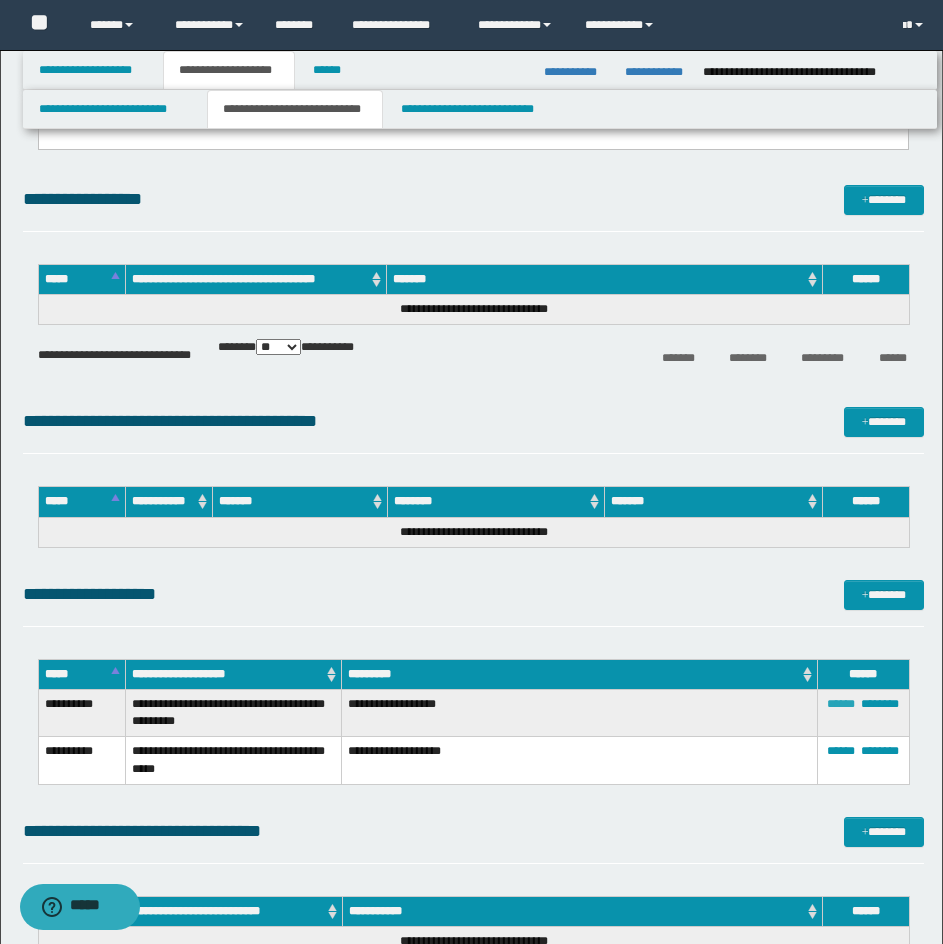 click on "******" at bounding box center (841, 704) 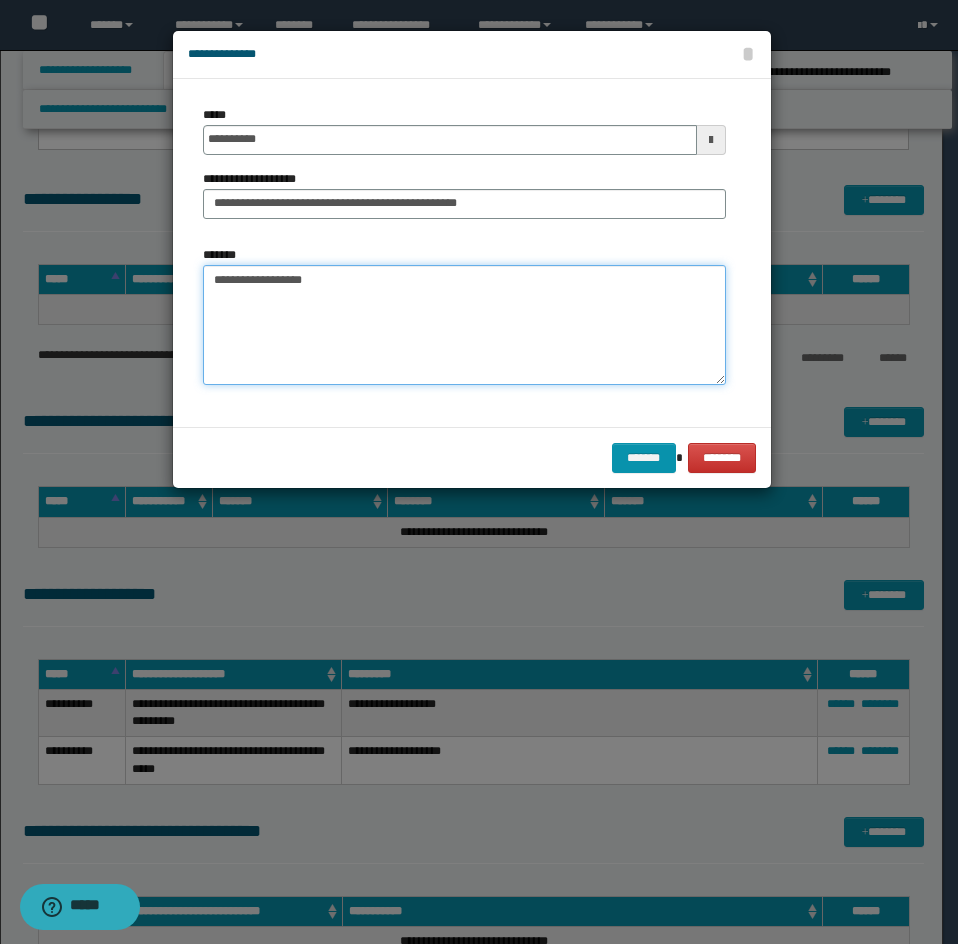 click on "**********" at bounding box center [464, 325] 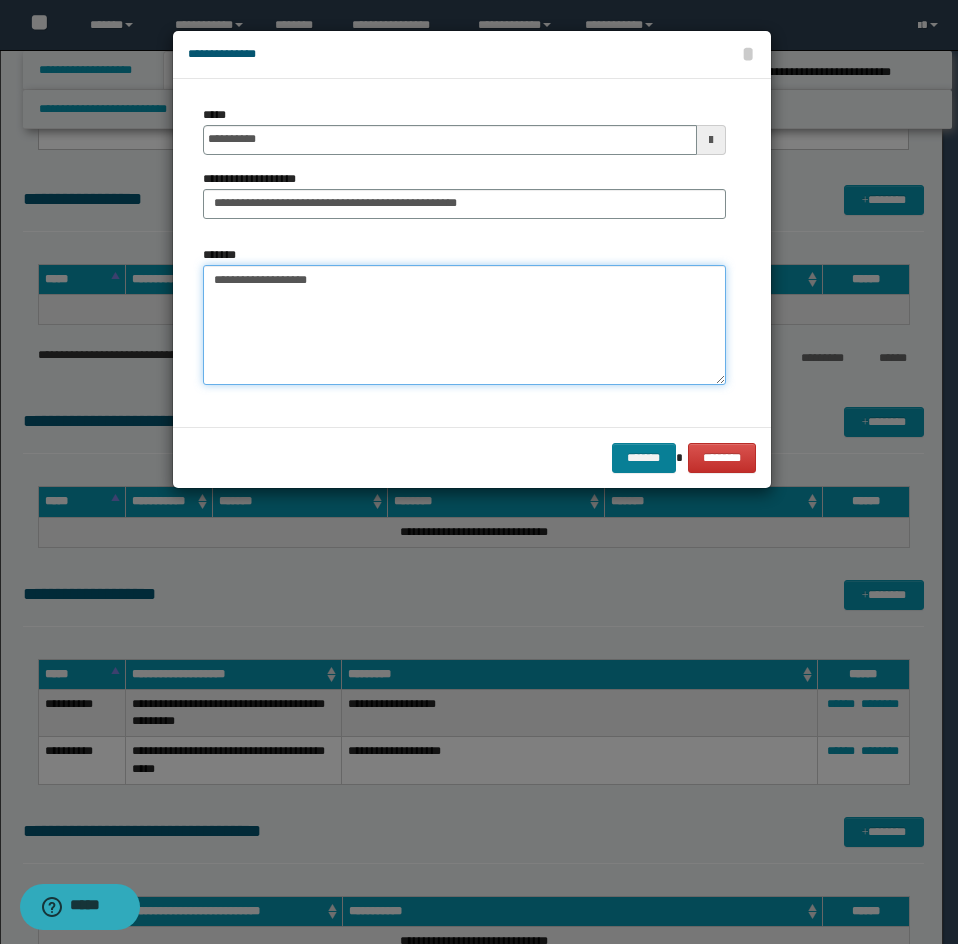 type on "**********" 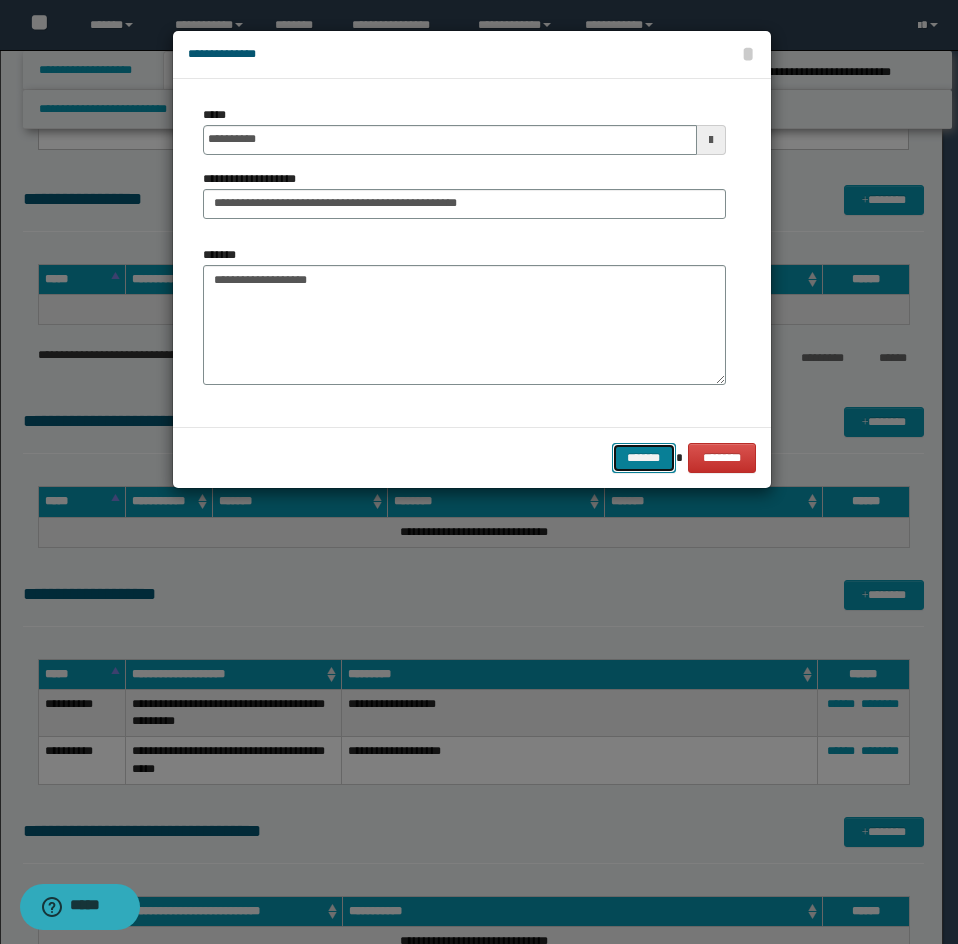 click on "*******" at bounding box center (644, 458) 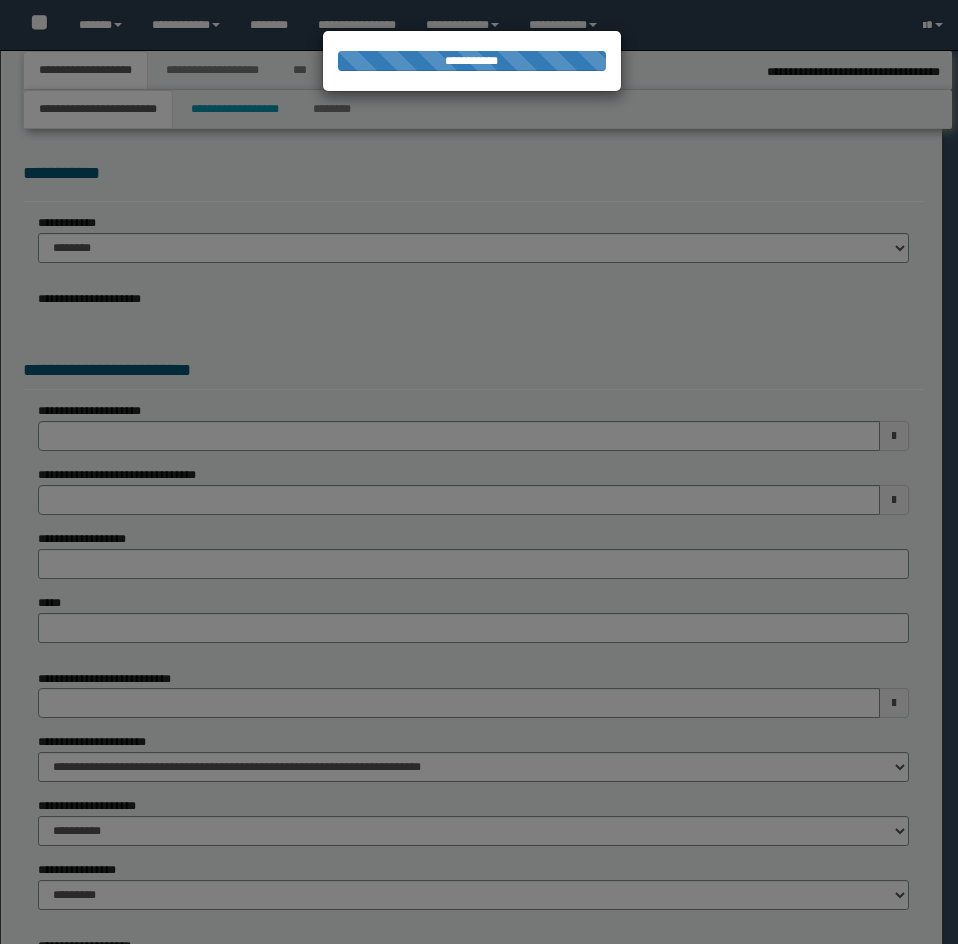 select on "*" 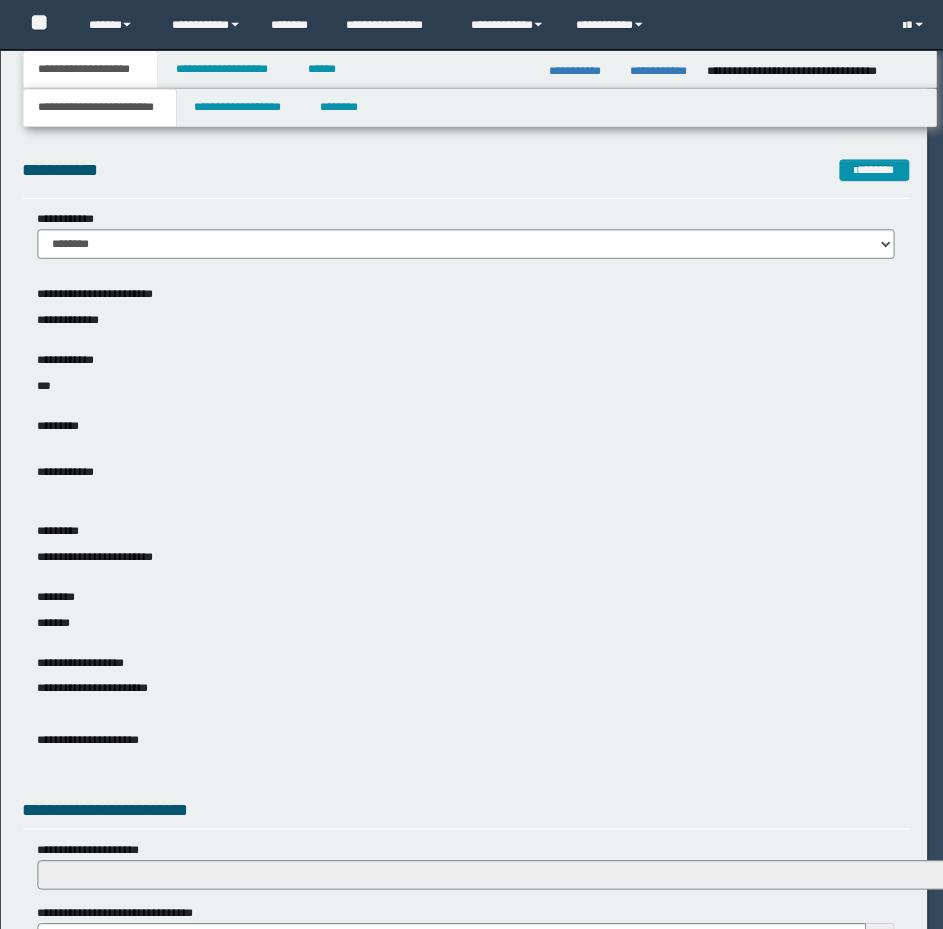 scroll, scrollTop: 0, scrollLeft: 0, axis: both 